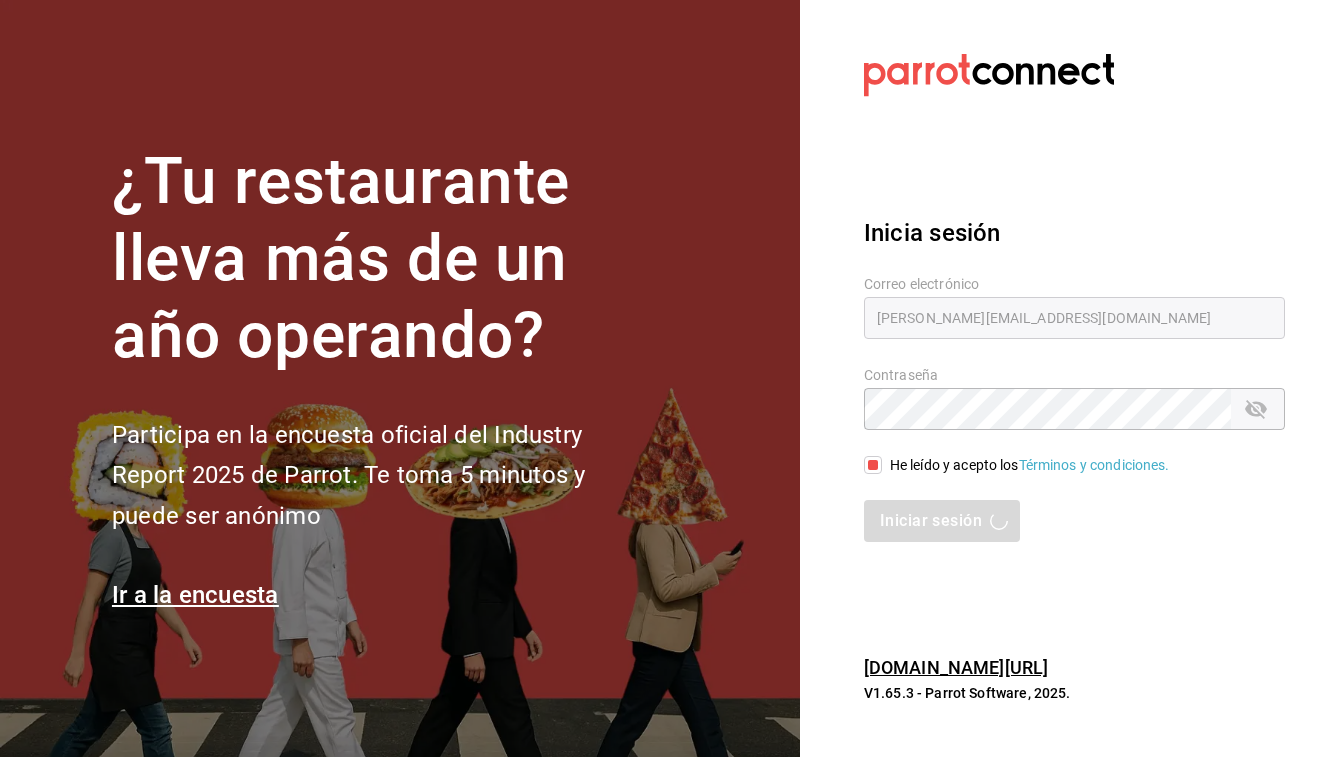 scroll, scrollTop: 0, scrollLeft: 0, axis: both 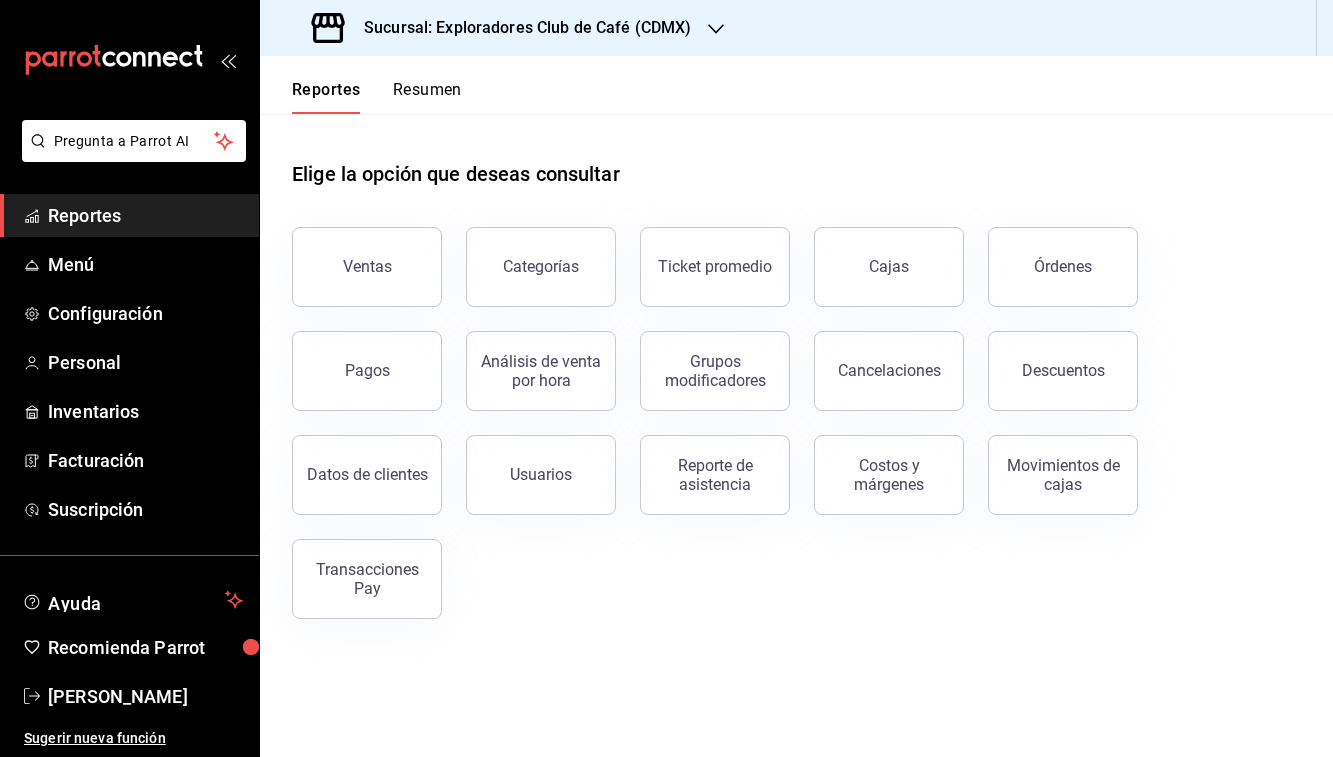 click on "Sucursal: Exploradores Club de Café (CDMX)" at bounding box center (520, 28) 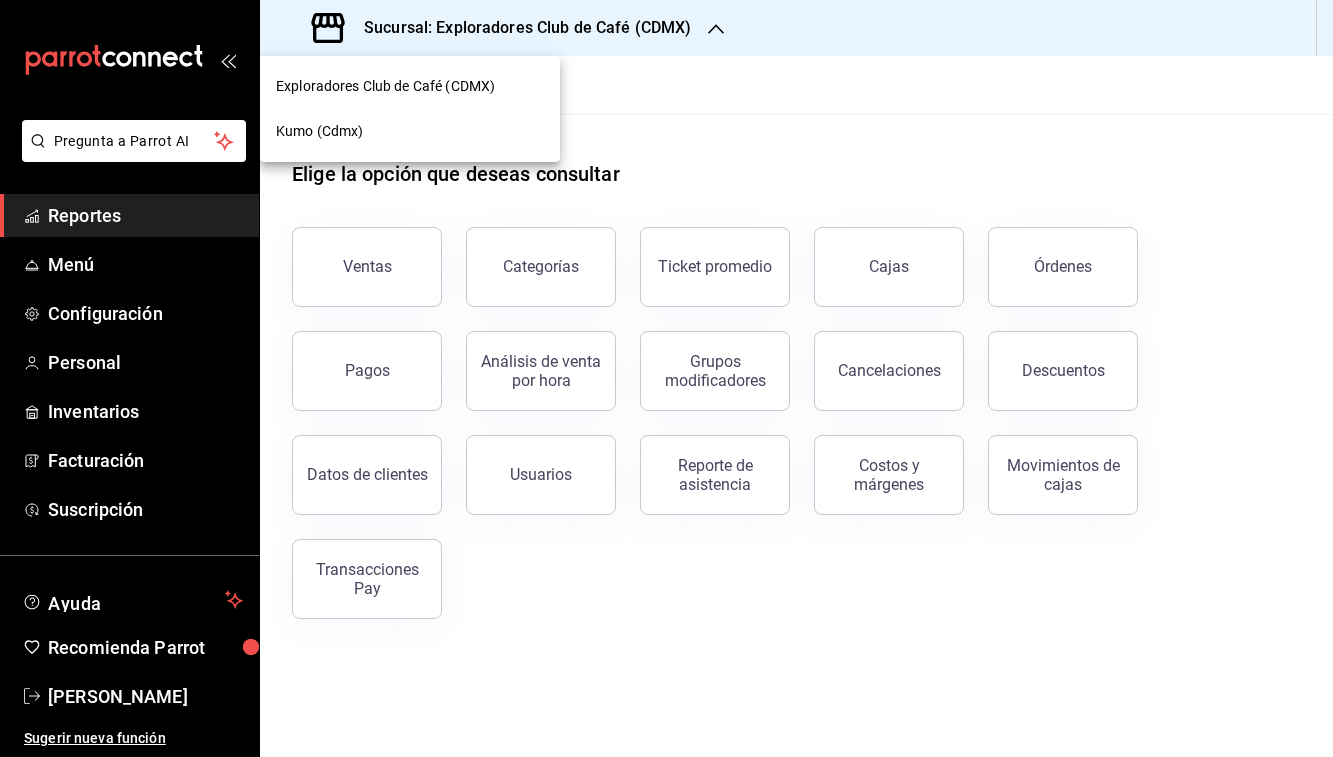 click on "Kumo (Cdmx)" at bounding box center (410, 131) 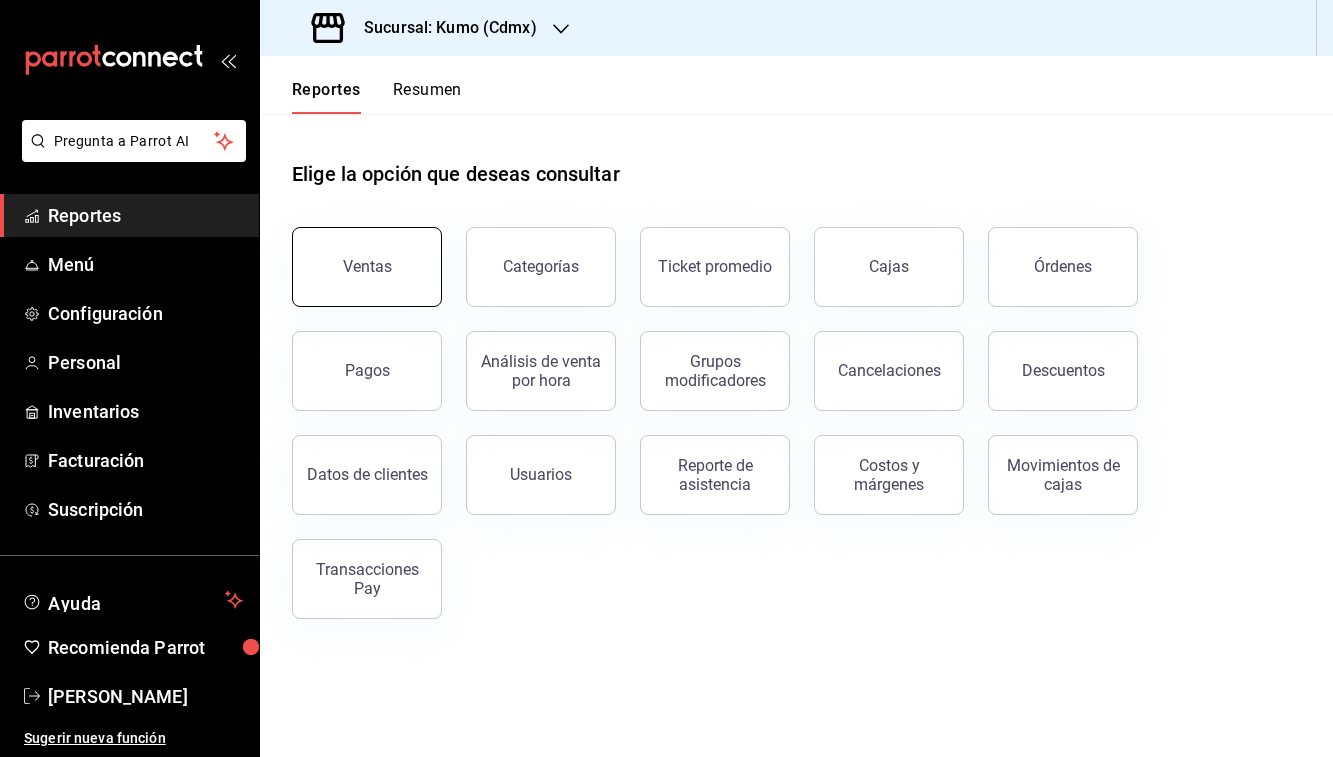 click on "Ventas" at bounding box center [367, 267] 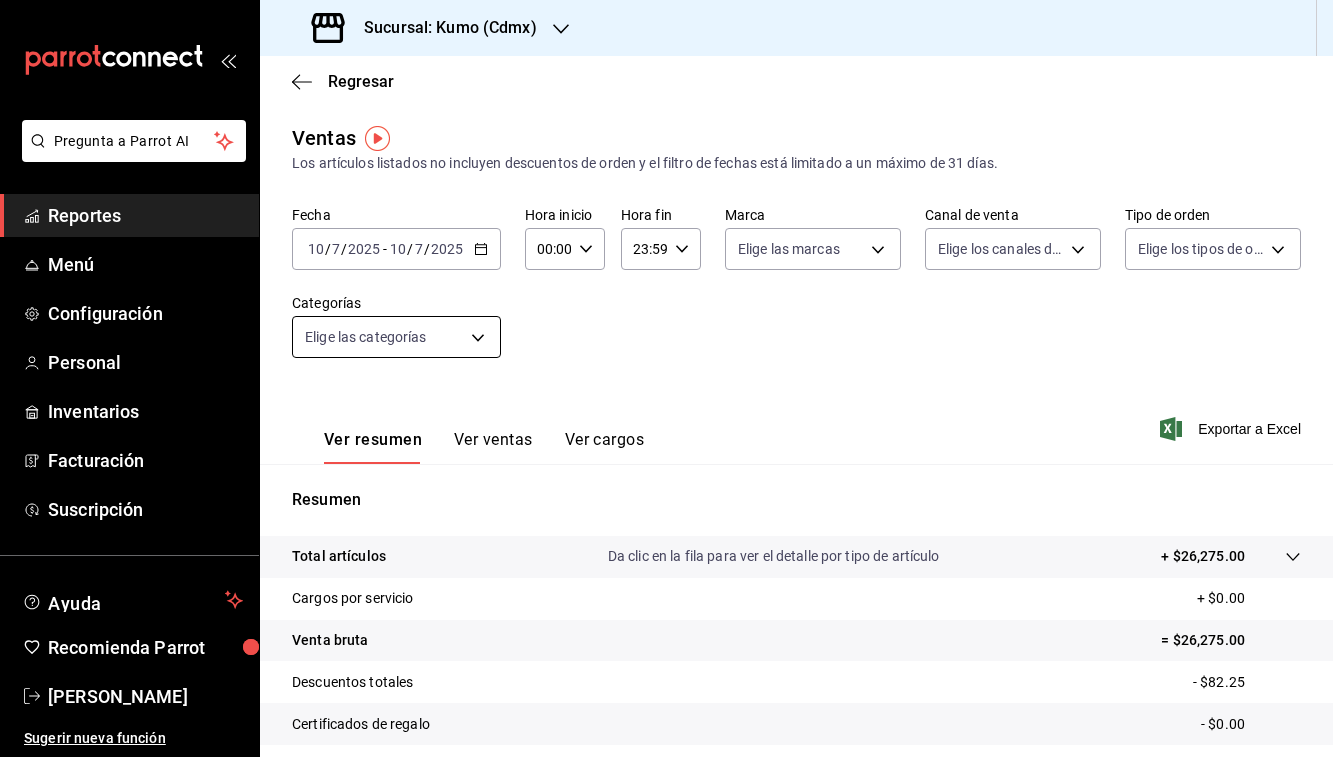 click on "Pregunta a Parrot AI Reportes   Menú   Configuración   Personal   Inventarios   Facturación   Suscripción   Ayuda Recomienda Parrot   [PERSON_NAME]   Sugerir nueva función   Sucursal: Kumo (Cdmx) Regresar Ventas Los artículos listados no incluyen descuentos de orden y el filtro de fechas está limitado a un máximo de 31 días. Fecha [DATE] [DATE] - [DATE] [DATE] Hora inicio 00:00 Hora inicio Hora fin 23:59 Hora fin Marca Elige las marcas Canal de venta Elige los canales de venta Tipo de orden Elige los tipos de orden Categorías Elige las categorías Ver resumen Ver ventas Ver cargos Exportar a Excel Resumen Total artículos Da clic en la fila para ver el detalle por tipo de artículo + $26,275.00 Cargos por servicio + $0.00 Venta bruta = $26,275.00 Descuentos totales - $82.25 Certificados de regalo - $0.00 Venta total = $26,192.75 Impuestos - $3,579.69 Venta neta = $22,613.06 GANA 1 MES GRATIS EN TU SUSCRIPCIÓN AQUÍ Ver video tutorial Ir a video Pregunta a Parrot AI   Menú" at bounding box center (666, 378) 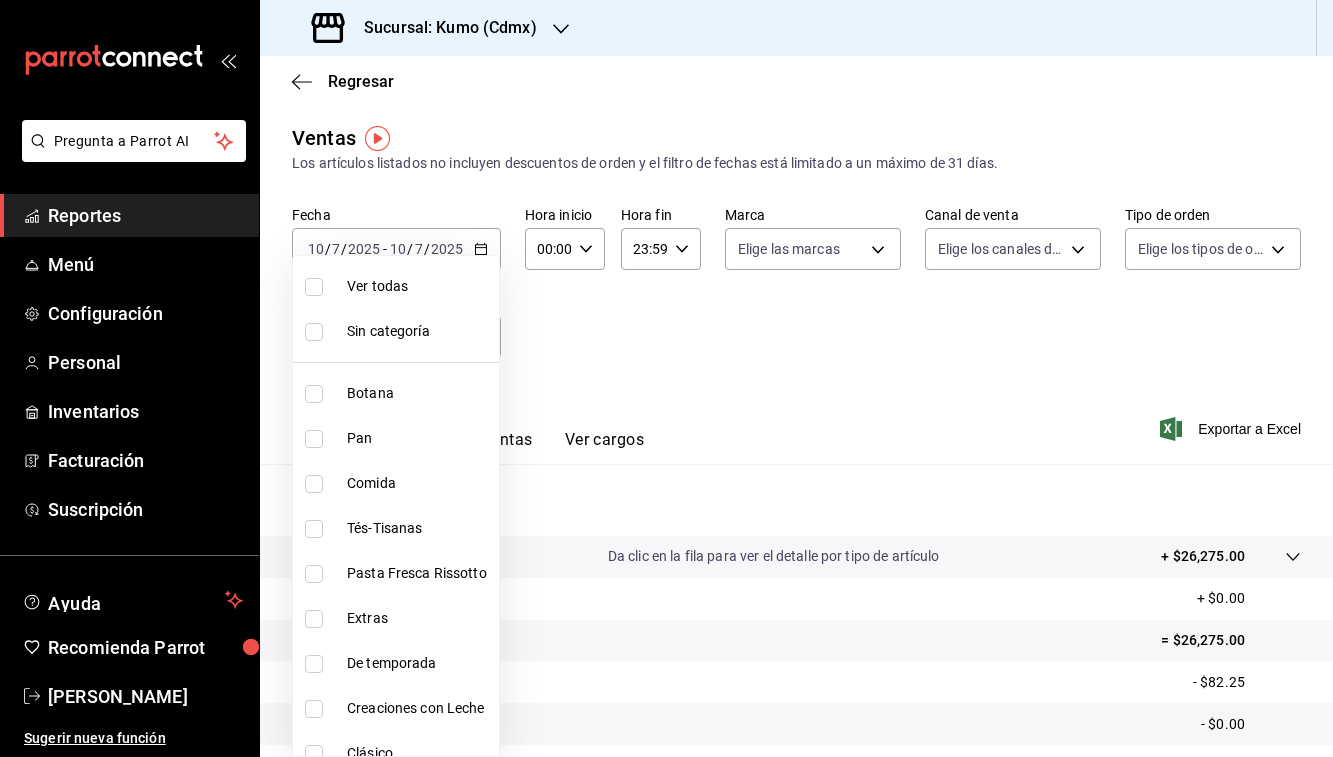 click at bounding box center [666, 378] 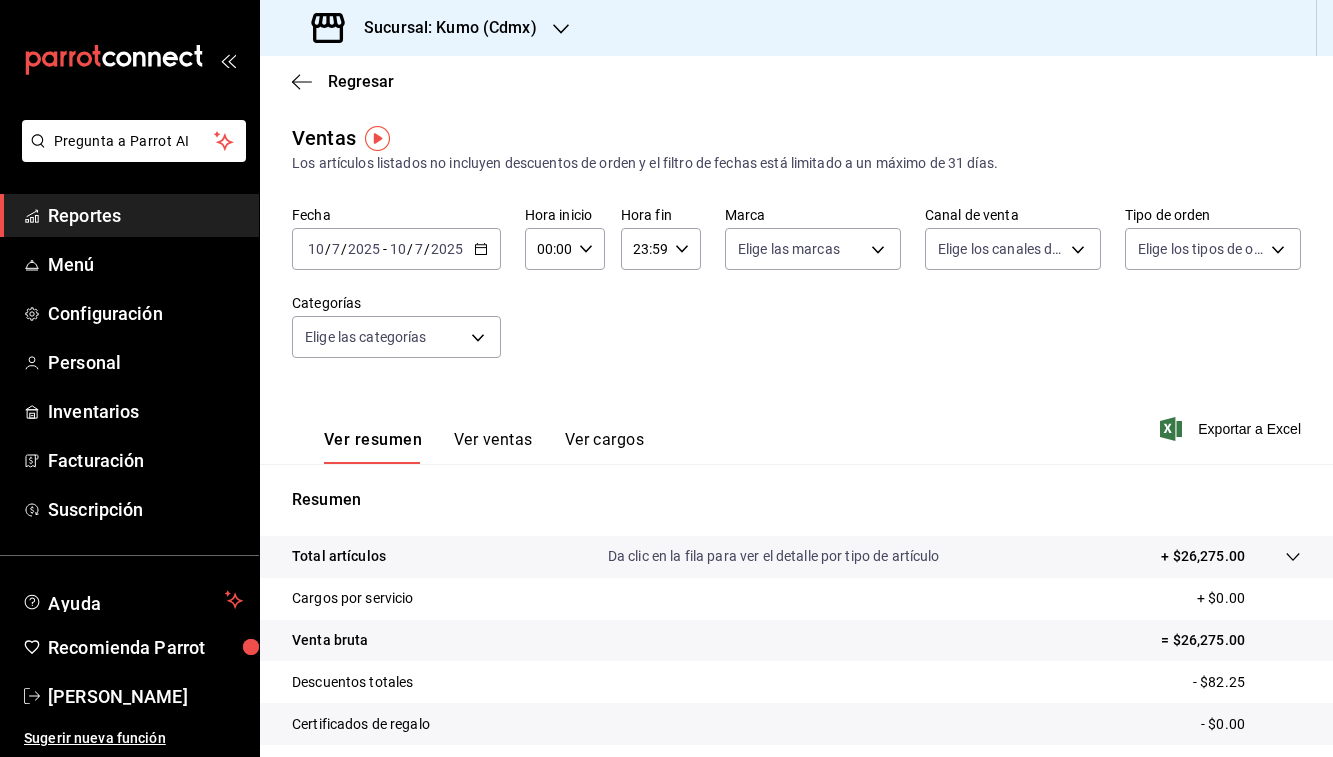 click on "Ver ventas" at bounding box center (493, 447) 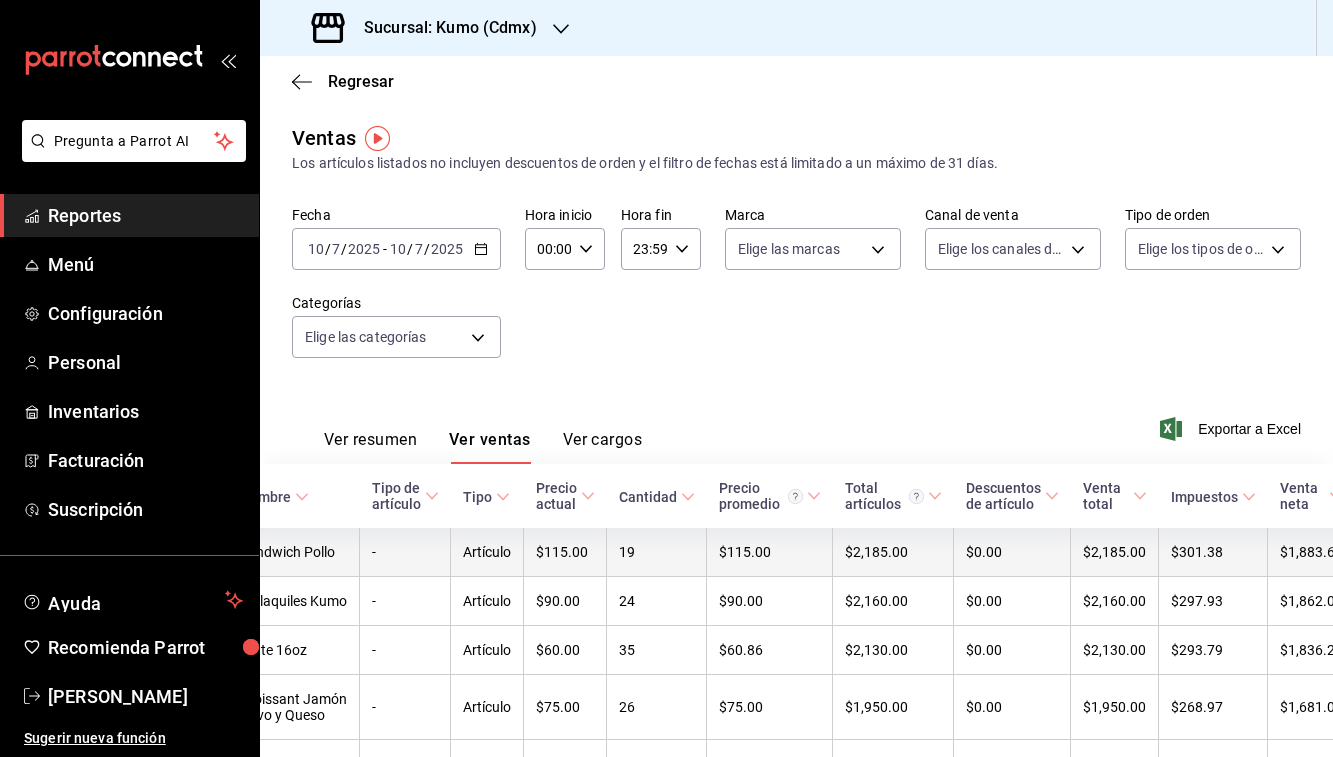 scroll, scrollTop: 0, scrollLeft: 51, axis: horizontal 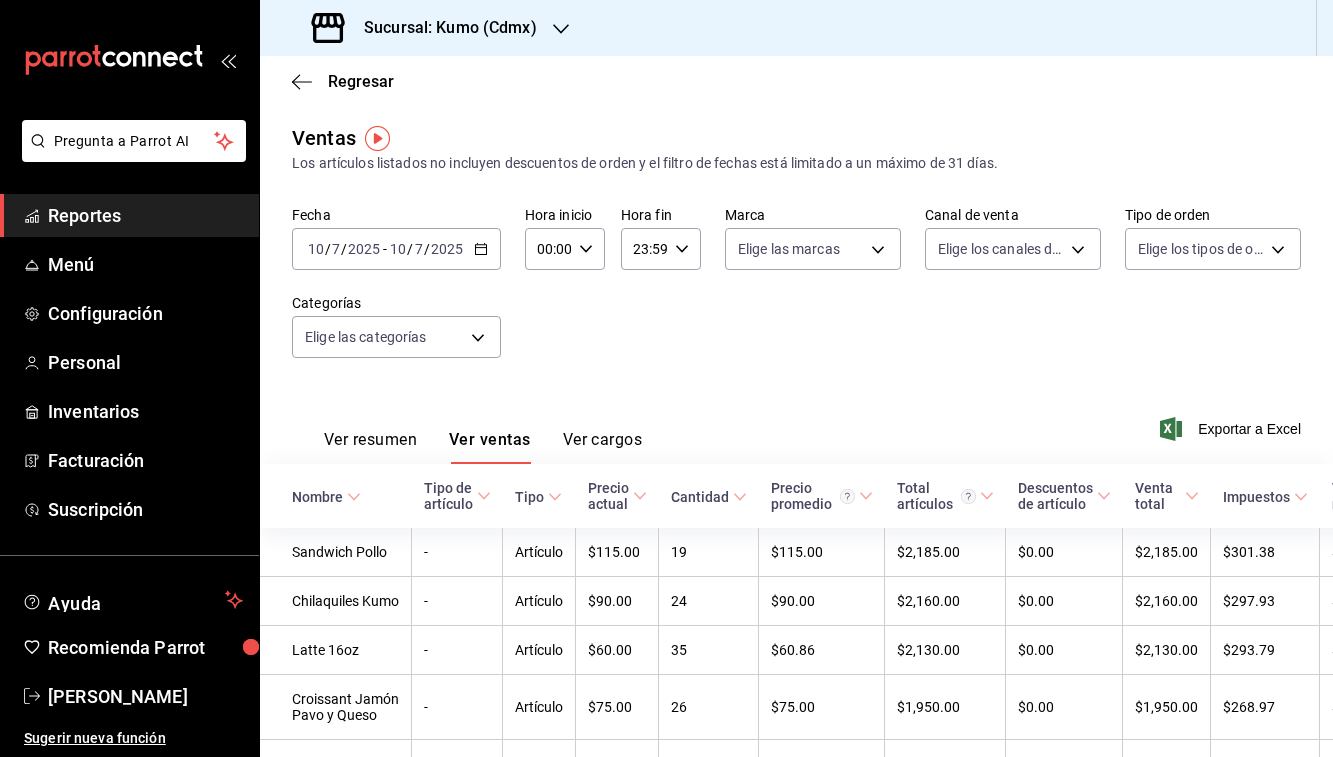 click 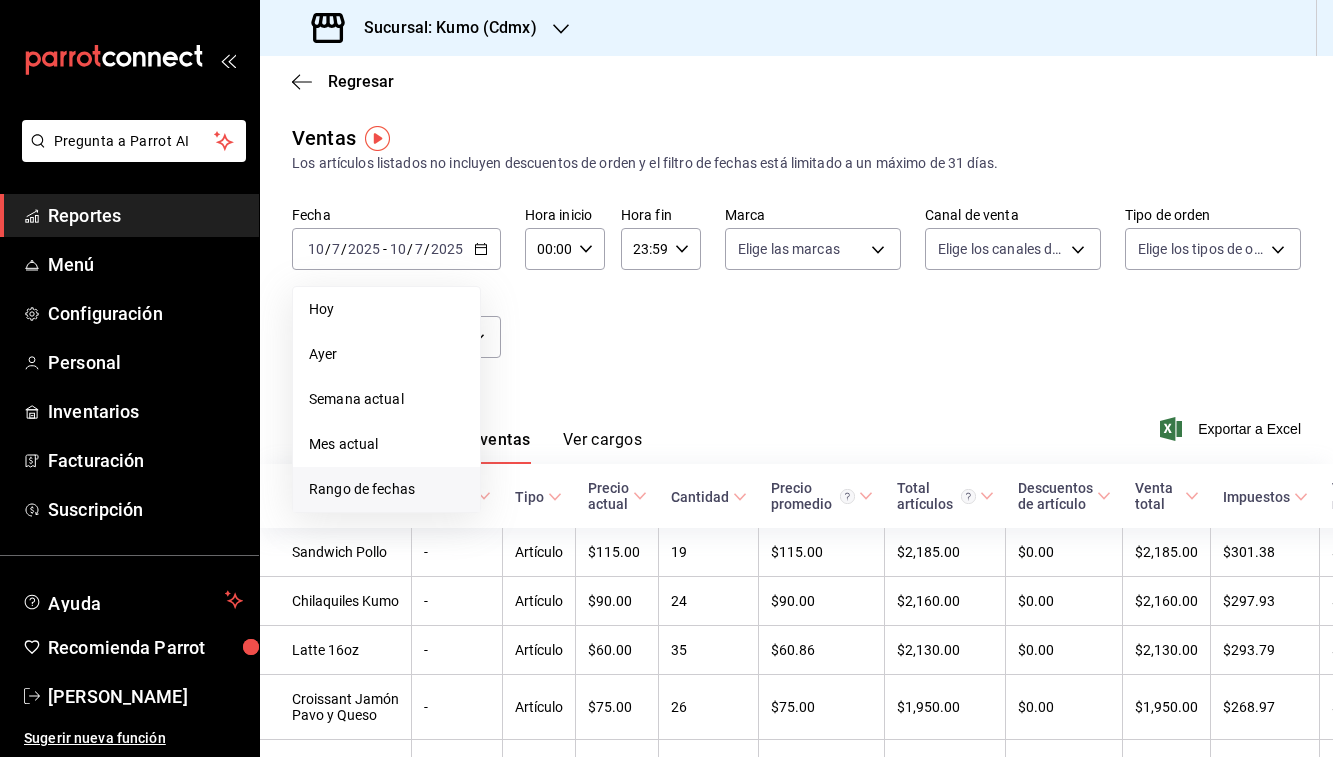 click on "Rango de fechas" at bounding box center [386, 489] 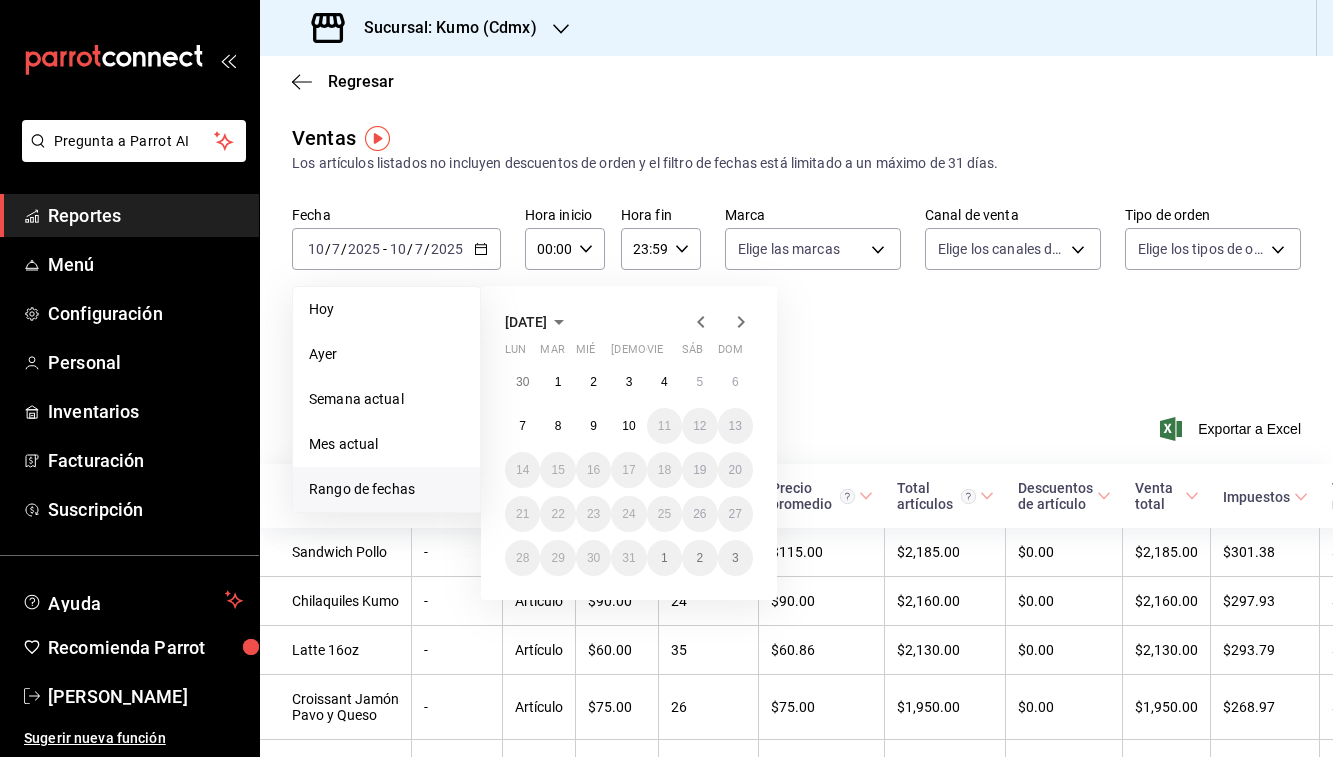 click 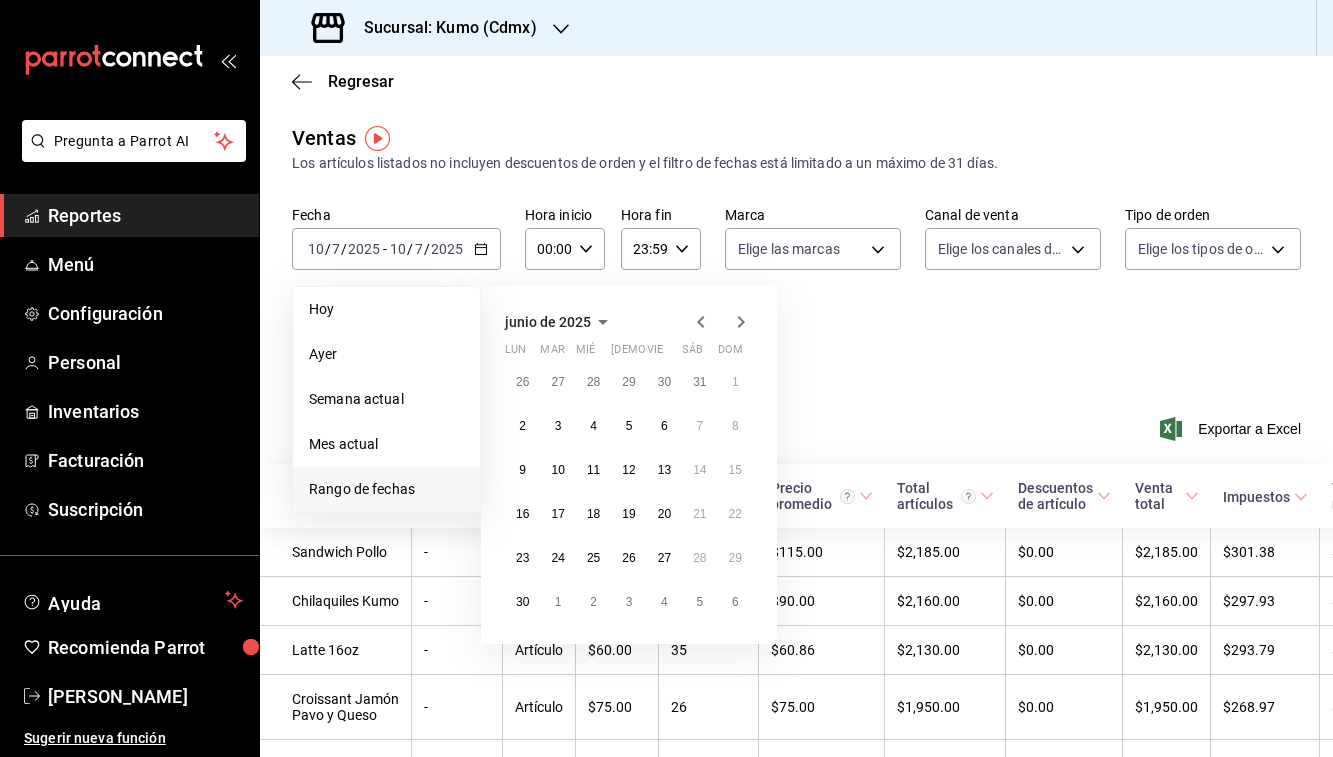 click 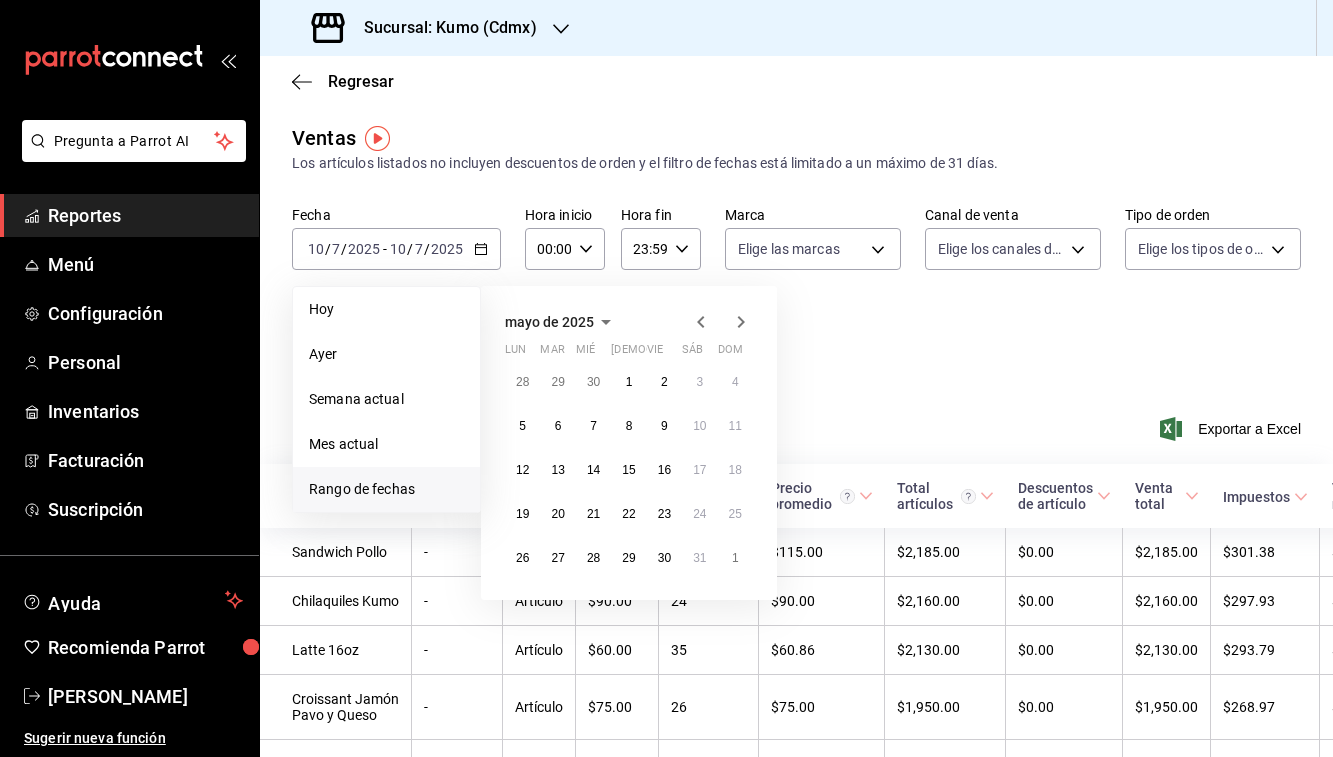 click 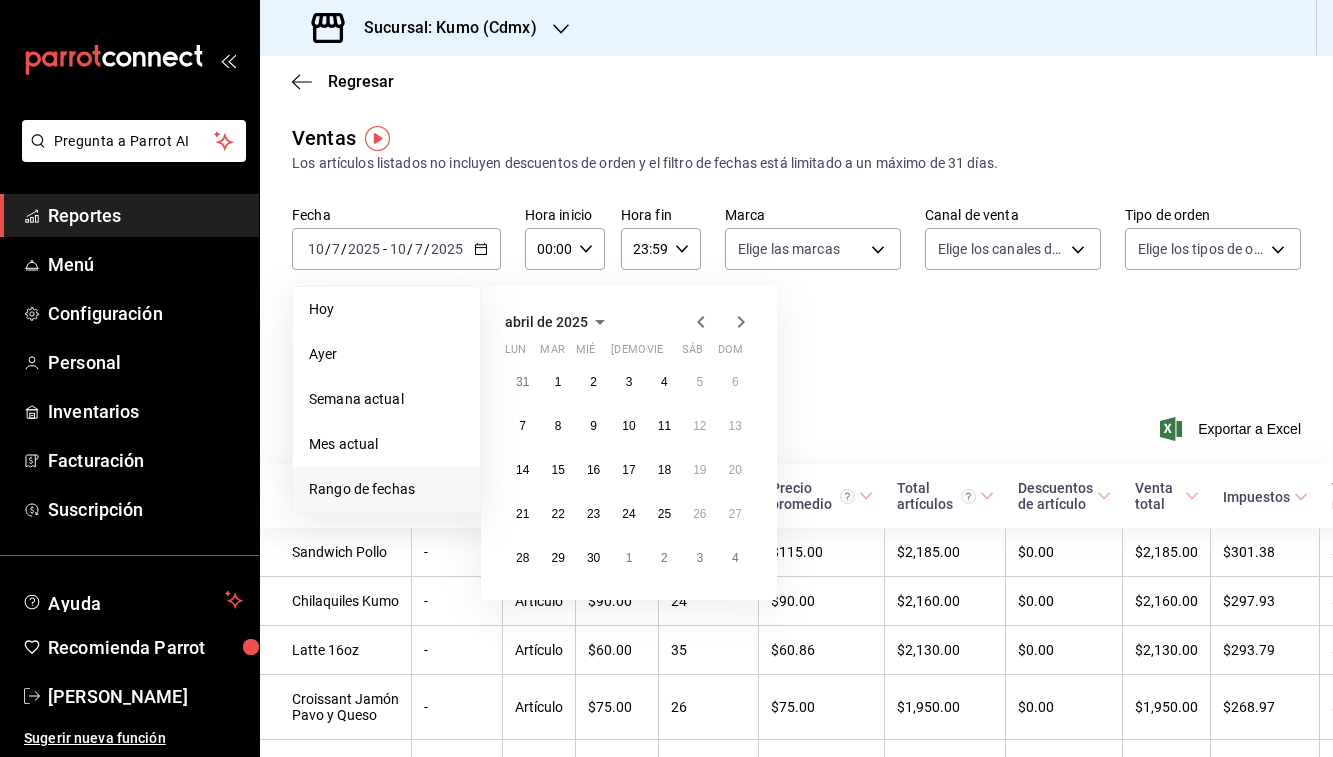 click 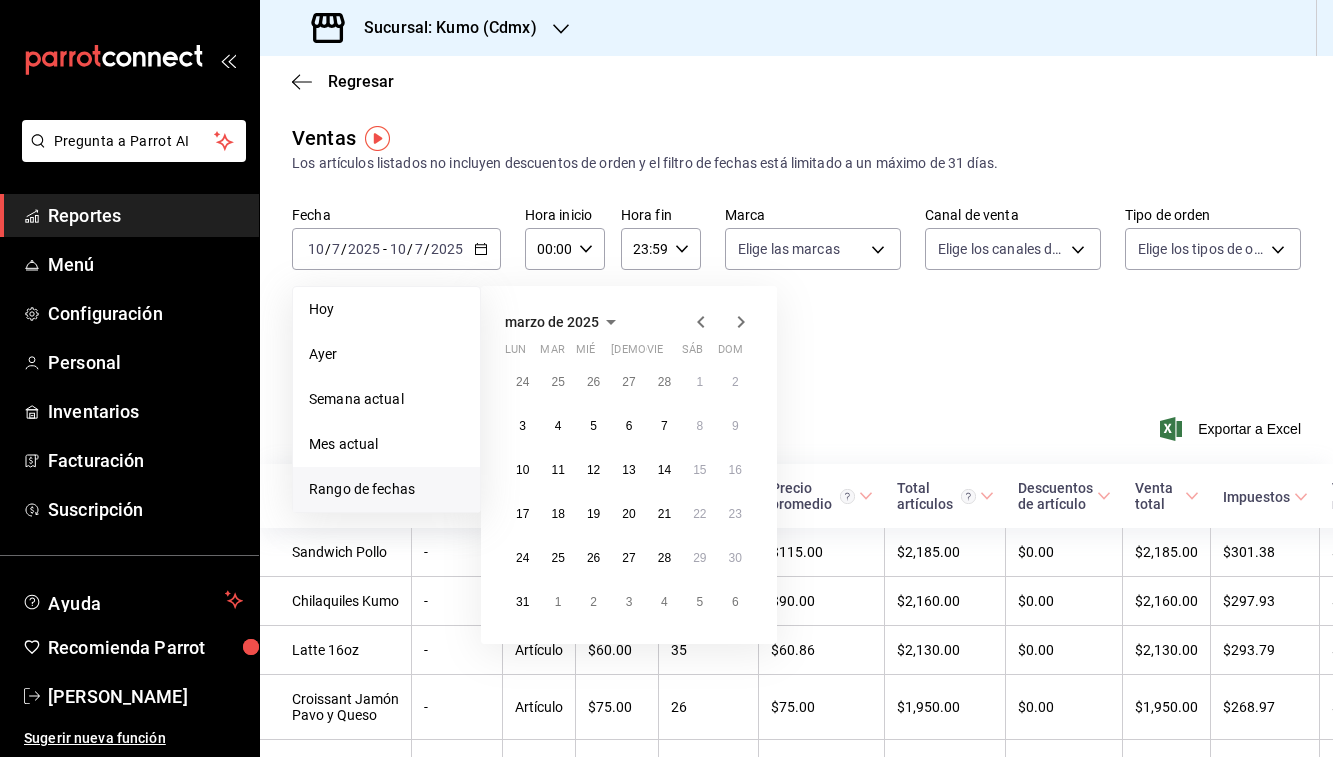 click 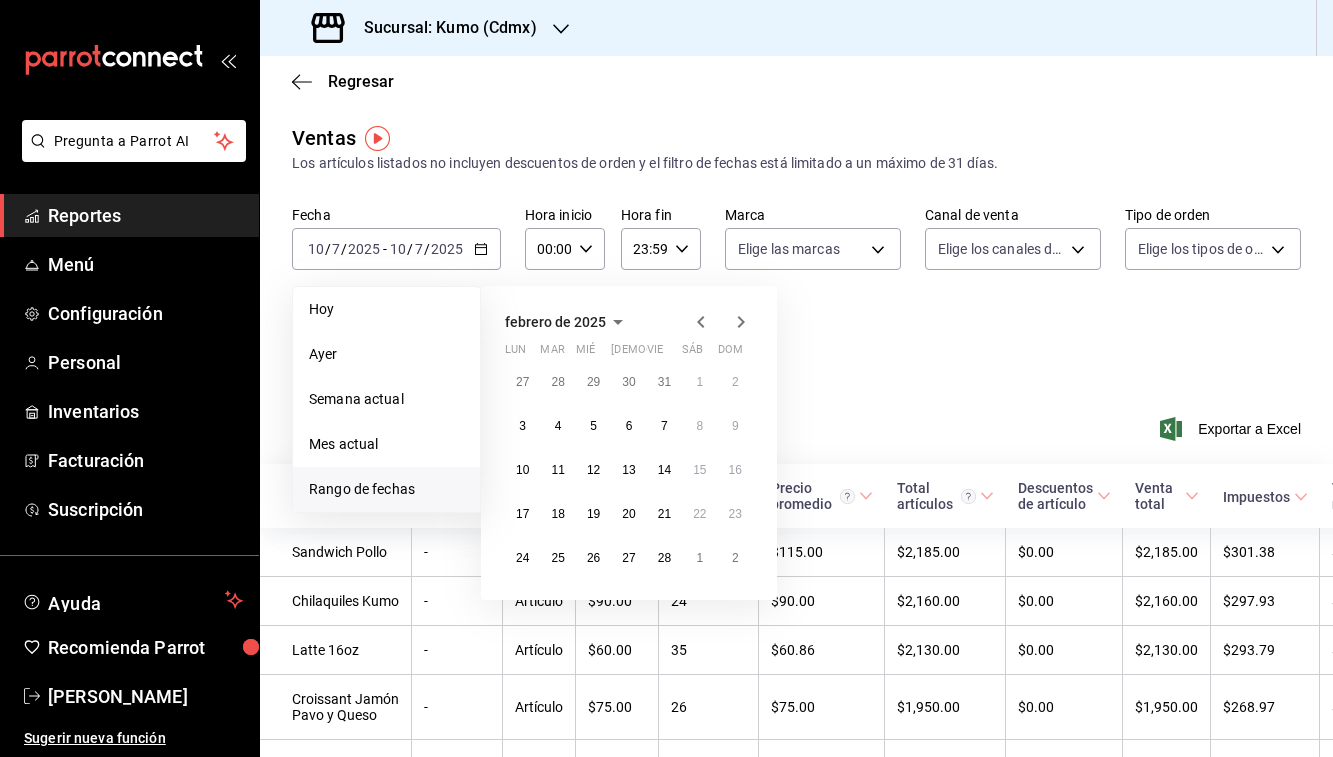 click 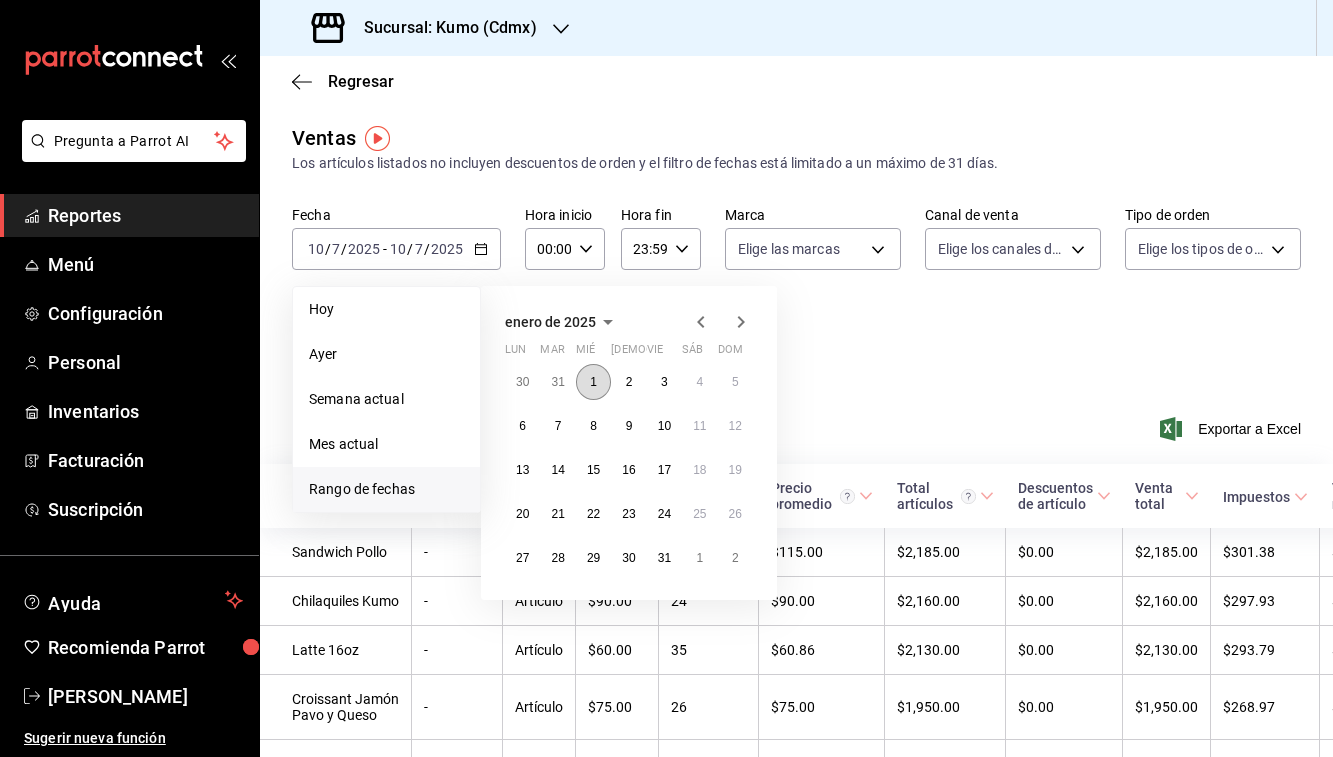 click on "1" at bounding box center (593, 382) 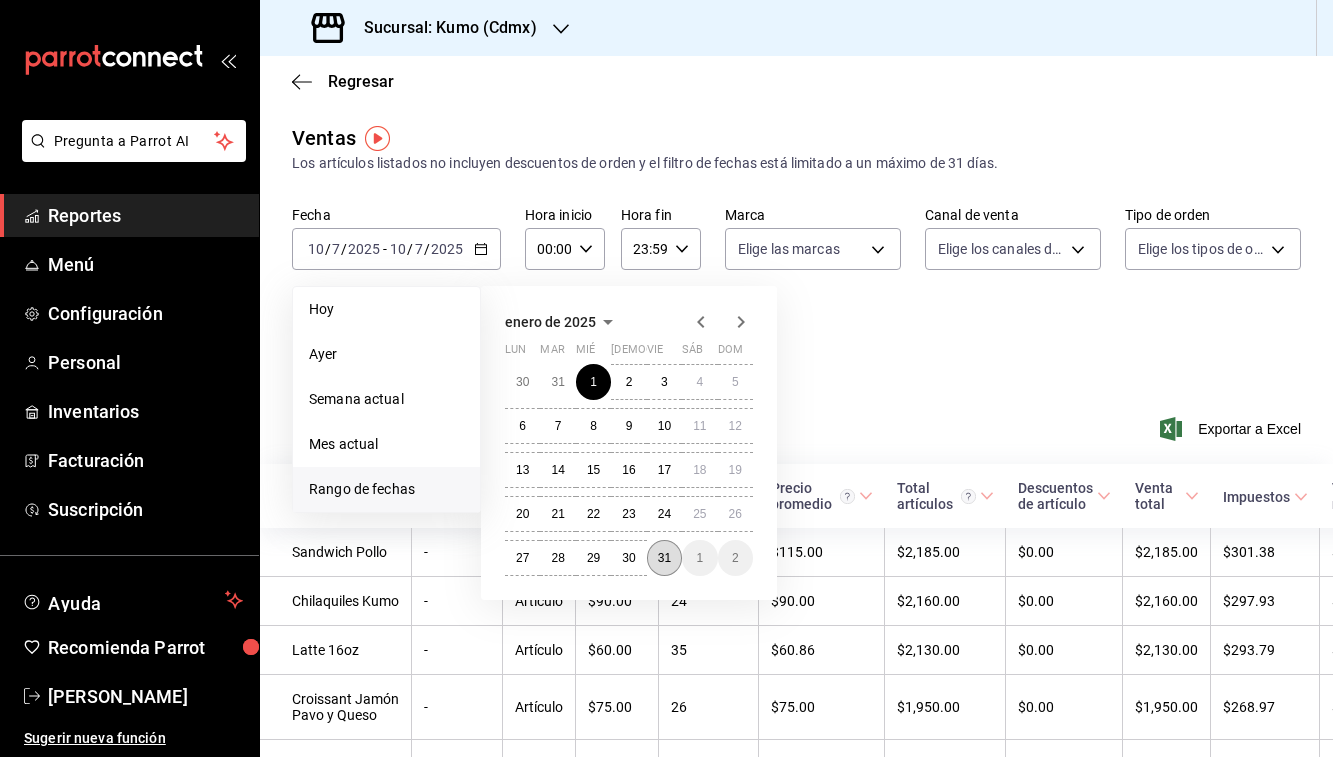 click on "31" at bounding box center [664, 558] 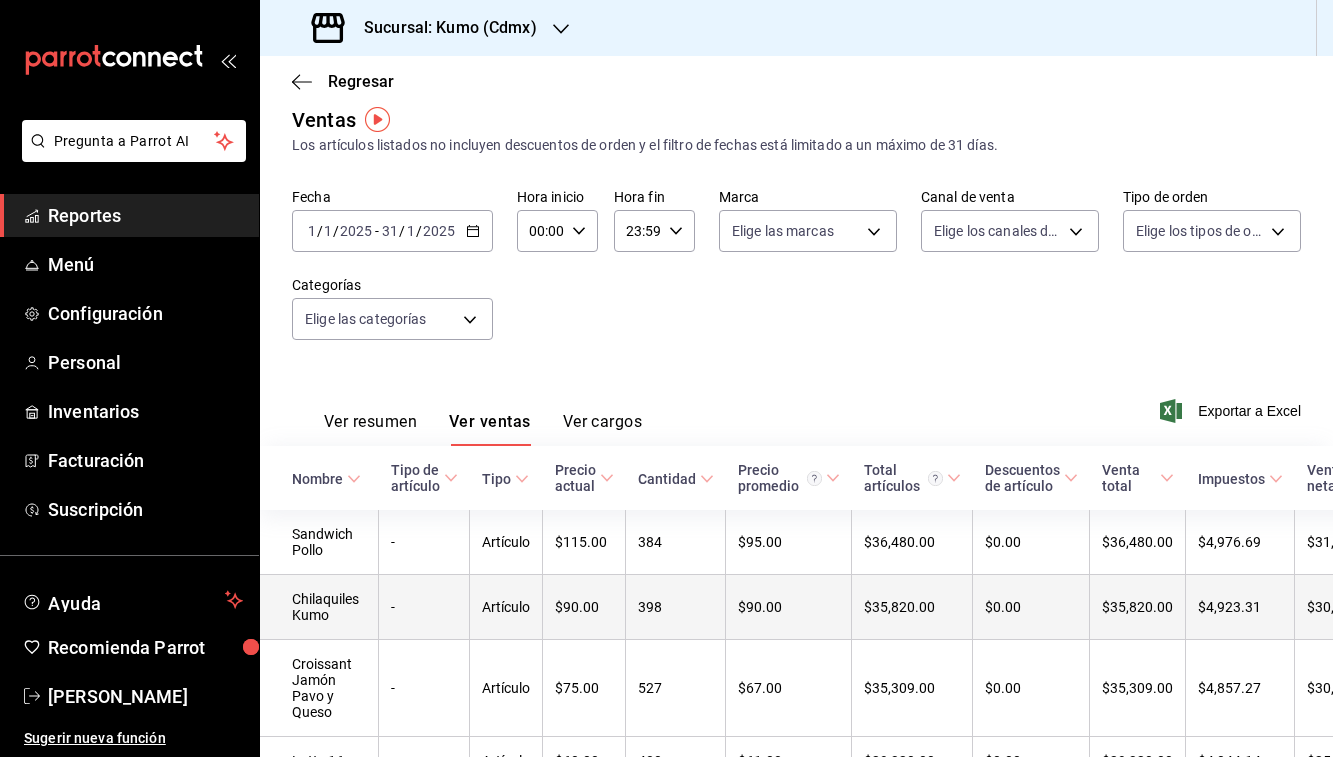 scroll, scrollTop: 19, scrollLeft: 0, axis: vertical 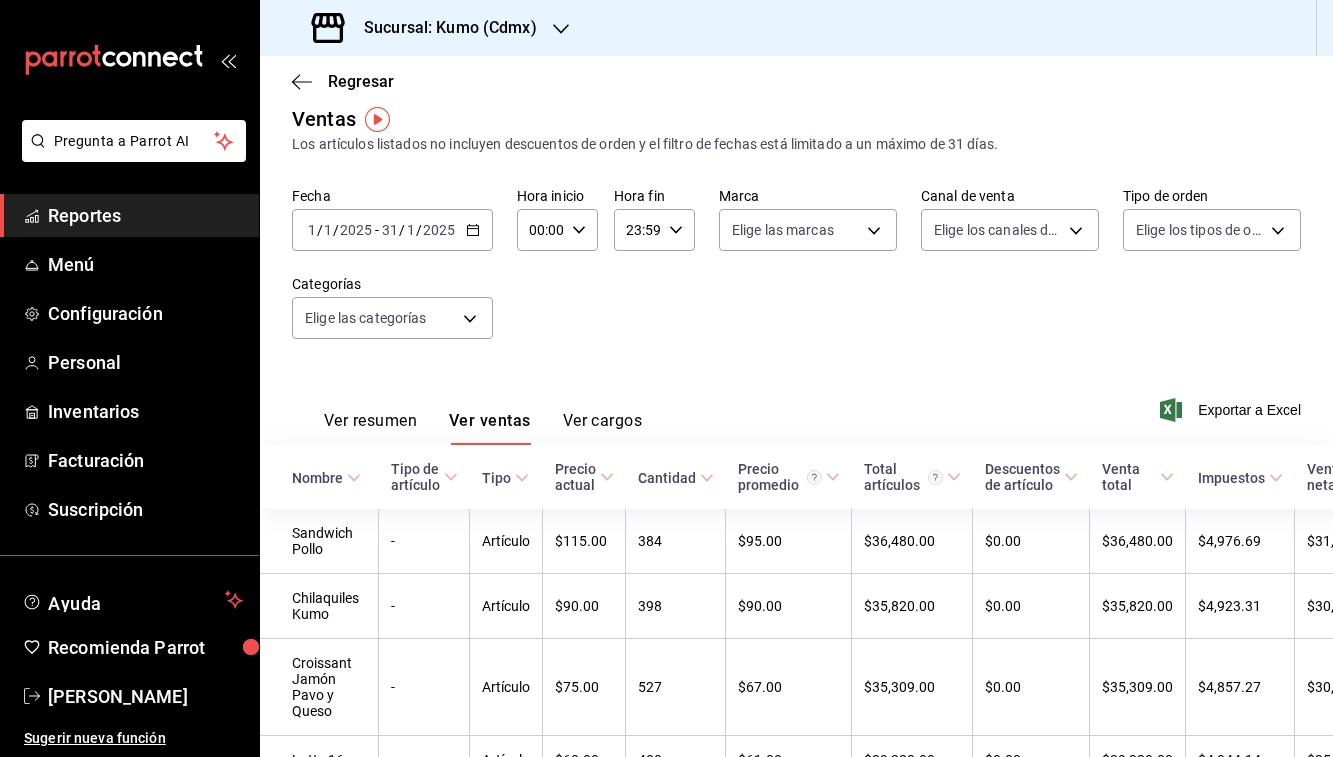 click on "Nombre" at bounding box center [317, 478] 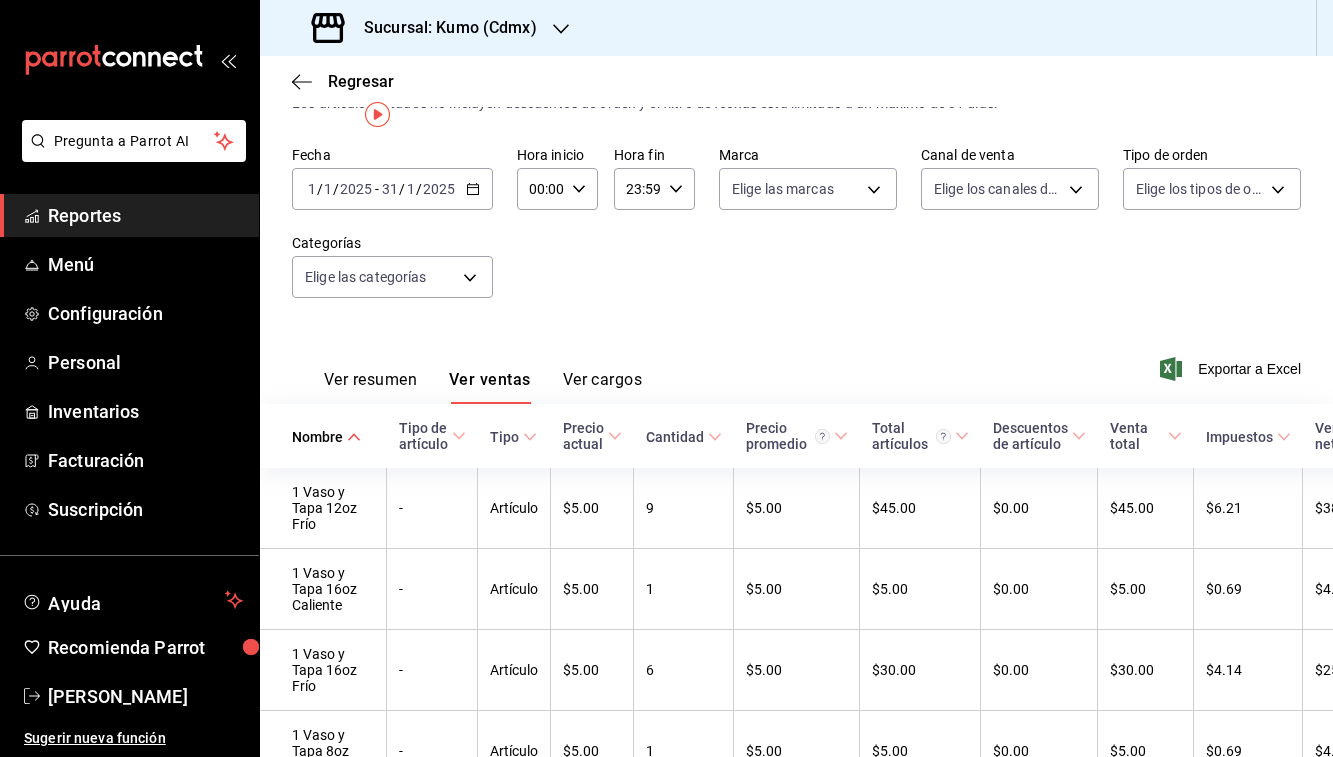 scroll, scrollTop: 63, scrollLeft: 0, axis: vertical 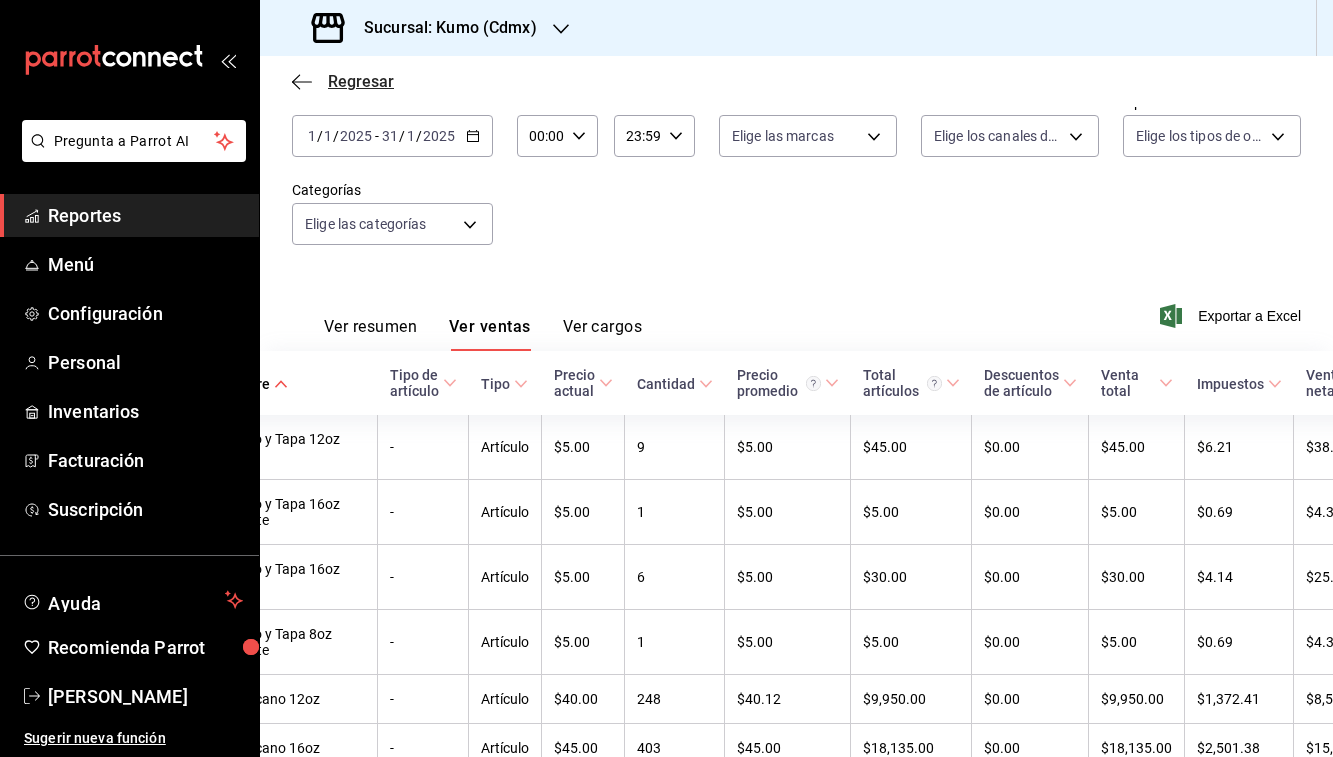click 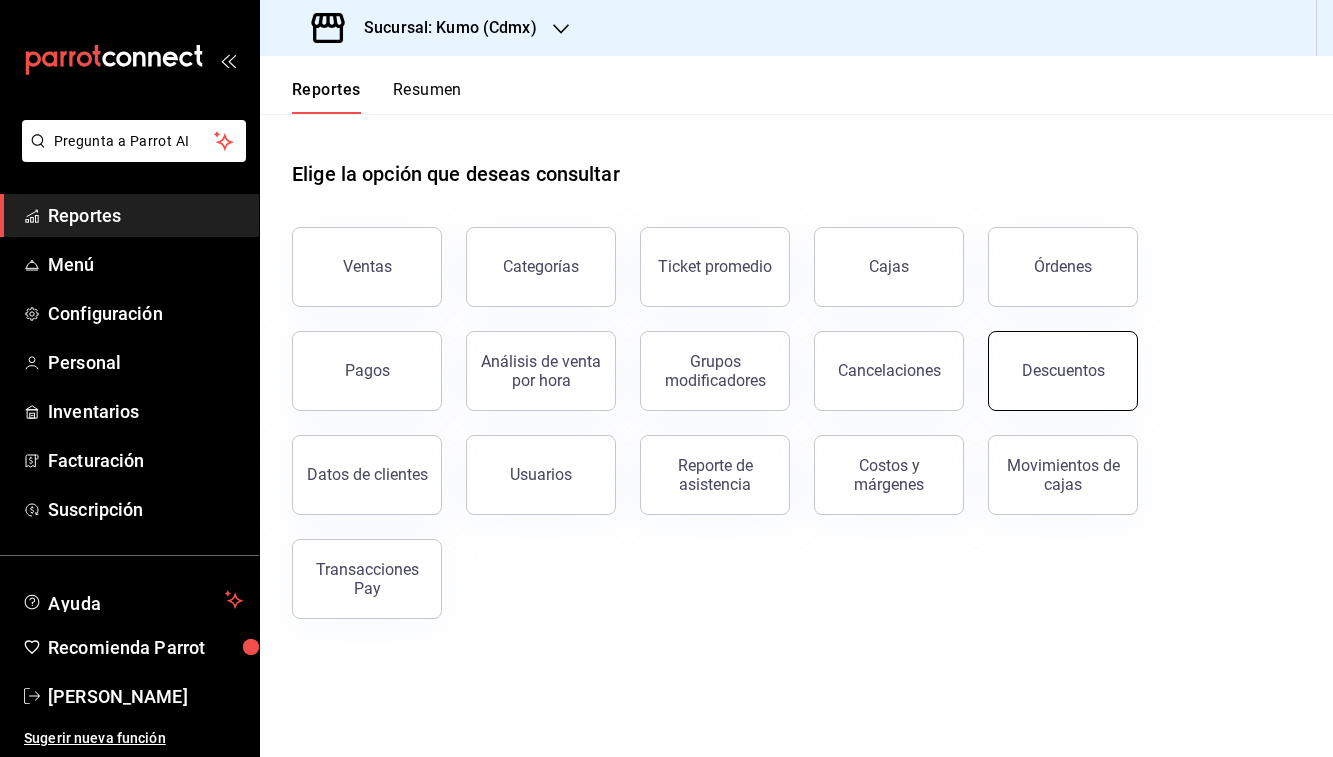 click on "Descuentos" at bounding box center (1063, 371) 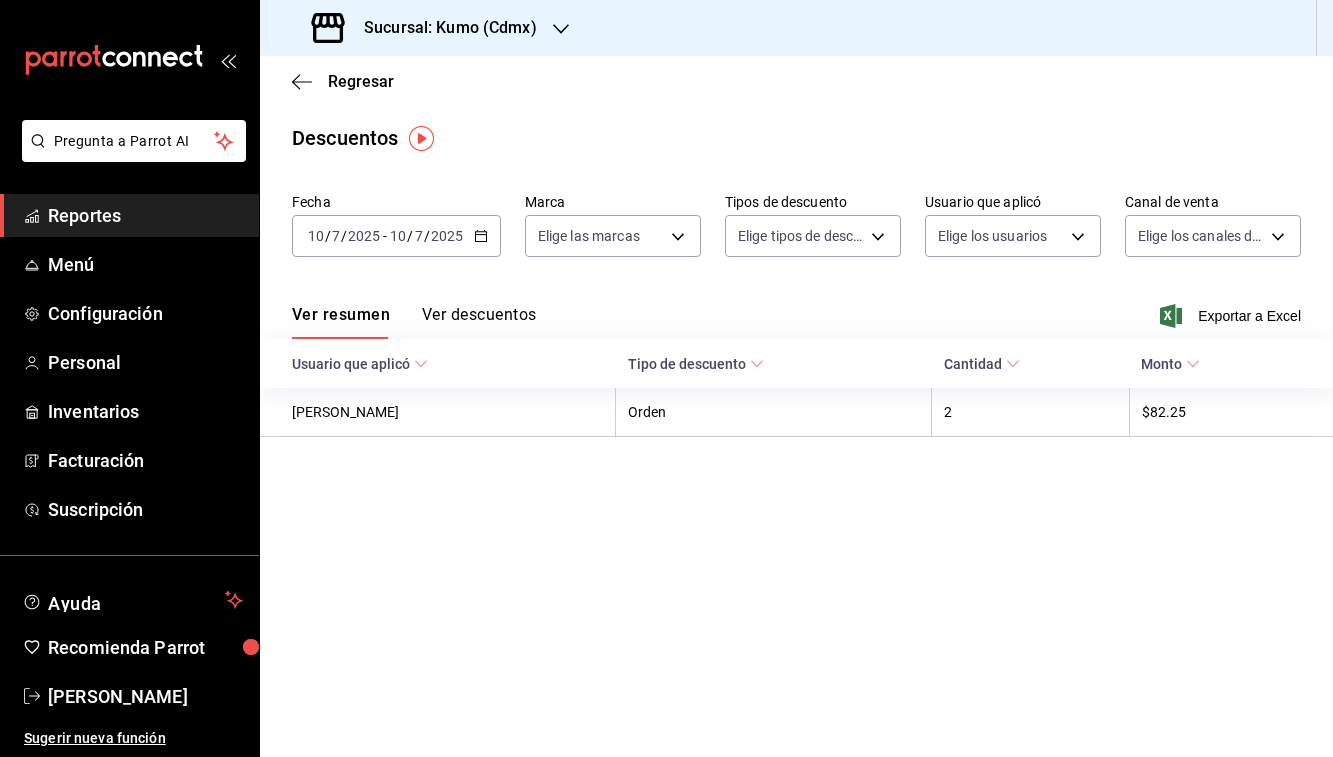 click 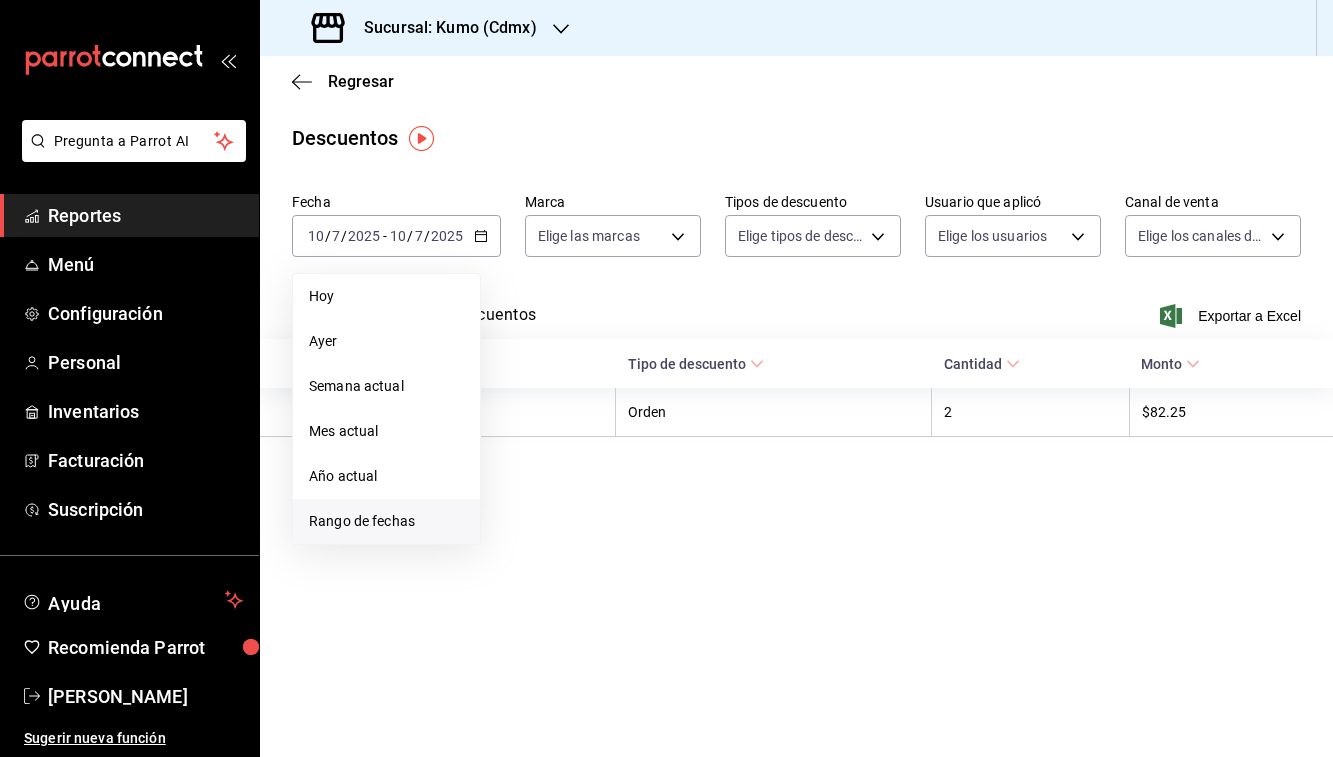 click on "Rango de fechas" at bounding box center [386, 521] 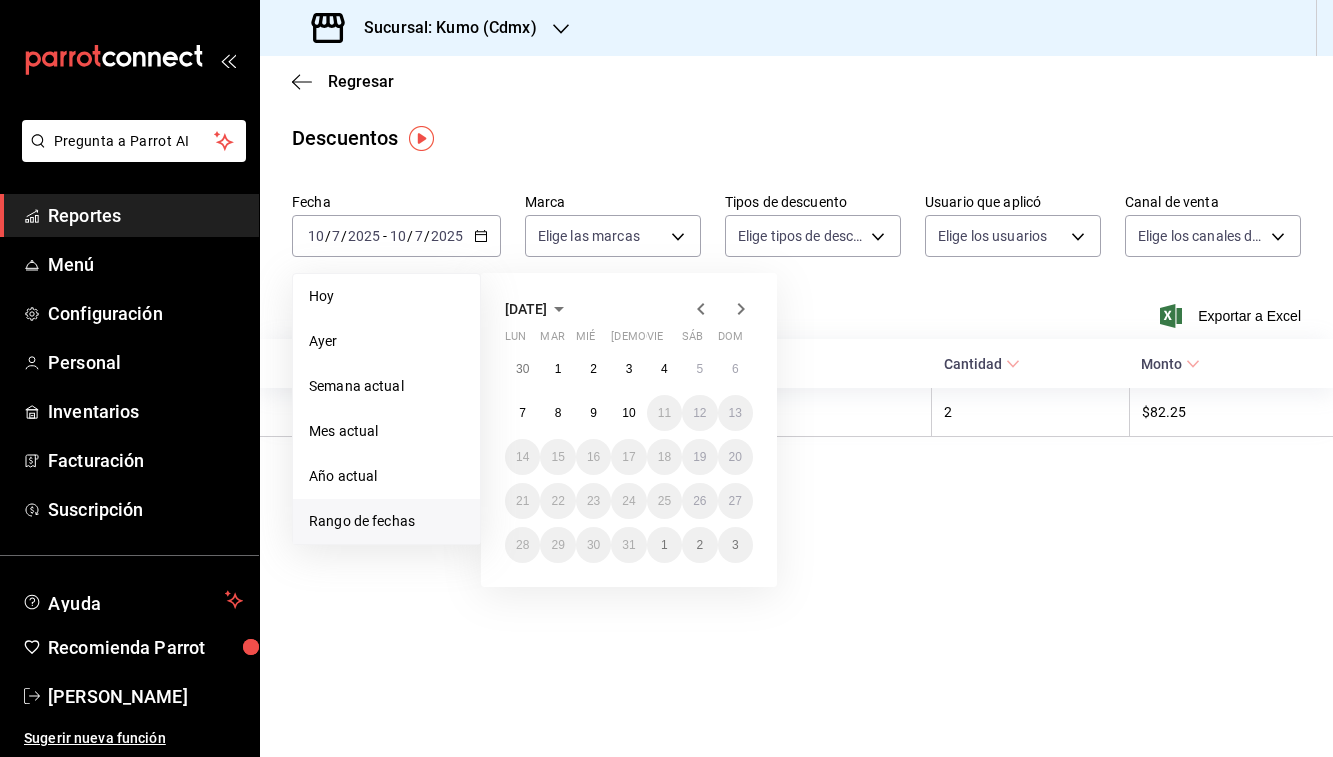 click at bounding box center (721, 309) 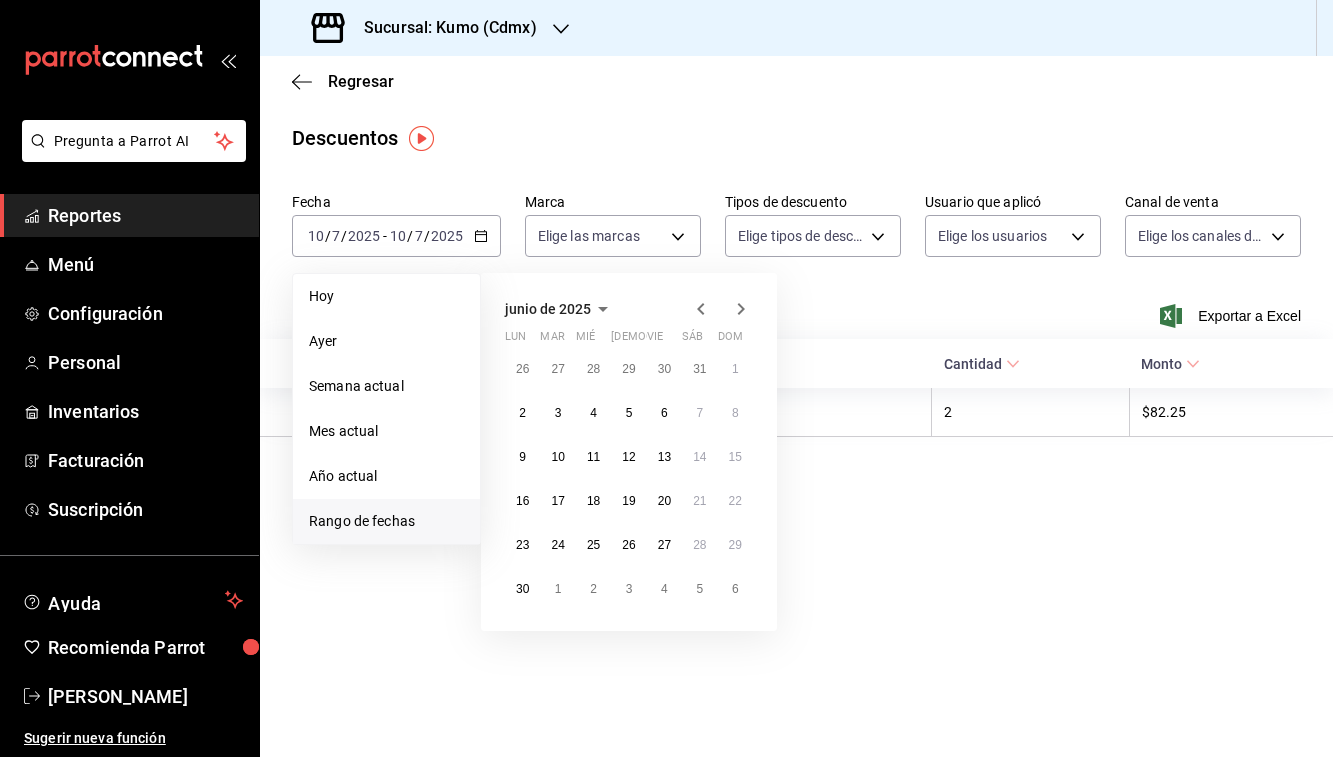click 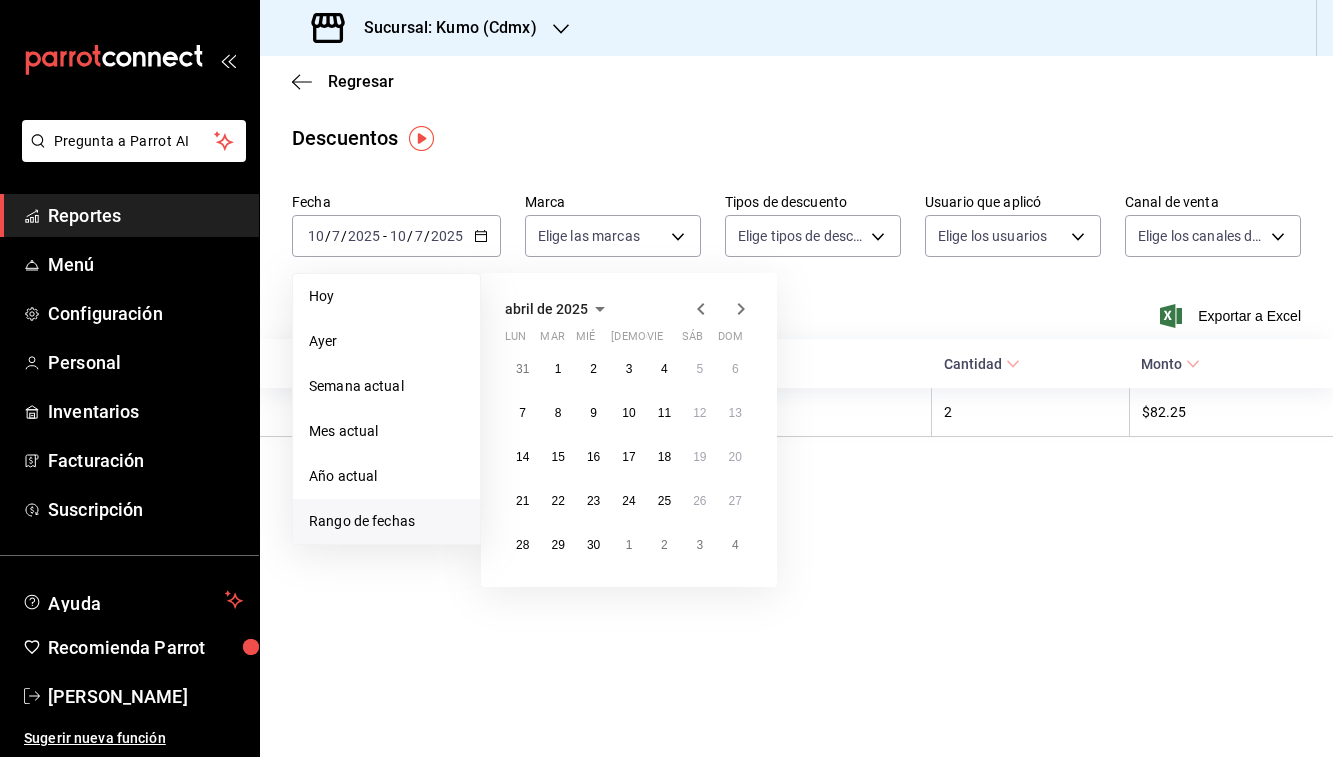 click 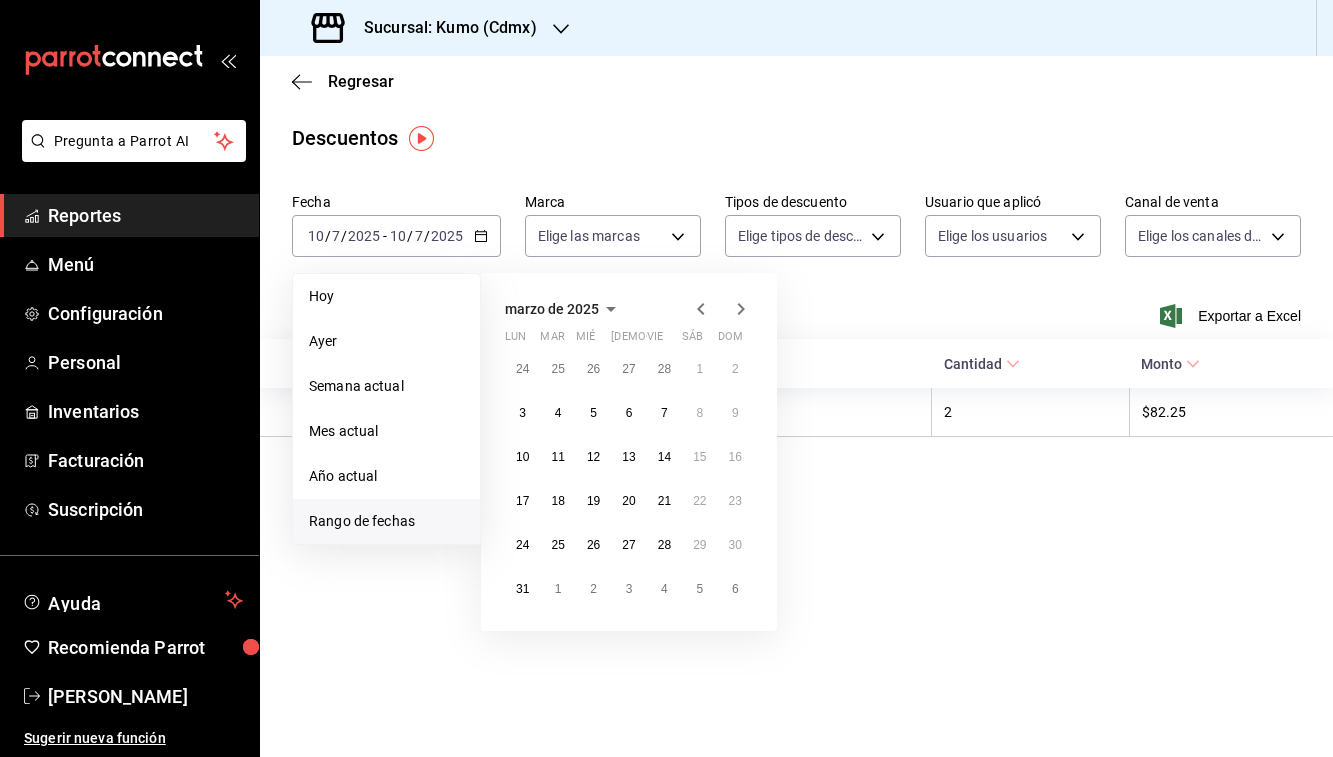 click 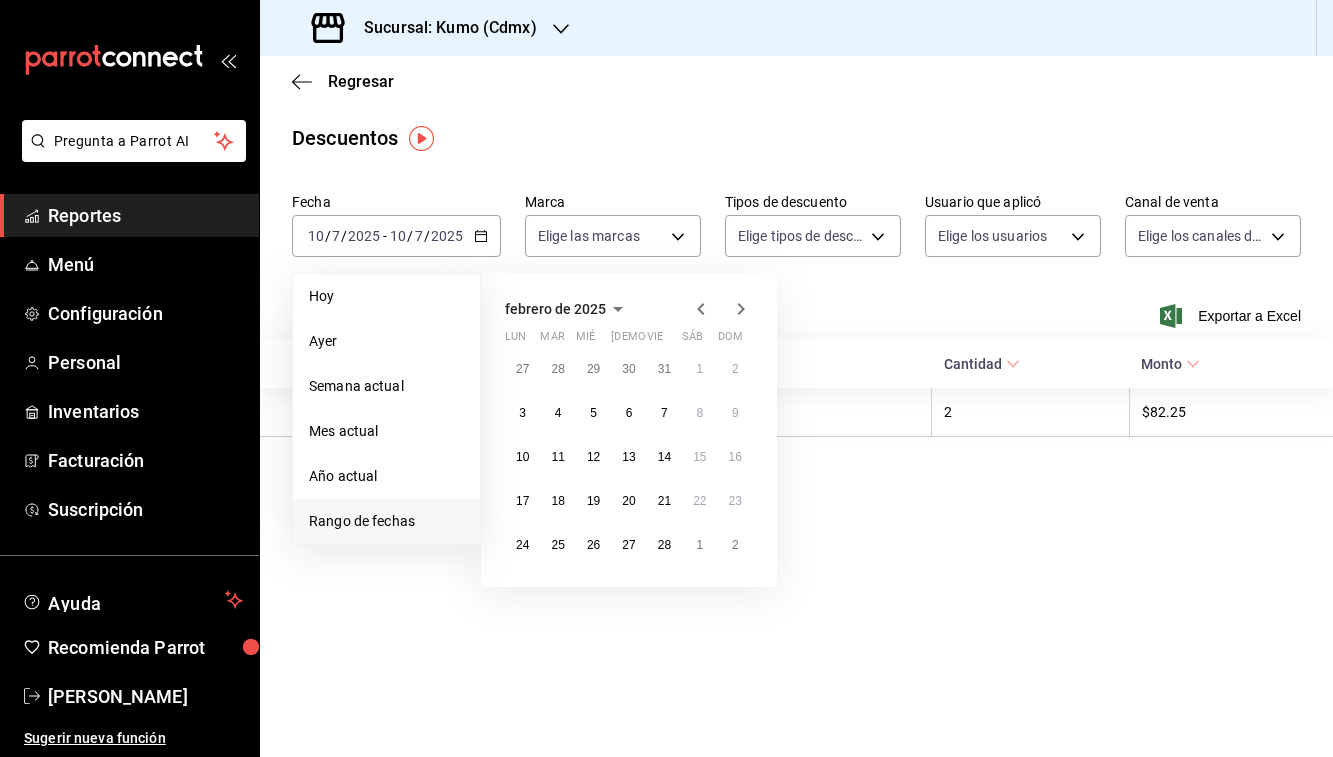 click 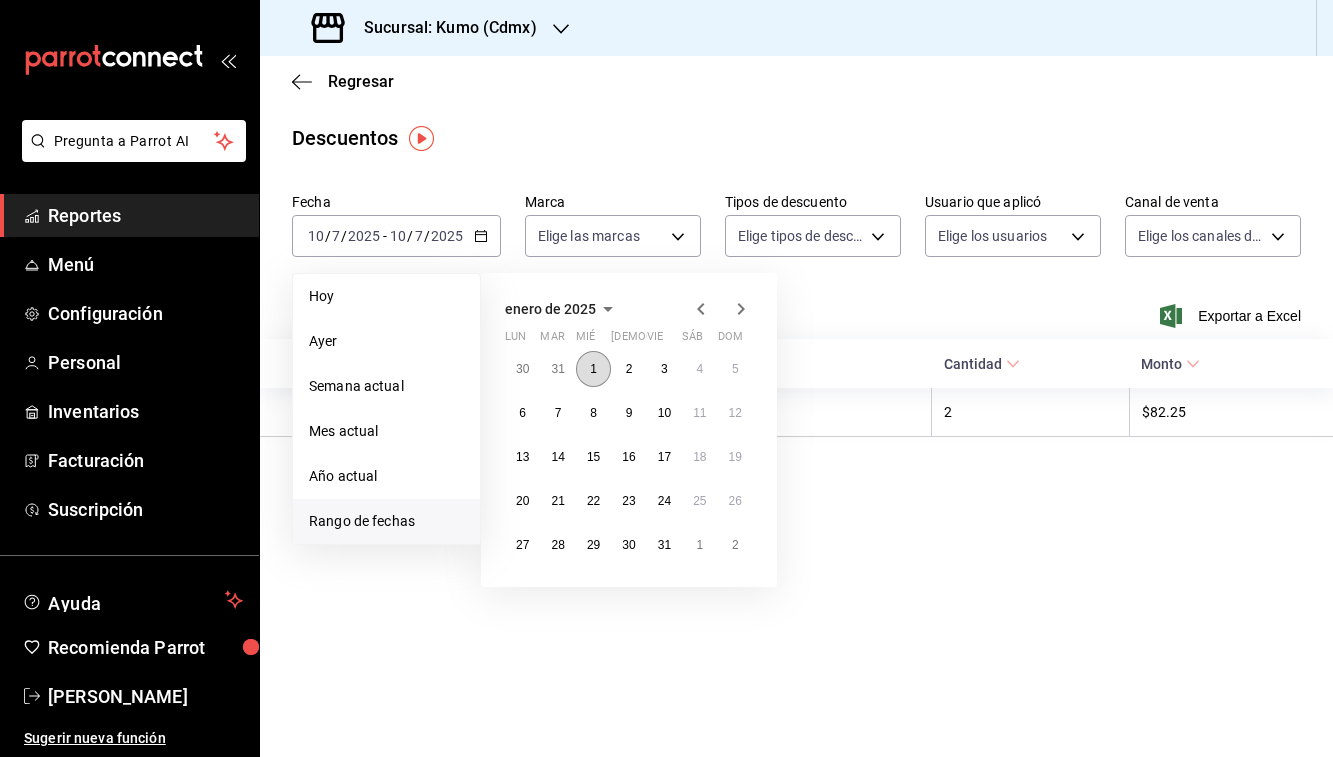 click on "1" at bounding box center (593, 369) 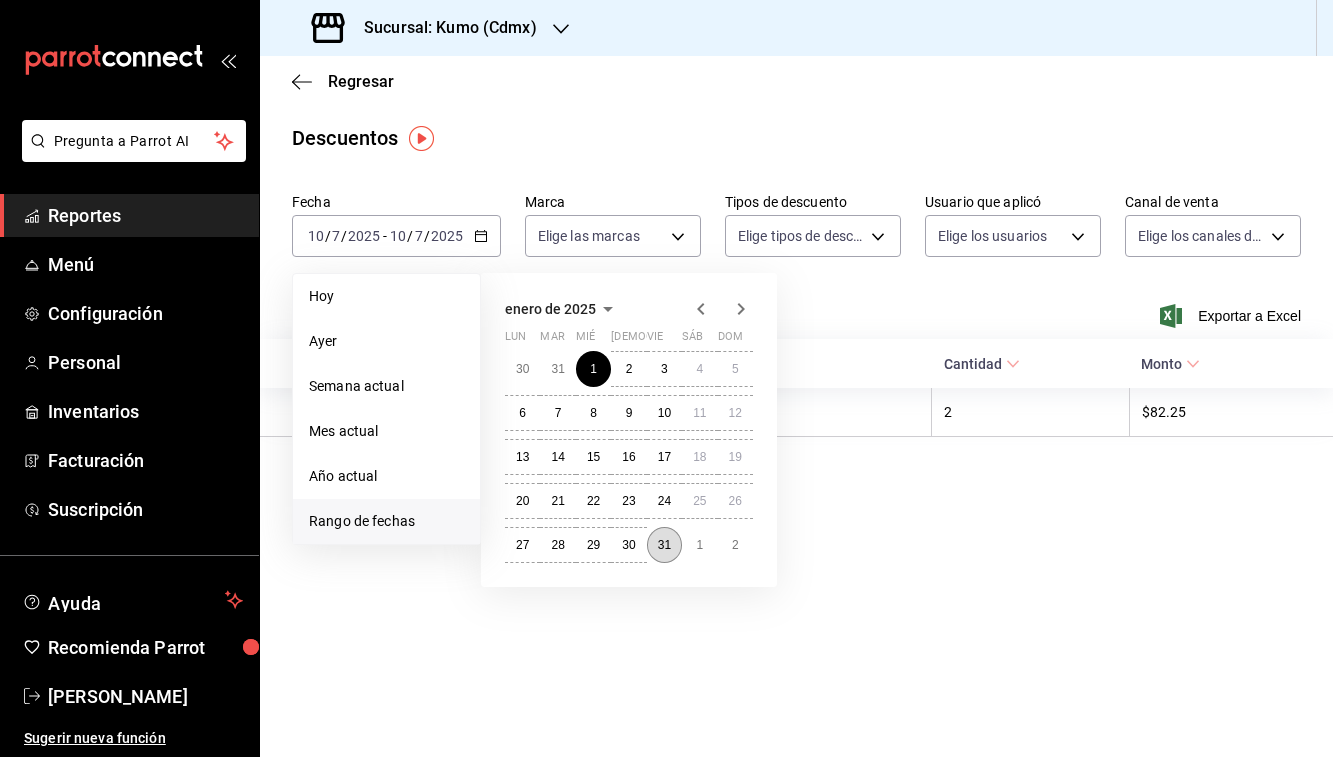 click on "31" at bounding box center [664, 545] 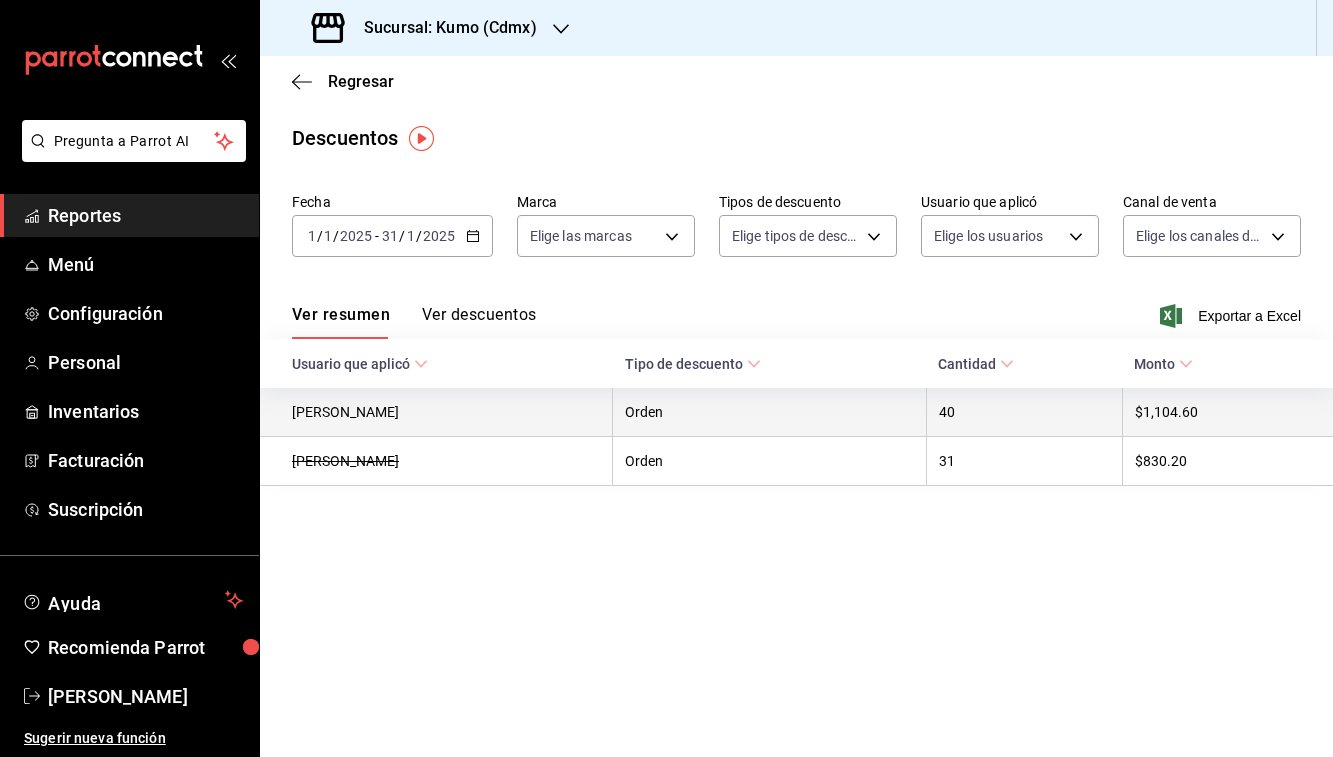 click on "$1,104.60" at bounding box center (1227, 412) 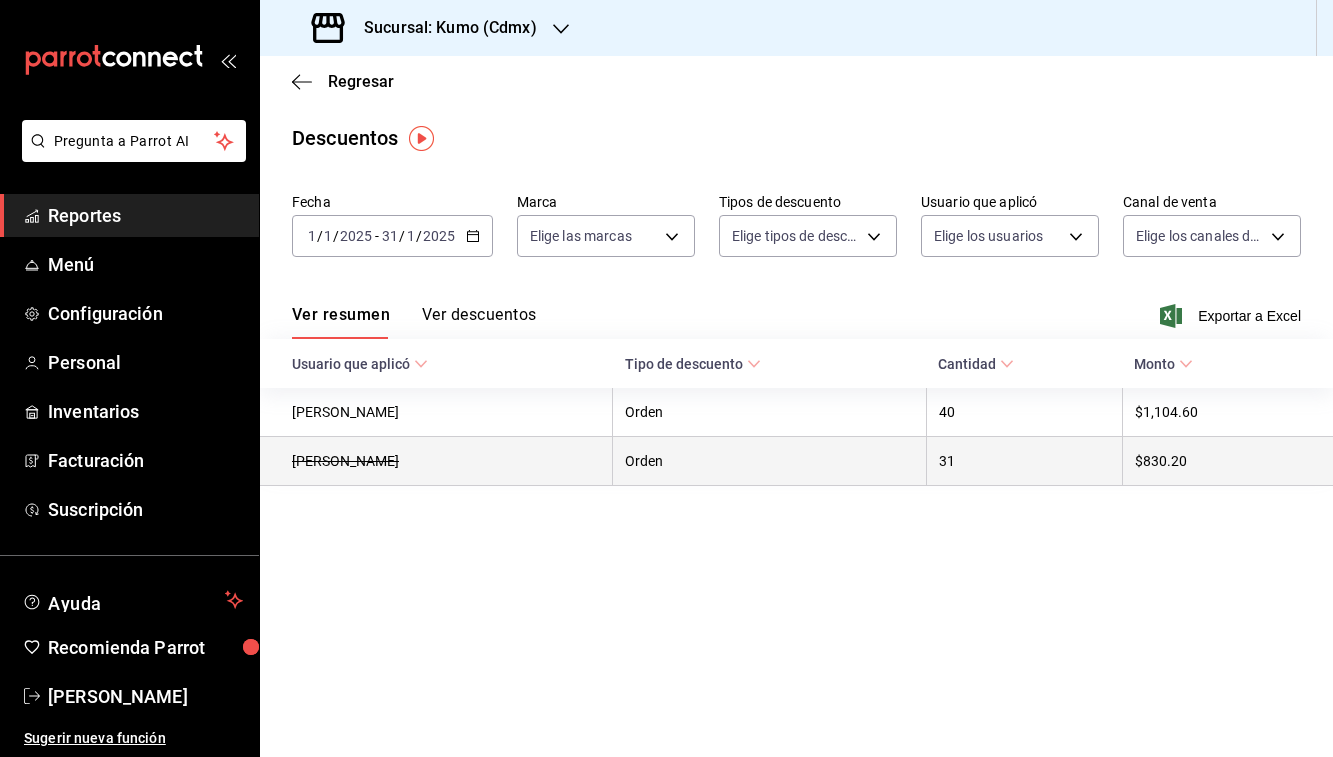 click on "Orden" at bounding box center [770, 461] 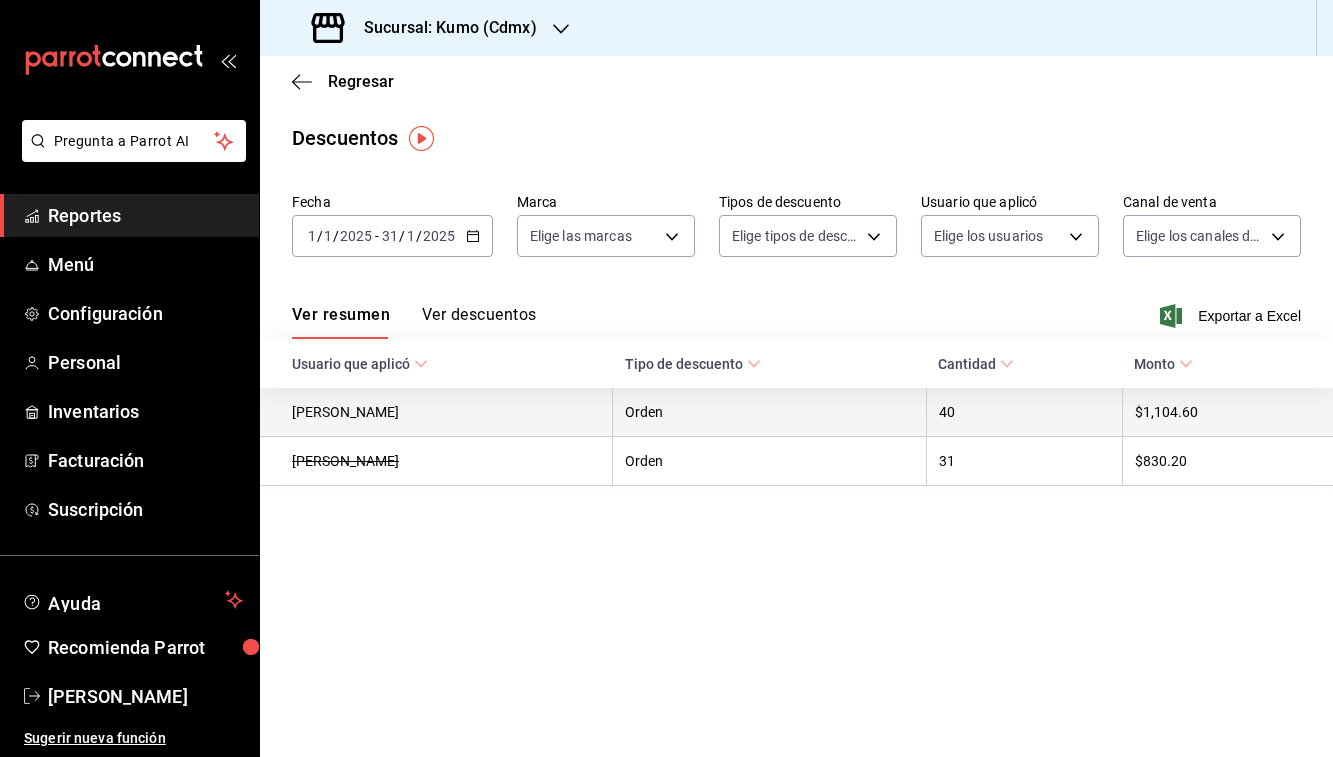 click on "[PERSON_NAME]" at bounding box center [436, 412] 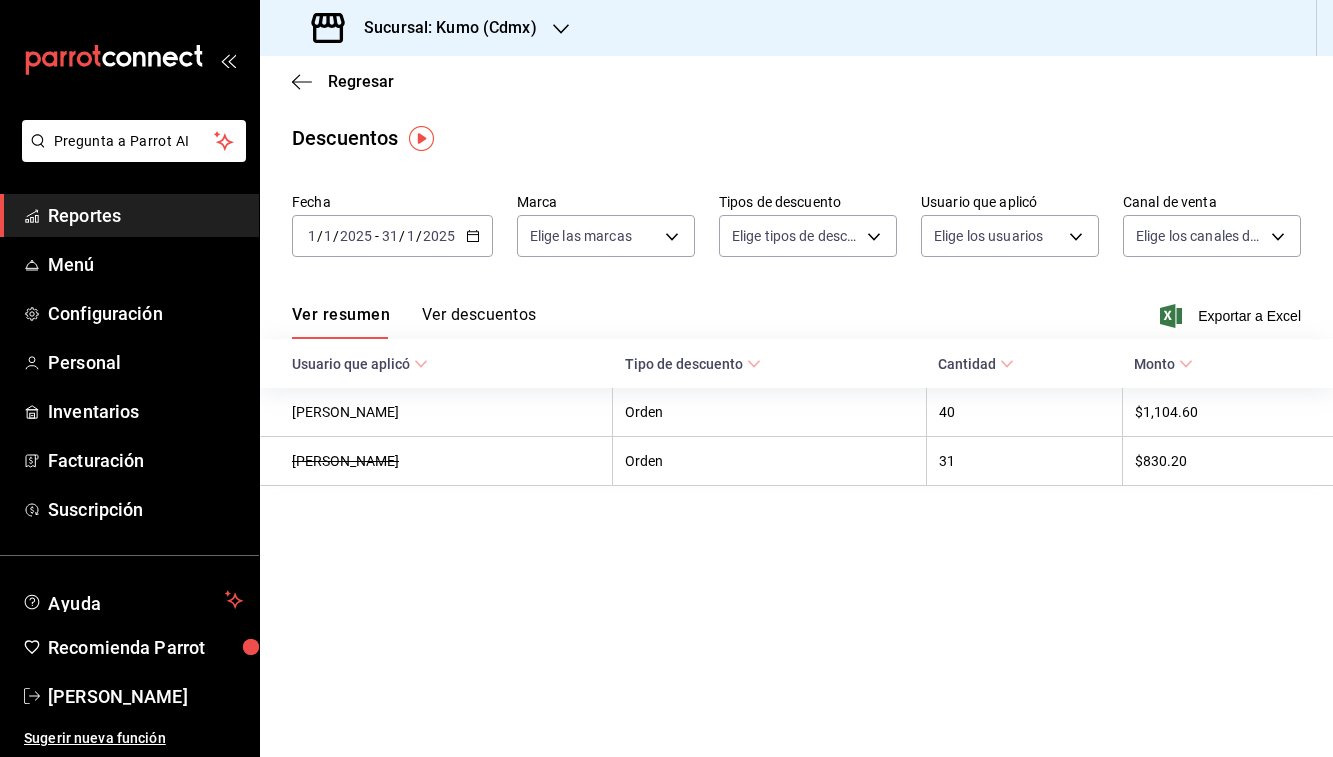 click on "Ver descuentos" at bounding box center (479, 322) 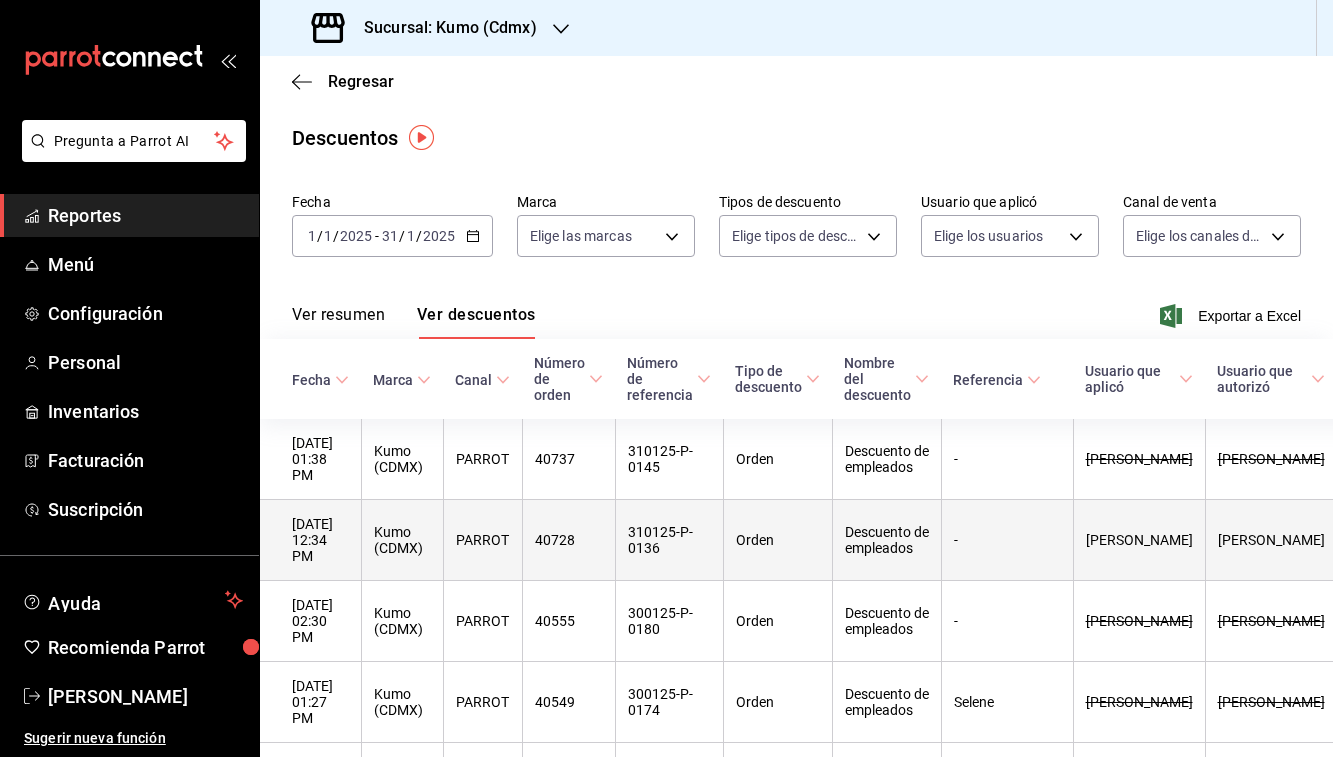 scroll, scrollTop: 1, scrollLeft: 0, axis: vertical 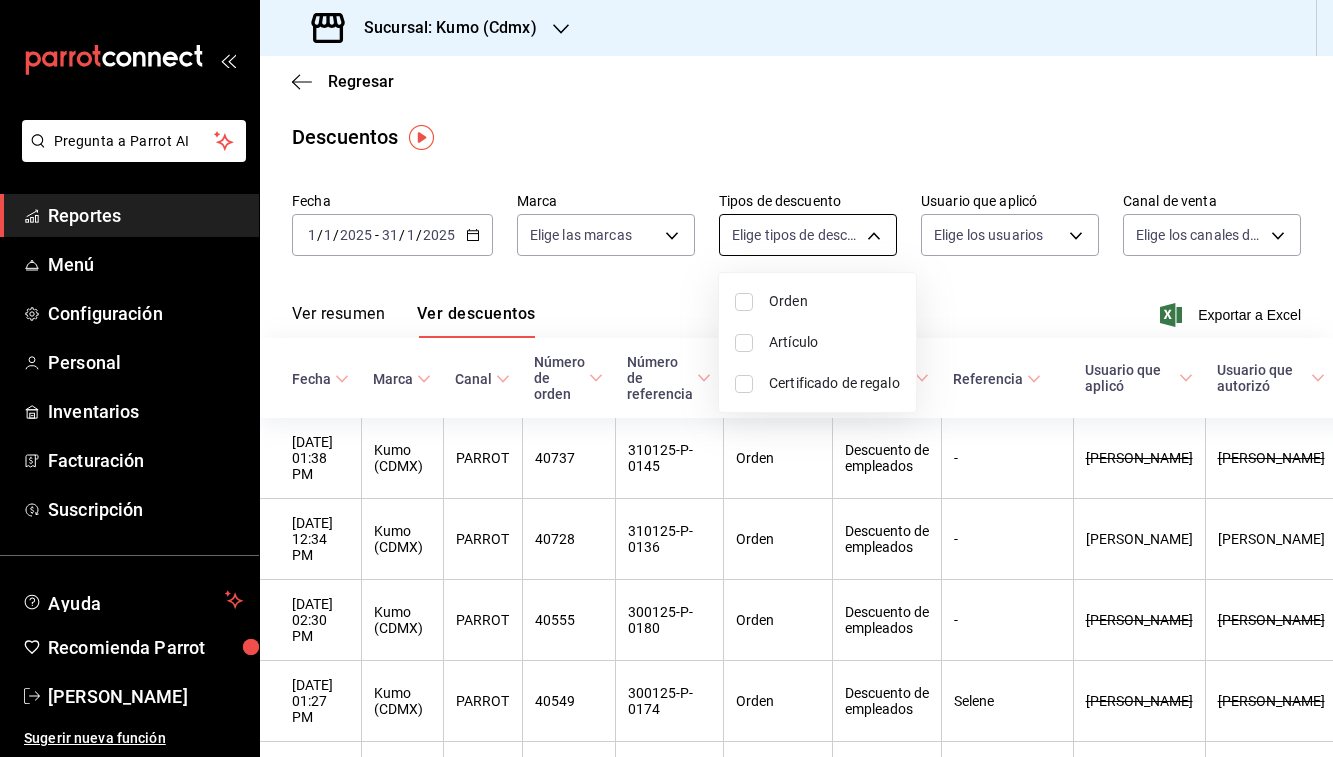 click on "Pregunta a Parrot AI Reportes   Menú   Configuración   Personal   Inventarios   Facturación   Suscripción   Ayuda Recomienda Parrot   [PERSON_NAME]   Sugerir nueva función   Sucursal: Kumo (Cdmx) Regresar Descuentos Fecha [DATE] [DATE] - [DATE] [DATE] Marca Elige las marcas Tipos de descuento Elige tipos de descuento Usuario que aplicó Elige los usuarios Canal de venta Elige los canales de venta Ver resumen Ver descuentos Exportar a Excel Fecha Marca Canal Número de orden Número de referencia Tipo de descuento Nombre del descuento Referencia Usuario que aplicó Usuario que autorizó Total [DATE] 01:38 PM Kumo (CDMX) PARROT 40737 310125-P-0145 Orden Descuento de empleados - [PERSON_NAME] [PERSON_NAME] $10.50 [DATE] 12:34 PM Kumo (CDMX) PARROT 40728 310125-P-0136 Orden Descuento de empleados - [PERSON_NAME] [PERSON_NAME] $31.50 [DATE] 02:30 PM Kumo (CDMX) PARROT 40555 300125-P-0180 Orden Descuento de empleados - [PERSON_NAME] [PERSON_NAME] $15.75 Kumo (CDMX) - -" at bounding box center [666, 378] 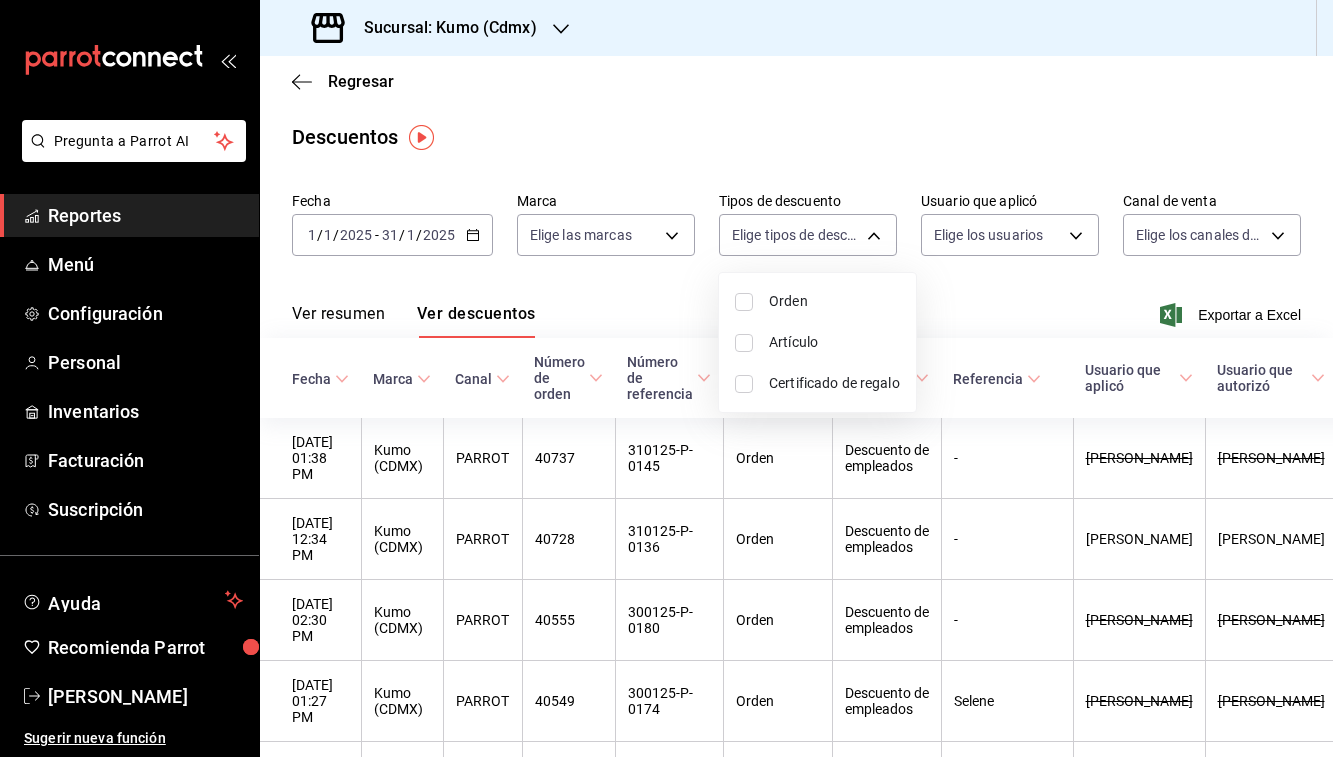click at bounding box center [744, 343] 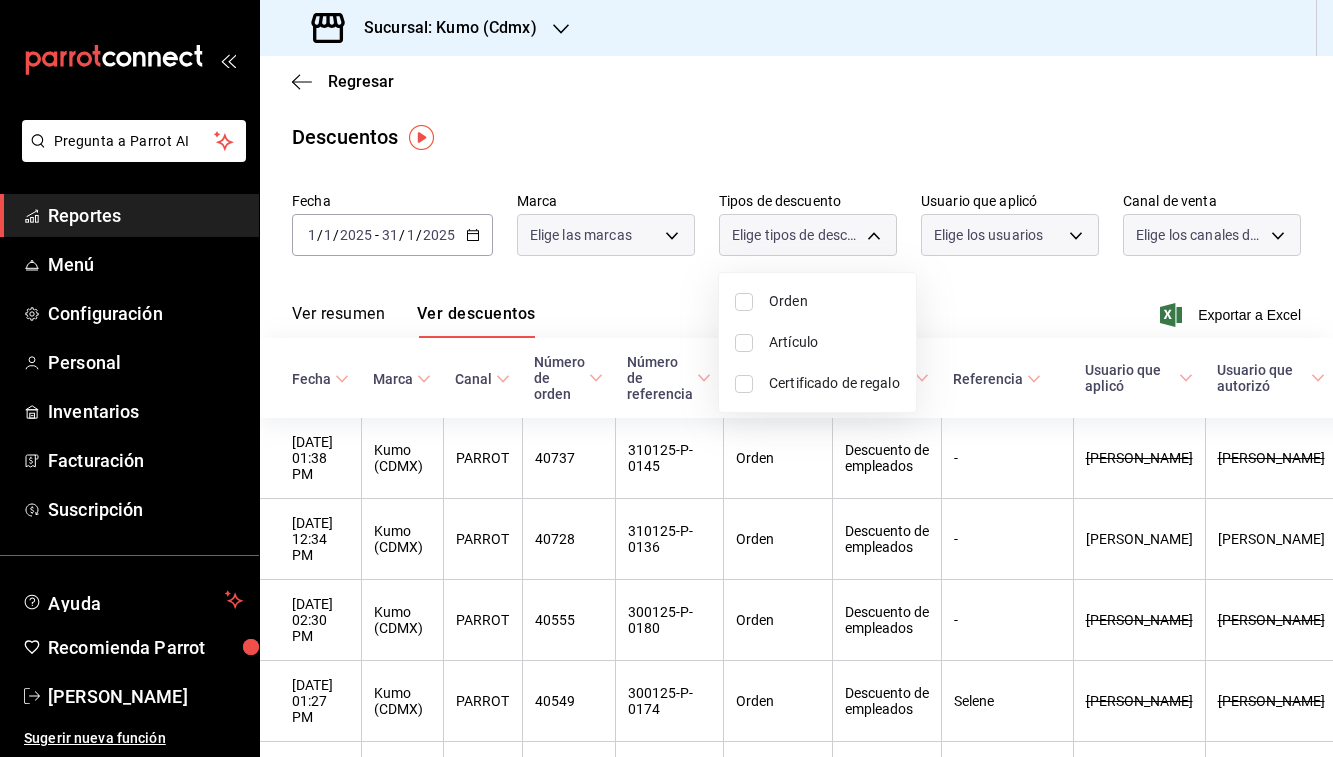 scroll, scrollTop: 0, scrollLeft: 0, axis: both 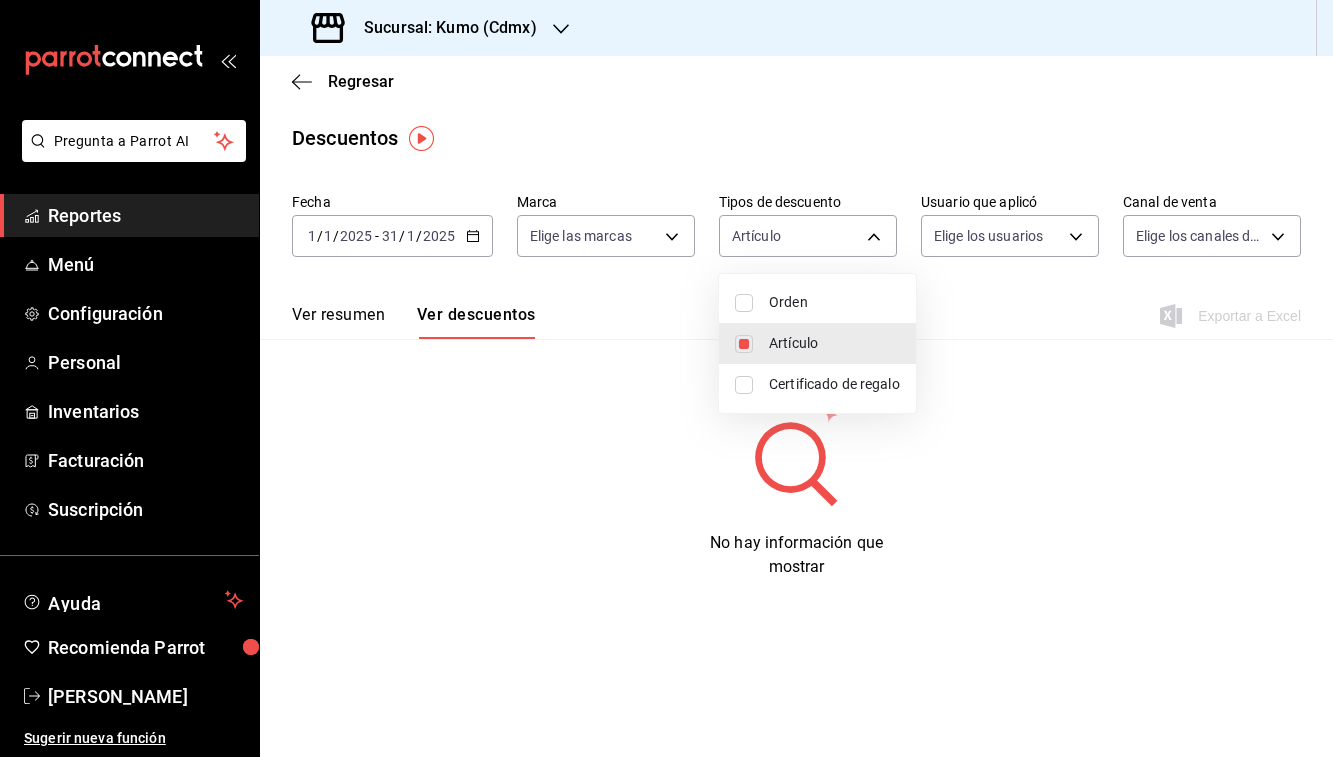 click at bounding box center [744, 344] 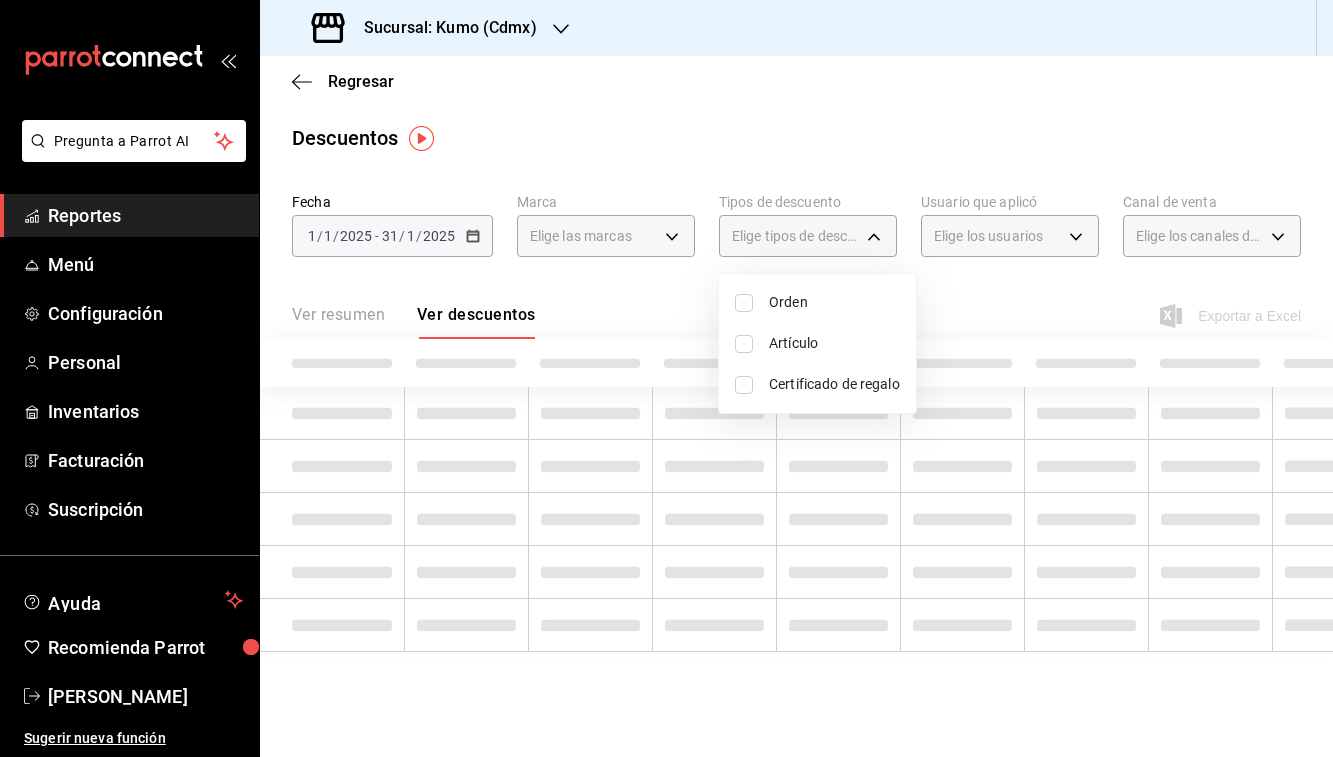 click at bounding box center (744, 303) 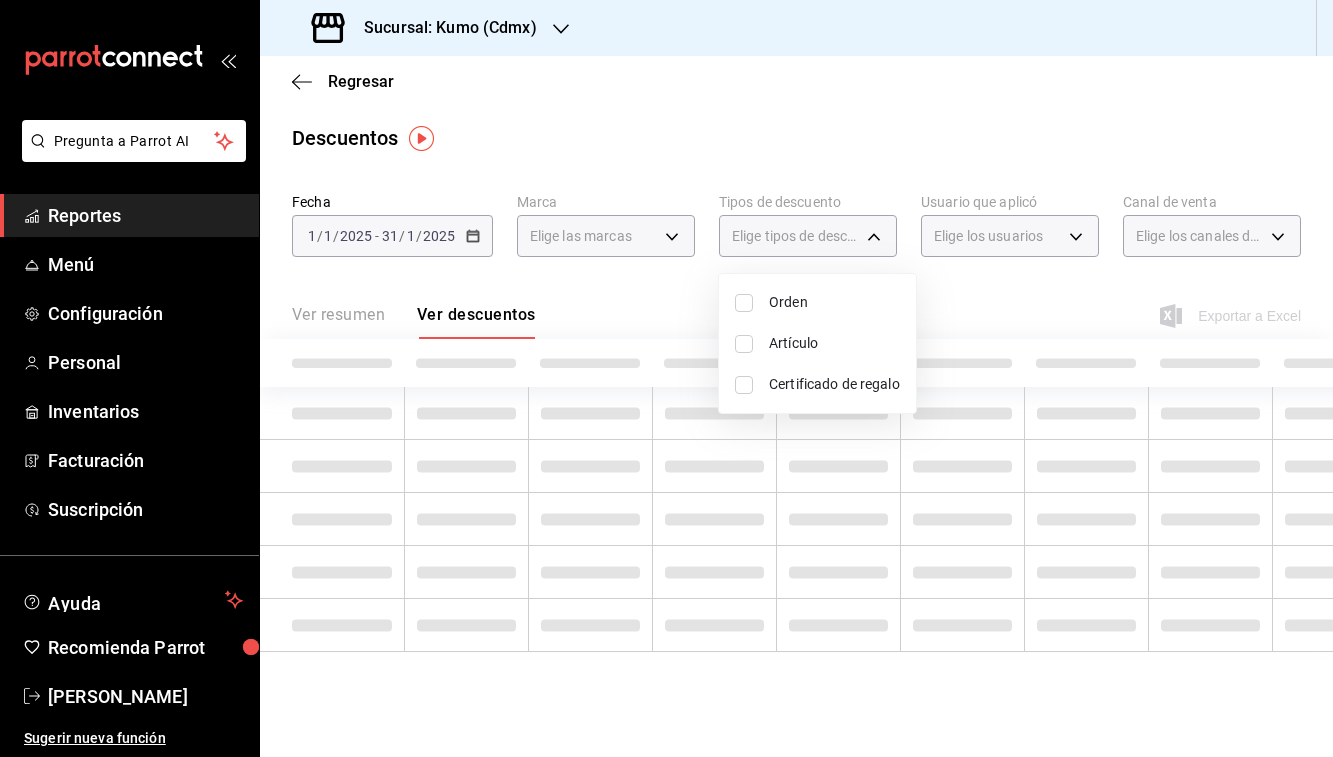 checkbox on "true" 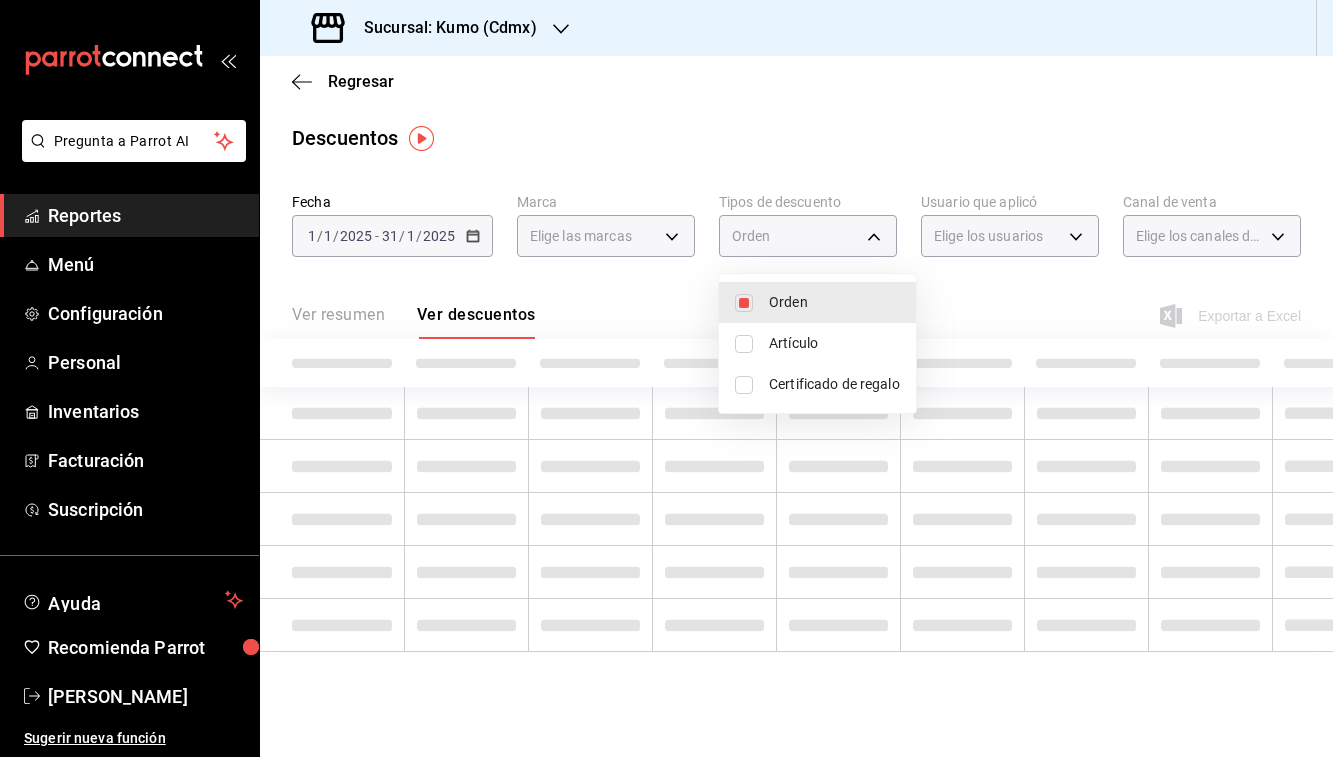 type on "ORDER" 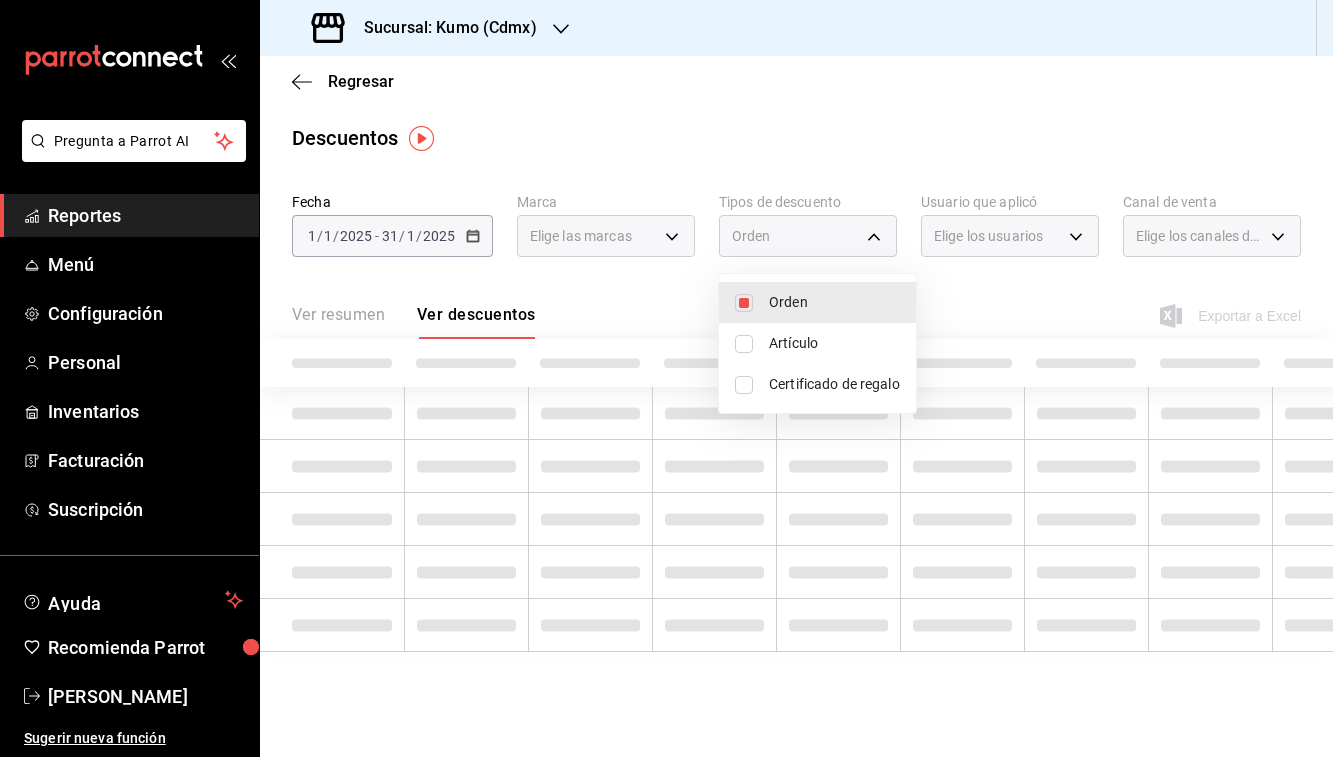 click at bounding box center (744, 303) 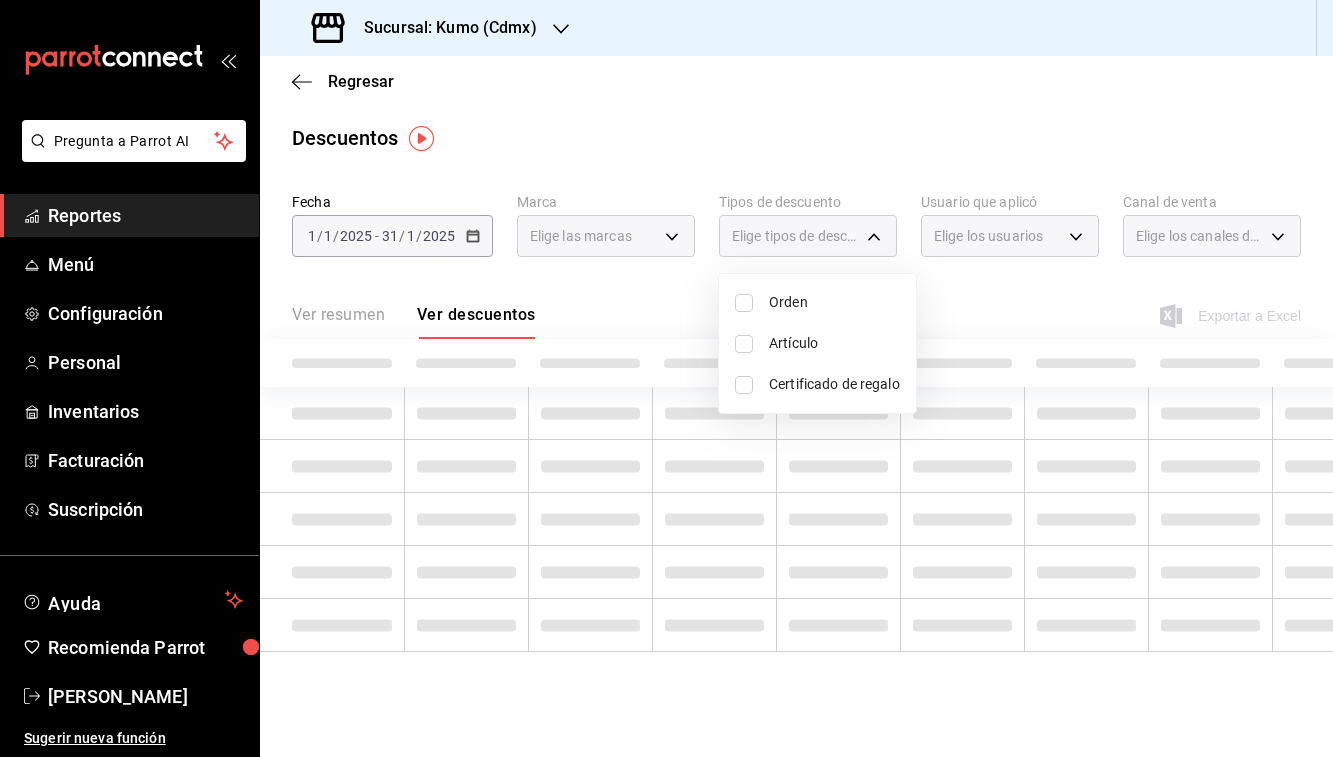 type 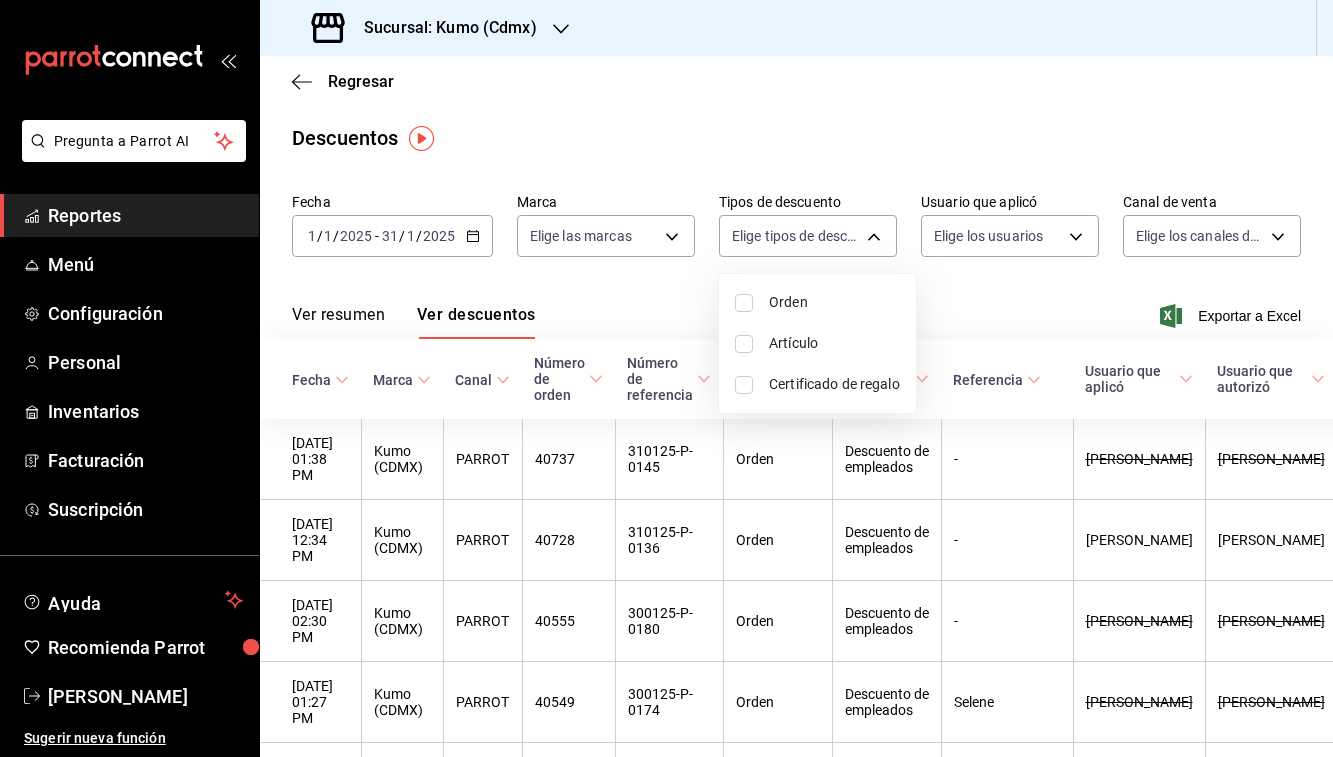 click at bounding box center [666, 378] 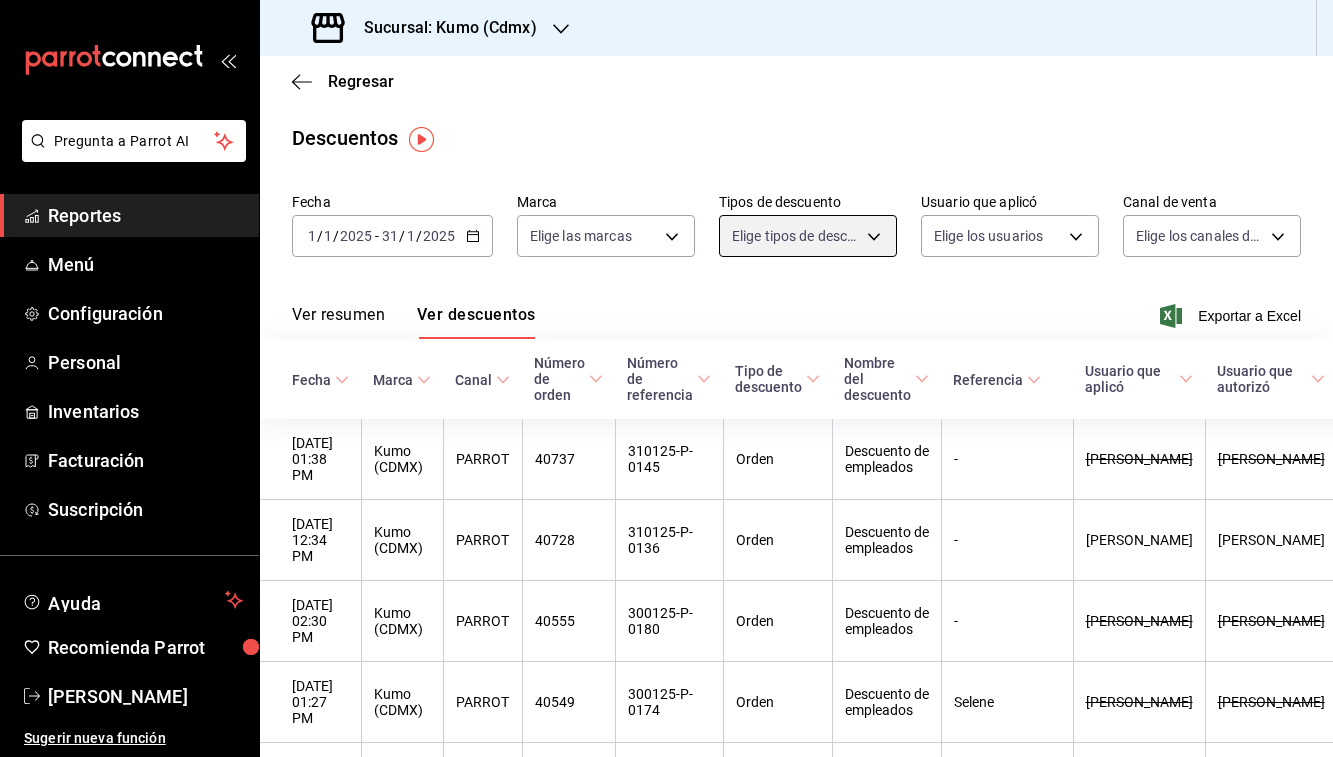 scroll, scrollTop: 0, scrollLeft: 0, axis: both 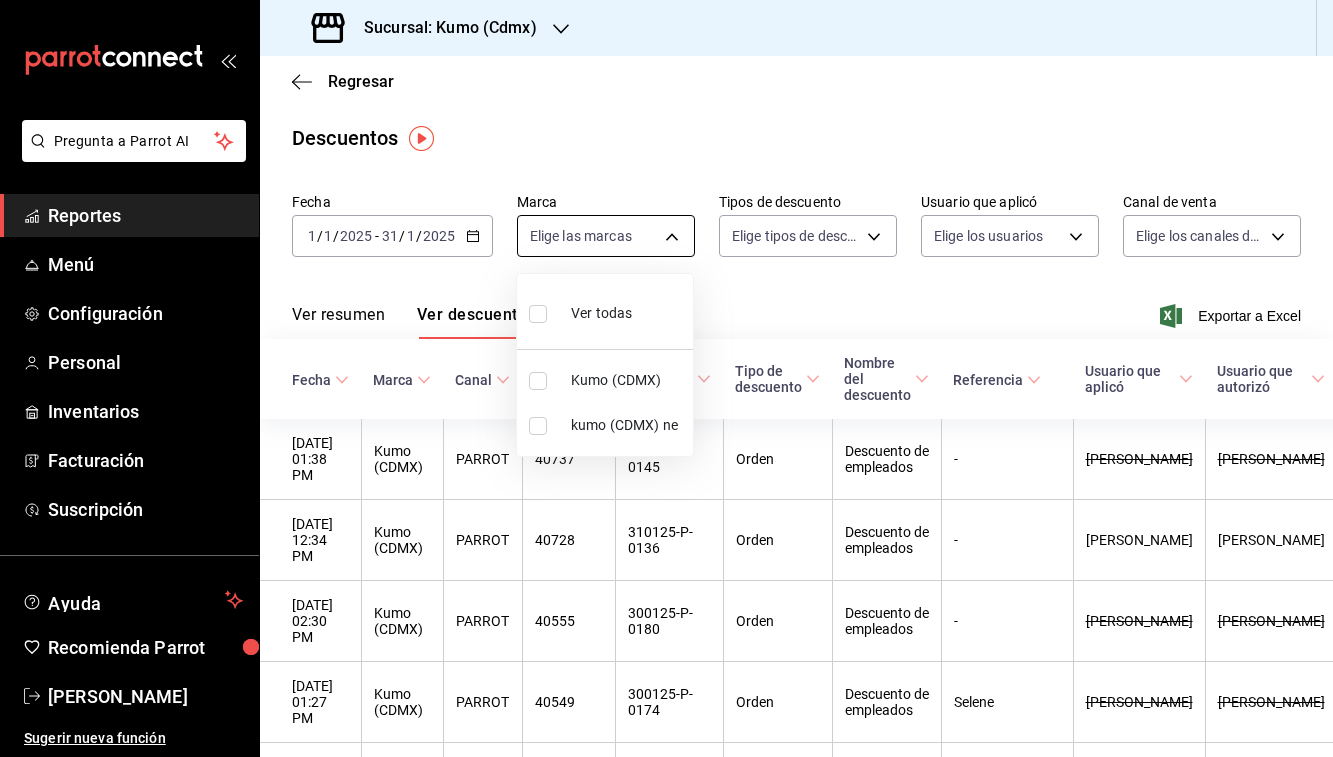 click on "Pregunta a Parrot AI Reportes   Menú   Configuración   Personal   Inventarios   Facturación   Suscripción   Ayuda Recomienda Parrot   [PERSON_NAME]   Sugerir nueva función   Sucursal: Kumo (Cdmx) Regresar Descuentos Fecha [DATE] [DATE] - [DATE] [DATE] Marca Elige las marcas Tipos de descuento Elige tipos de descuento Usuario que aplicó Elige los usuarios Canal de venta Elige los canales de venta Ver resumen Ver descuentos Exportar a Excel Fecha Marca Canal Número de orden Número de referencia Tipo de descuento Nombre del descuento Referencia Usuario que aplicó Usuario que autorizó Total [DATE] 01:38 PM Kumo (CDMX) PARROT 40737 310125-P-0145 Orden Descuento de empleados - [PERSON_NAME] [PERSON_NAME] $10.50 [DATE] 12:34 PM Kumo (CDMX) PARROT 40728 310125-P-0136 Orden Descuento de empleados - [PERSON_NAME] [PERSON_NAME] $31.50 [DATE] 02:30 PM Kumo (CDMX) PARROT 40555 300125-P-0180 Orden Descuento de empleados - [PERSON_NAME] [PERSON_NAME] $15.75 Kumo (CDMX) - -" at bounding box center [666, 378] 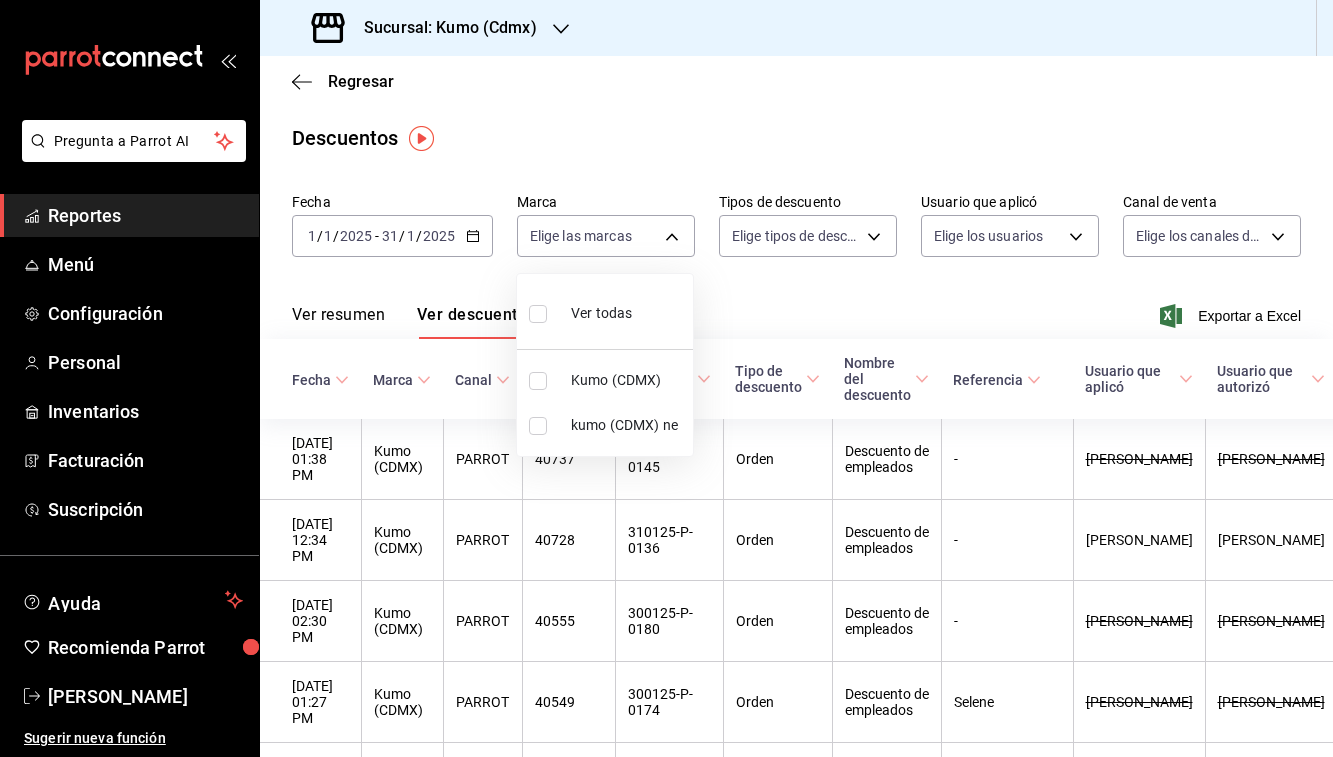 click at bounding box center [666, 378] 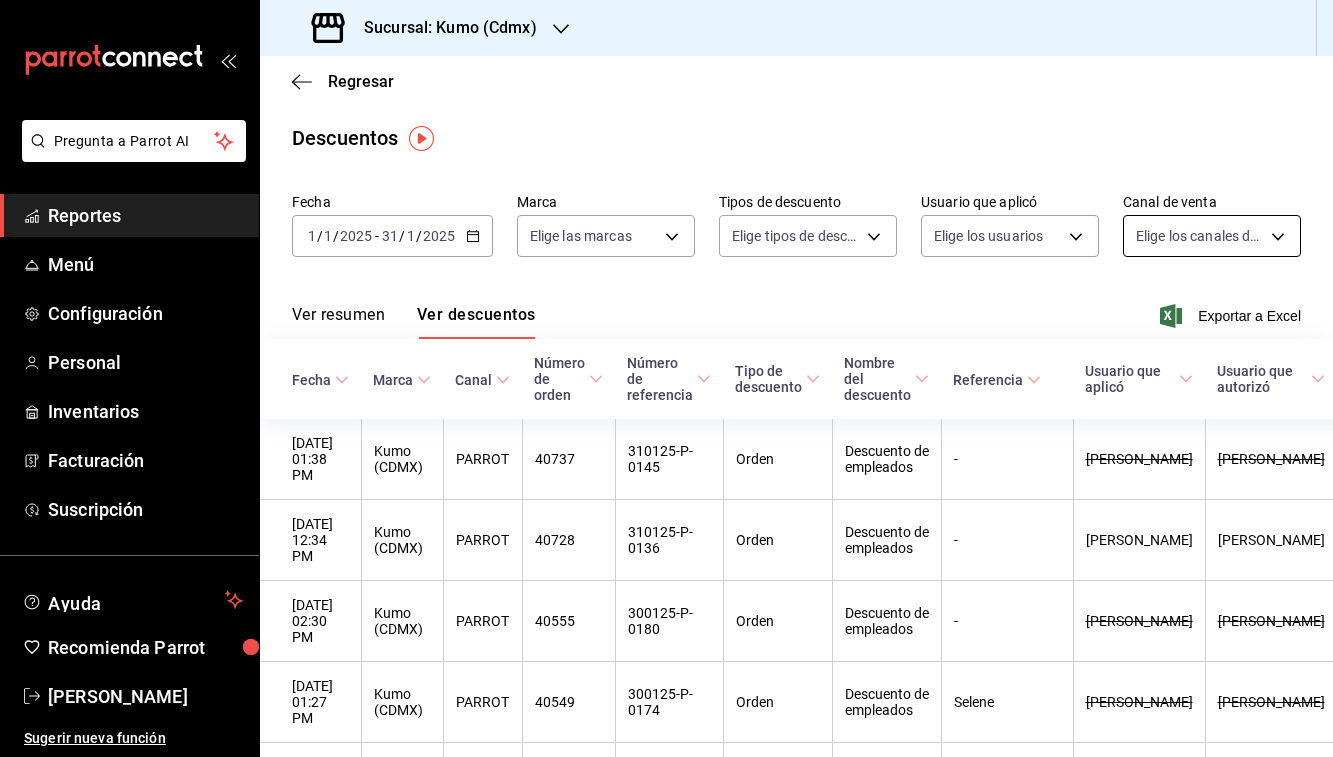 click on "Pregunta a Parrot AI Reportes   Menú   Configuración   Personal   Inventarios   Facturación   Suscripción   Ayuda Recomienda Parrot   [PERSON_NAME]   Sugerir nueva función   Sucursal: Kumo (Cdmx) Regresar Descuentos Fecha [DATE] [DATE] - [DATE] [DATE] Marca Elige las marcas Tipos de descuento Elige tipos de descuento Usuario que aplicó Elige los usuarios Canal de venta Elige los canales de venta Ver resumen Ver descuentos Exportar a Excel Fecha Marca Canal Número de orden Número de referencia Tipo de descuento Nombre del descuento Referencia Usuario que aplicó Usuario que autorizó Total [DATE] 01:38 PM Kumo (CDMX) PARROT 40737 310125-P-0145 Orden Descuento de empleados - [PERSON_NAME] [PERSON_NAME] $10.50 [DATE] 12:34 PM Kumo (CDMX) PARROT 40728 310125-P-0136 Orden Descuento de empleados - [PERSON_NAME] [PERSON_NAME] $31.50 [DATE] 02:30 PM Kumo (CDMX) PARROT 40555 300125-P-0180 Orden Descuento de empleados - [PERSON_NAME] [PERSON_NAME] $15.75 Kumo (CDMX) - -" at bounding box center [666, 378] 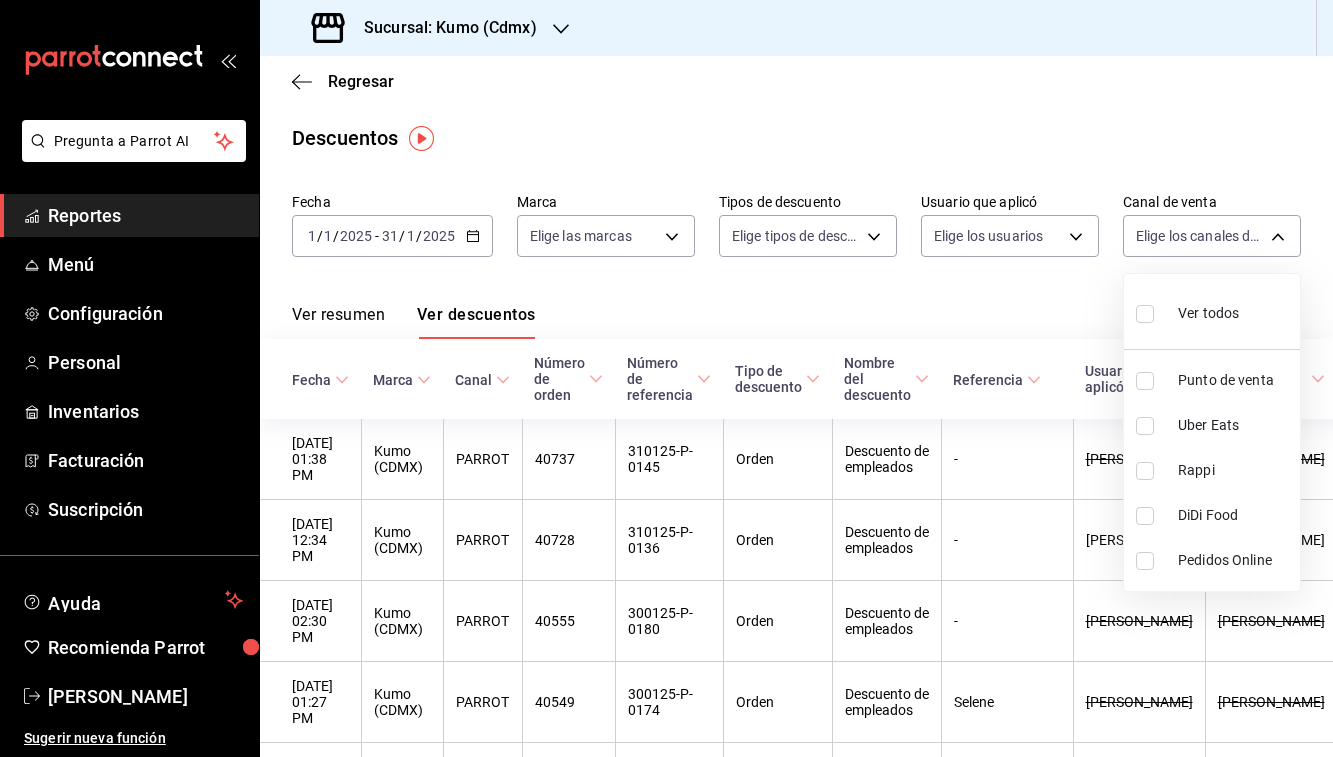 click at bounding box center (666, 378) 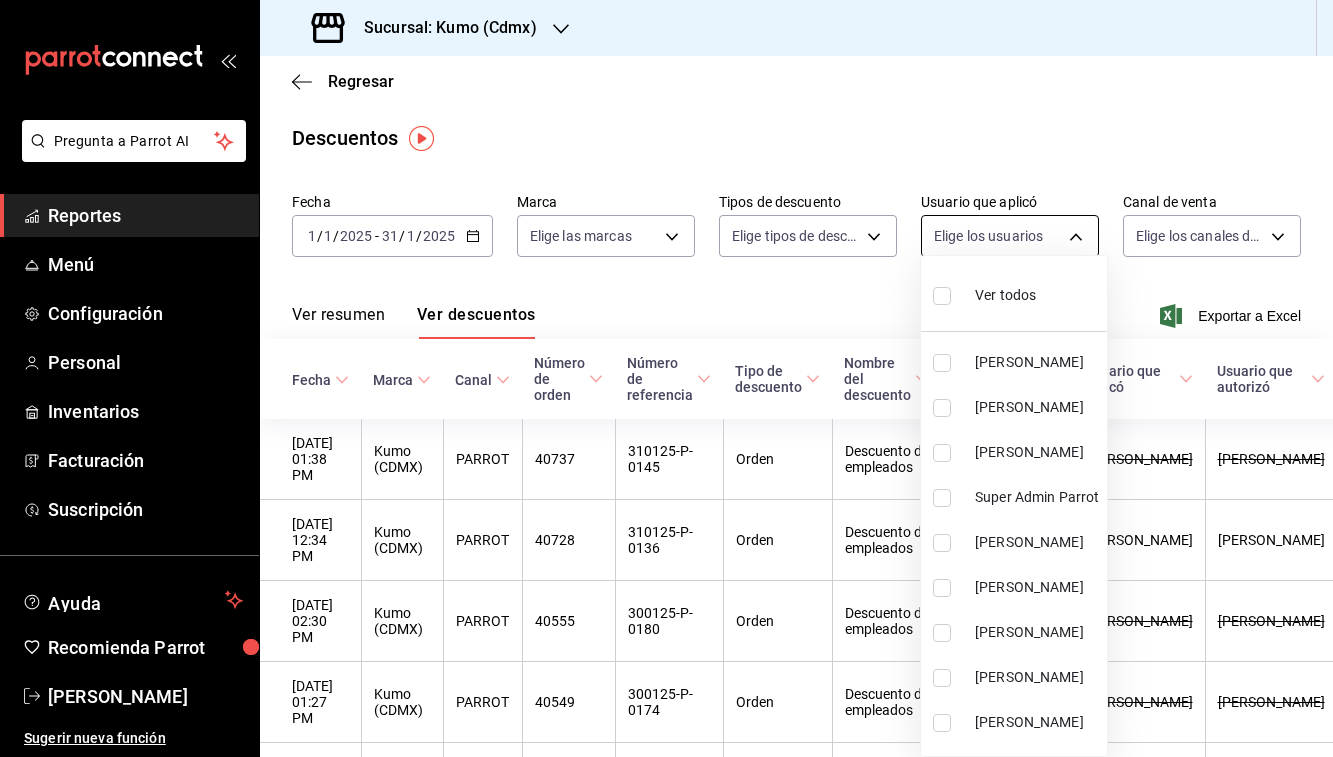 click on "Pregunta a Parrot AI Reportes   Menú   Configuración   Personal   Inventarios   Facturación   Suscripción   Ayuda Recomienda Parrot   [PERSON_NAME]   Sugerir nueva función   Sucursal: Kumo (Cdmx) Regresar Descuentos Fecha [DATE] [DATE] - [DATE] [DATE] Marca Elige las marcas Tipos de descuento Elige tipos de descuento Usuario que aplicó Elige los usuarios Canal de venta Elige los canales de venta Ver resumen Ver descuentos Exportar a Excel Fecha Marca Canal Número de orden Número de referencia Tipo de descuento Nombre del descuento Referencia Usuario que aplicó Usuario que autorizó Total [DATE] 01:38 PM Kumo (CDMX) PARROT 40737 310125-P-0145 Orden Descuento de empleados - [PERSON_NAME] [PERSON_NAME] $10.50 [DATE] 12:34 PM Kumo (CDMX) PARROT 40728 310125-P-0136 Orden Descuento de empleados - [PERSON_NAME] [PERSON_NAME] $31.50 [DATE] 02:30 PM Kumo (CDMX) PARROT 40555 300125-P-0180 Orden Descuento de empleados - [PERSON_NAME] [PERSON_NAME] $15.75 Kumo (CDMX) - -" at bounding box center (666, 378) 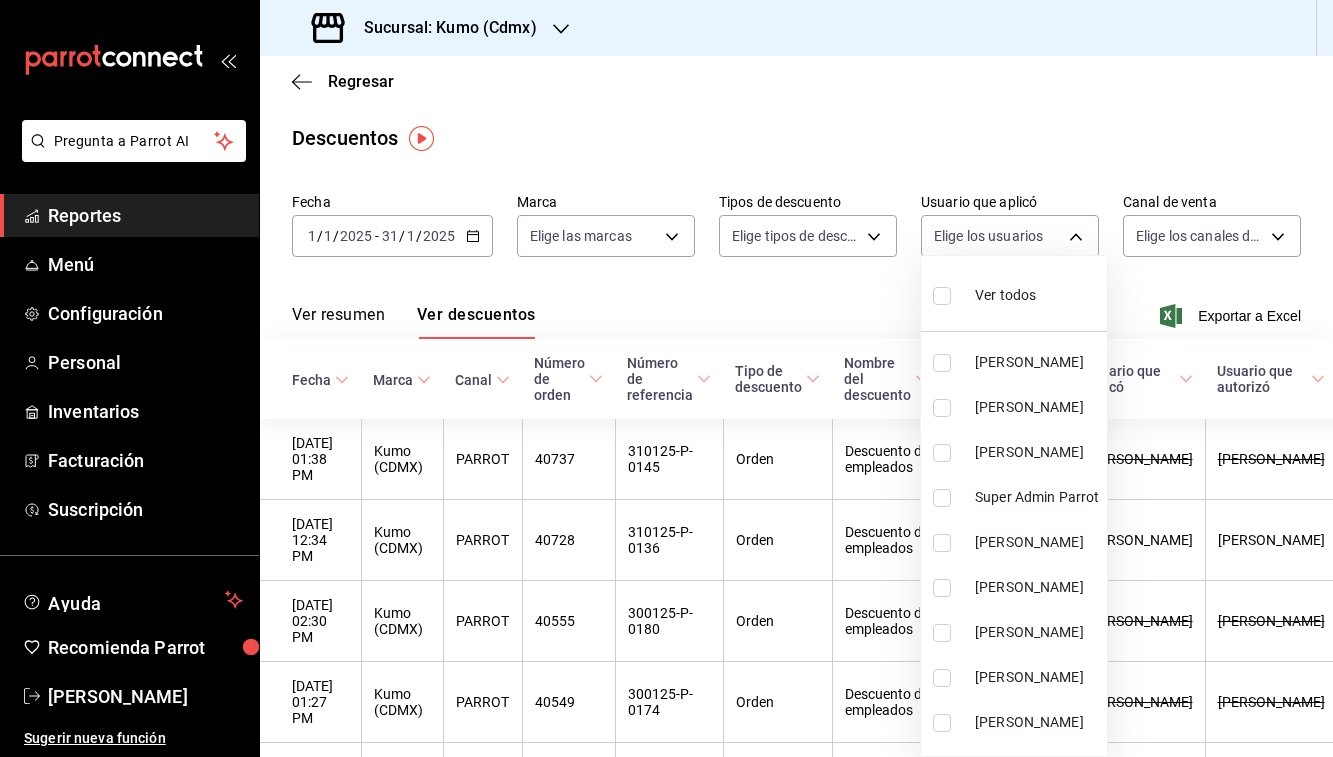 click at bounding box center (666, 378) 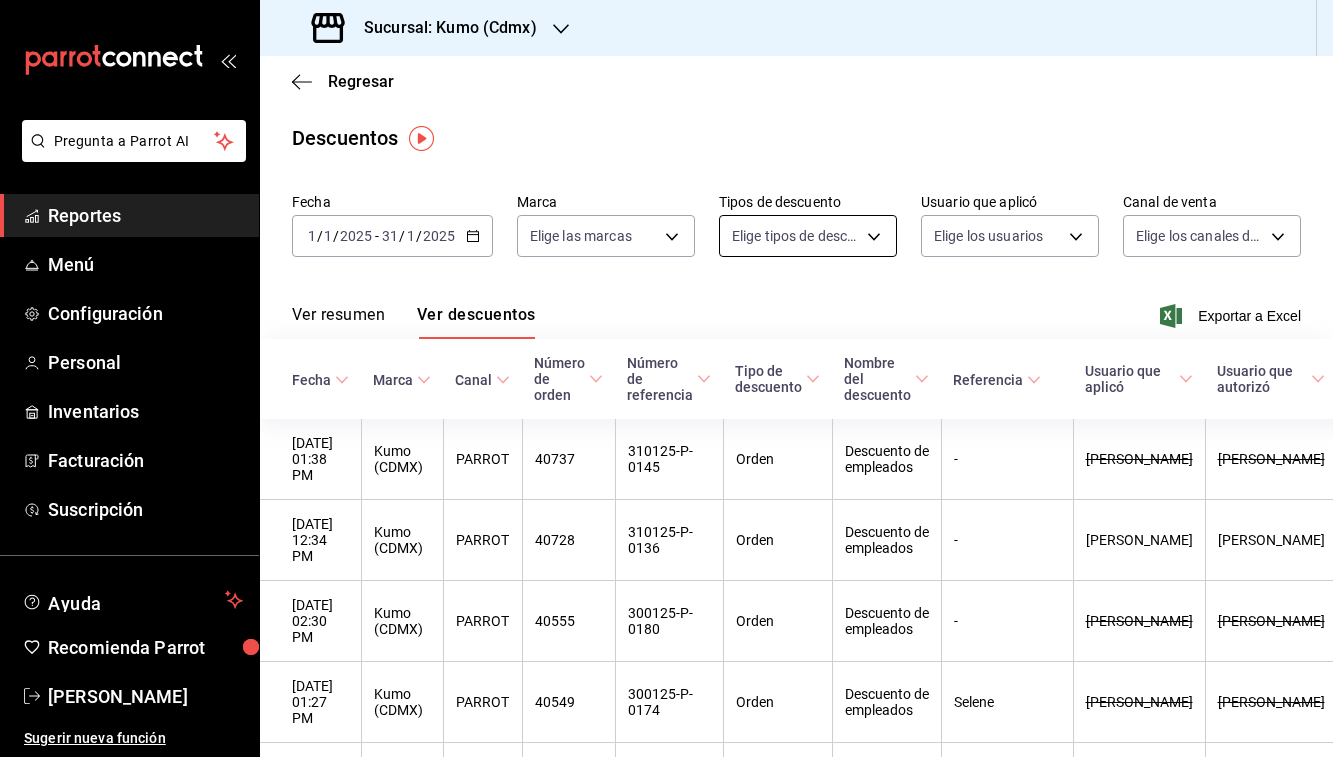 click on "Pregunta a Parrot AI Reportes   Menú   Configuración   Personal   Inventarios   Facturación   Suscripción   Ayuda Recomienda Parrot   [PERSON_NAME]   Sugerir nueva función   Sucursal: Kumo (Cdmx) Regresar Descuentos Fecha [DATE] [DATE] - [DATE] [DATE] Marca Elige las marcas Tipos de descuento Elige tipos de descuento Usuario que aplicó Elige los usuarios Canal de venta Elige los canales de venta Ver resumen Ver descuentos Exportar a Excel Fecha Marca Canal Número de orden Número de referencia Tipo de descuento Nombre del descuento Referencia Usuario que aplicó Usuario que autorizó Total [DATE] 01:38 PM Kumo (CDMX) PARROT 40737 310125-P-0145 Orden Descuento de empleados - [PERSON_NAME] [PERSON_NAME] $10.50 [DATE] 12:34 PM Kumo (CDMX) PARROT 40728 310125-P-0136 Orden Descuento de empleados - [PERSON_NAME] [PERSON_NAME] $31.50 [DATE] 02:30 PM Kumo (CDMX) PARROT 40555 300125-P-0180 Orden Descuento de empleados - [PERSON_NAME] [PERSON_NAME] $15.75 Kumo (CDMX) - -" at bounding box center [666, 378] 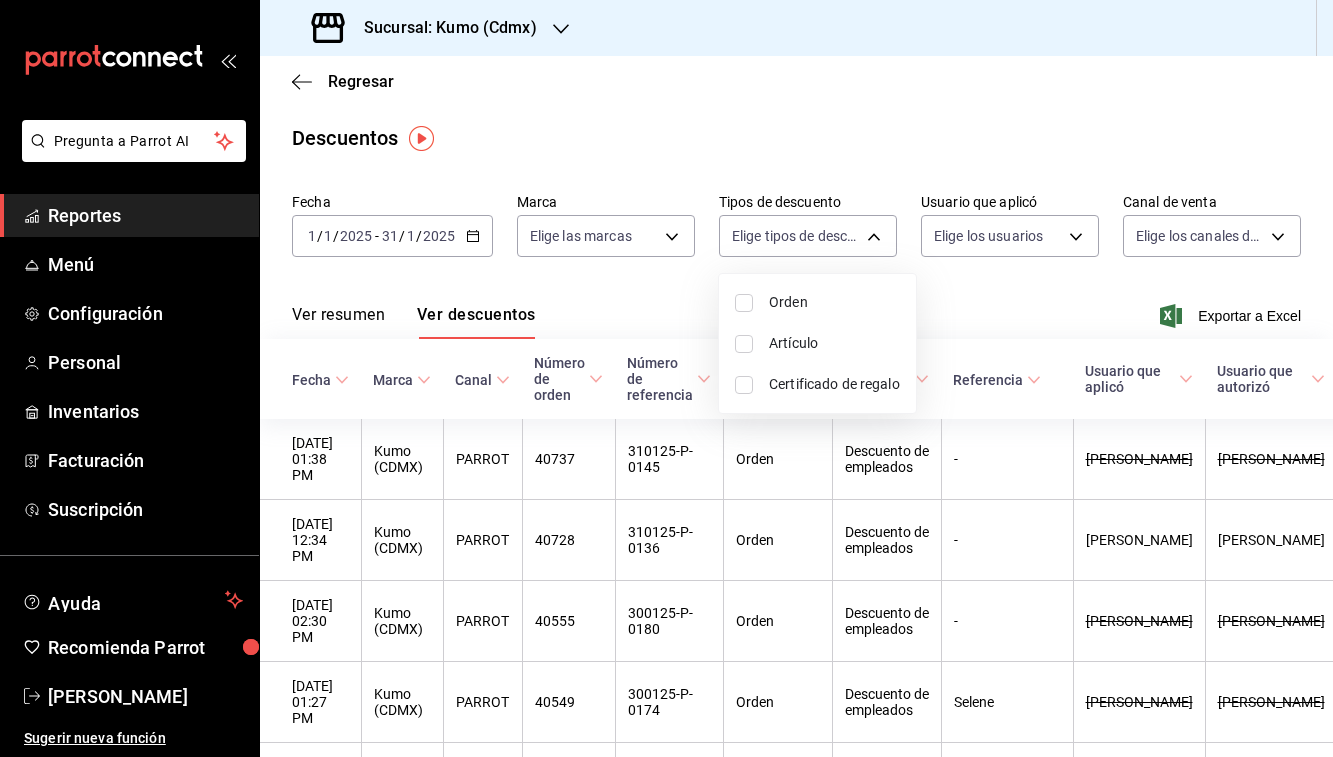 click at bounding box center [744, 303] 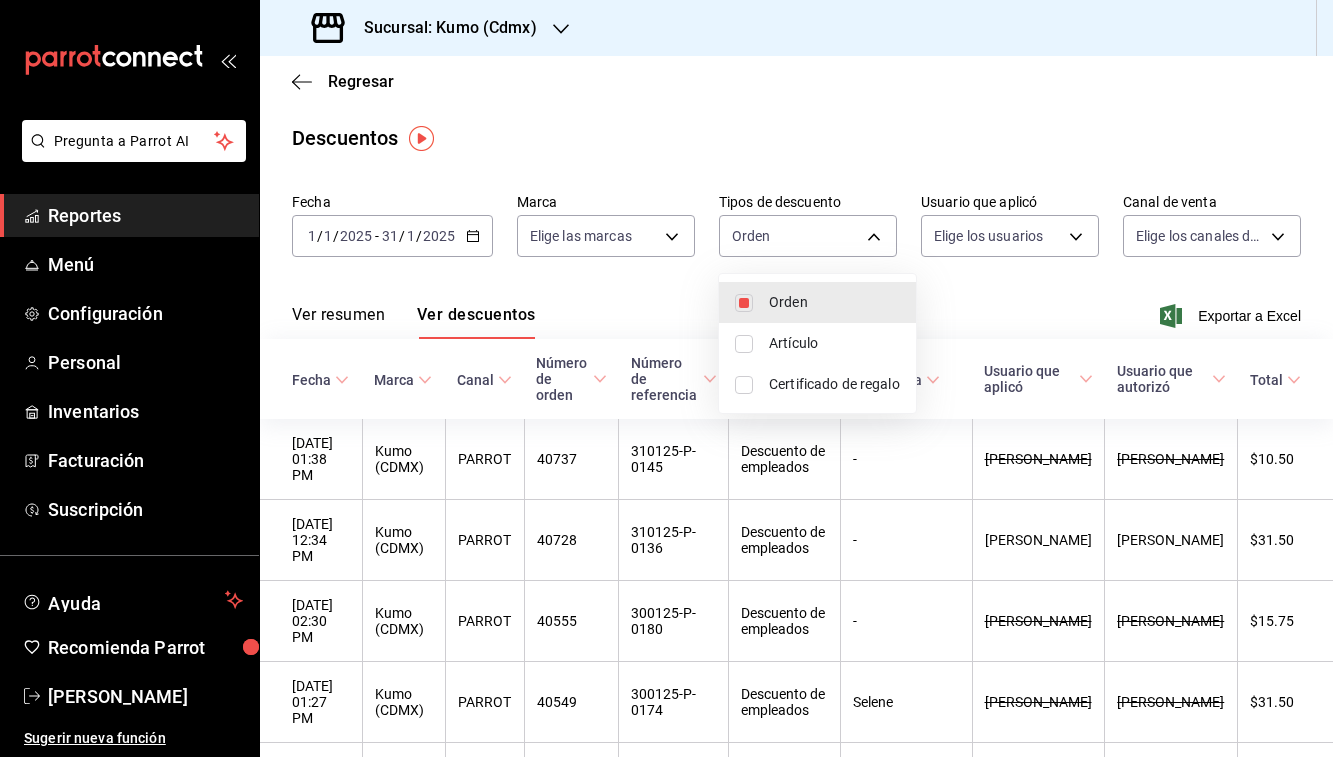 click at bounding box center [666, 378] 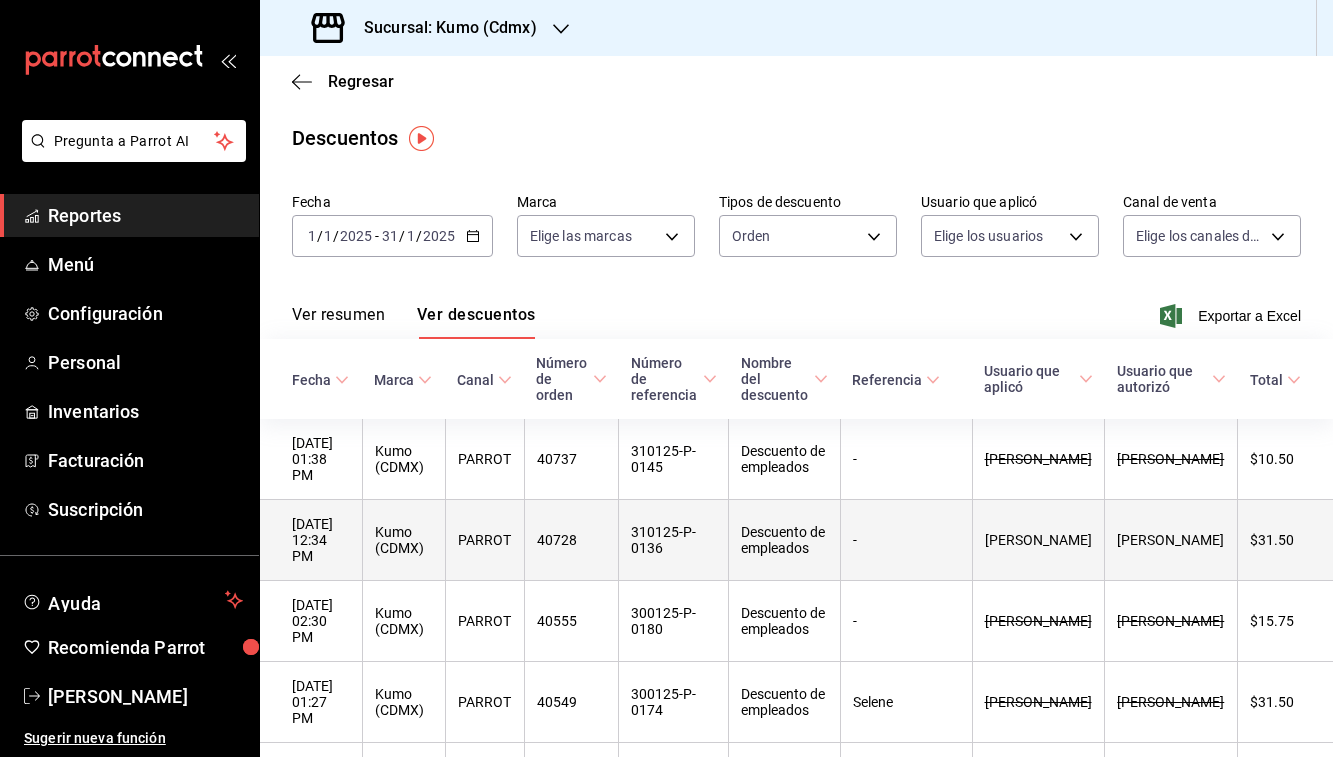click on "Kumo (CDMX)" at bounding box center (403, 540) 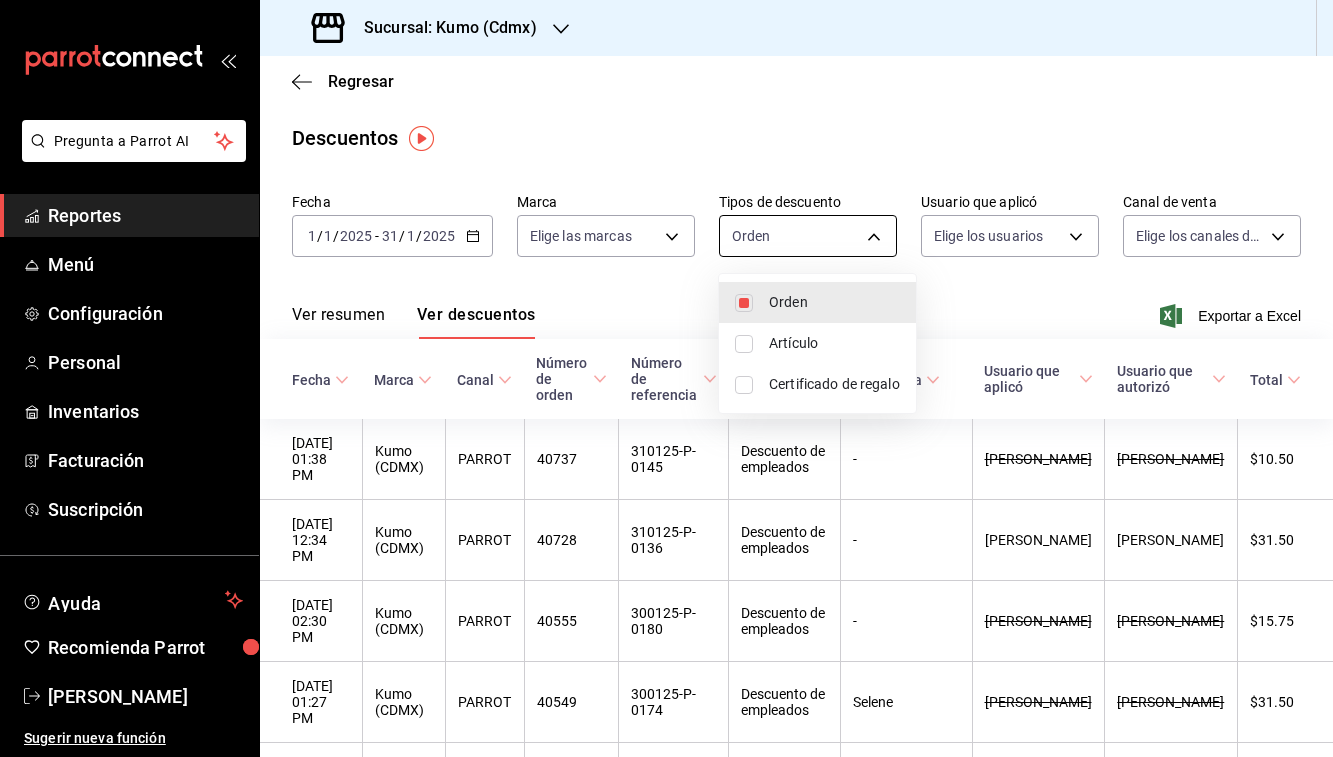 click on "Pregunta a Parrot AI Reportes   Menú   Configuración   Personal   Inventarios   Facturación   Suscripción   Ayuda Recomienda Parrot   [PERSON_NAME]   Sugerir nueva función   Sucursal: Kumo (Cdmx) Regresar Descuentos Fecha [DATE] [DATE] - [DATE] [DATE] Marca Elige las marcas Tipos de descuento Orden ORDER Usuario que aplicó Elige los usuarios Canal de venta Elige los canales de venta Ver resumen Ver descuentos Exportar a Excel Fecha Marca Canal Número de orden Número de referencia Nombre del descuento Referencia Usuario que aplicó Usuario que autorizó Total [DATE] 01:38 PM Kumo (CDMX) PARROT 40737 310125-P-0145 Descuento de empleados - [PERSON_NAME] [PERSON_NAME] $10.50 [DATE] 12:34 PM Kumo (CDMX) PARROT 40728 310125-P-0136 Descuento de empleados - [PERSON_NAME] [PERSON_NAME] $31.50 [DATE] 02:30 PM Kumo (CDMX) PARROT 40555 300125-P-0180 Descuento de empleados - [PERSON_NAME] [PERSON_NAME] $15.75 [DATE] 01:27 PM Kumo (CDMX) PARROT 40549 300125-P-0174 [PERSON_NAME]" at bounding box center (666, 378) 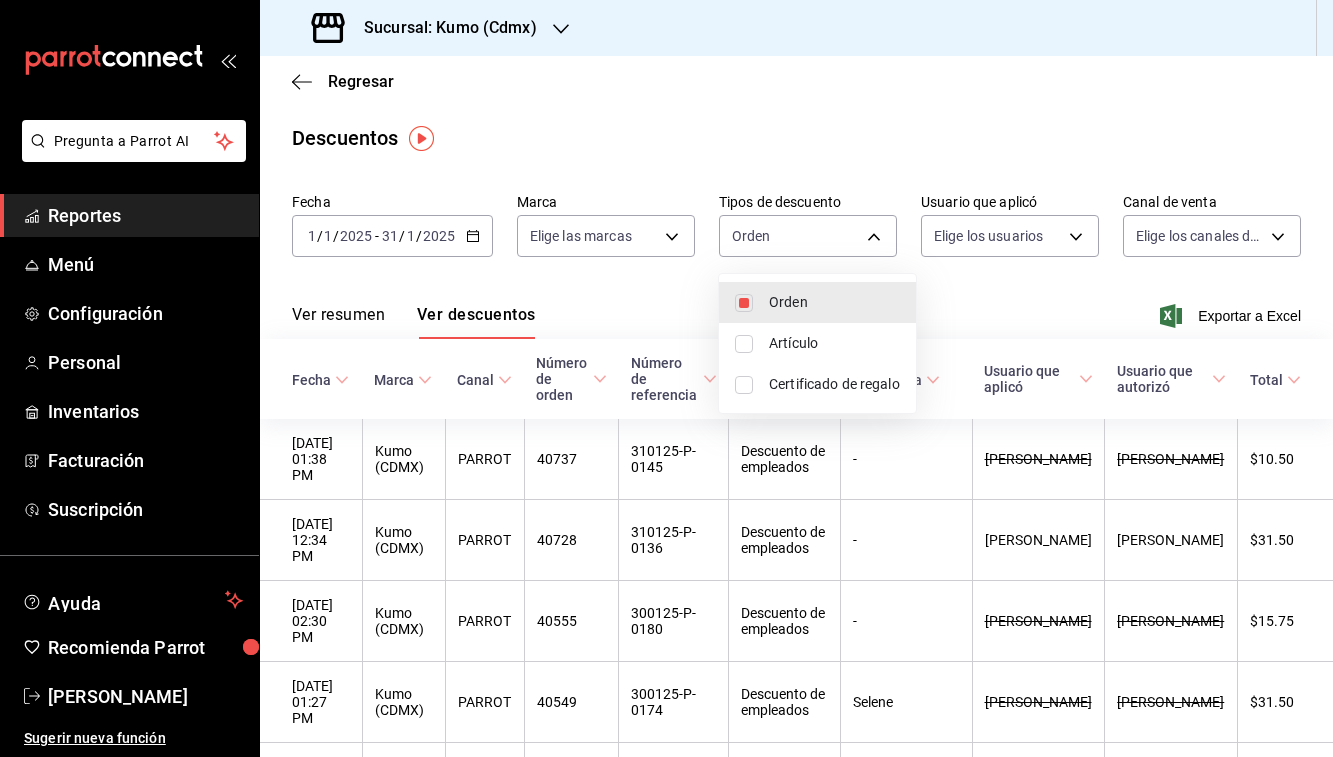 click at bounding box center [744, 344] 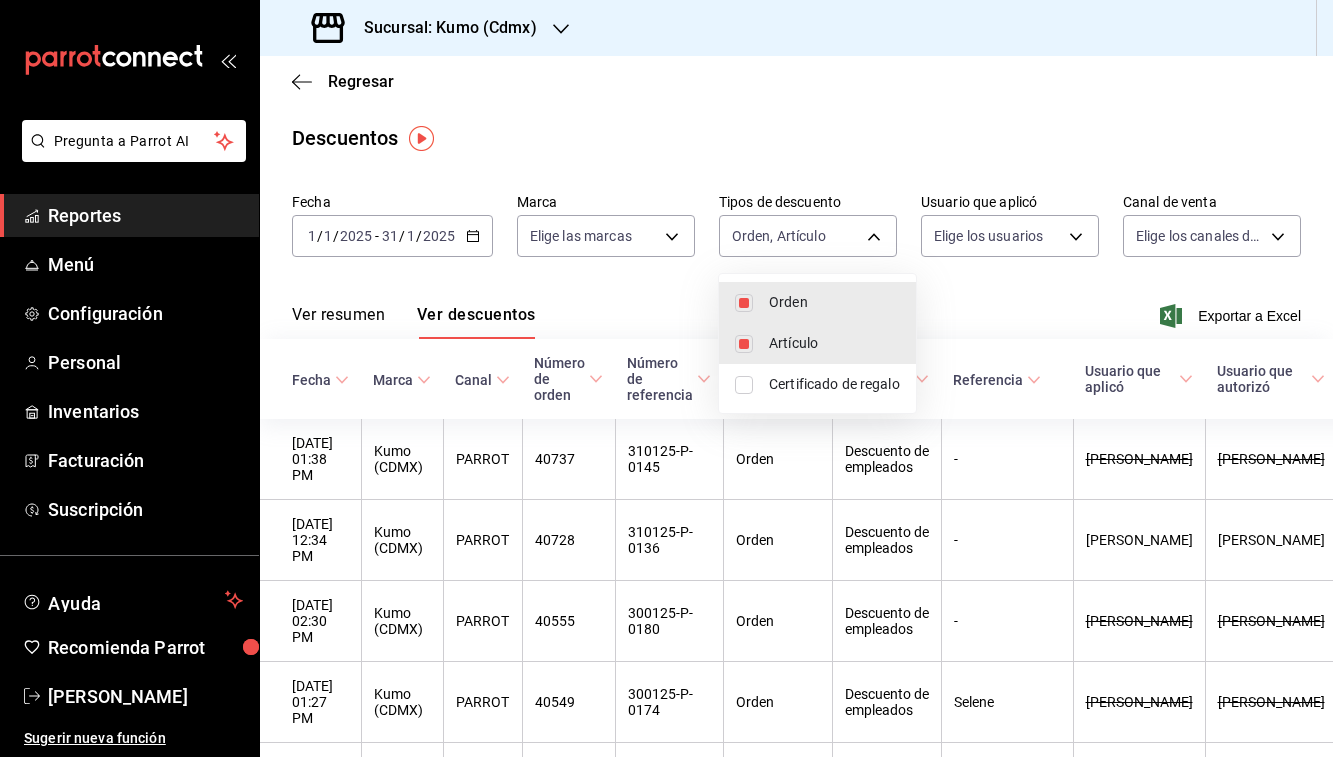 click at bounding box center [666, 378] 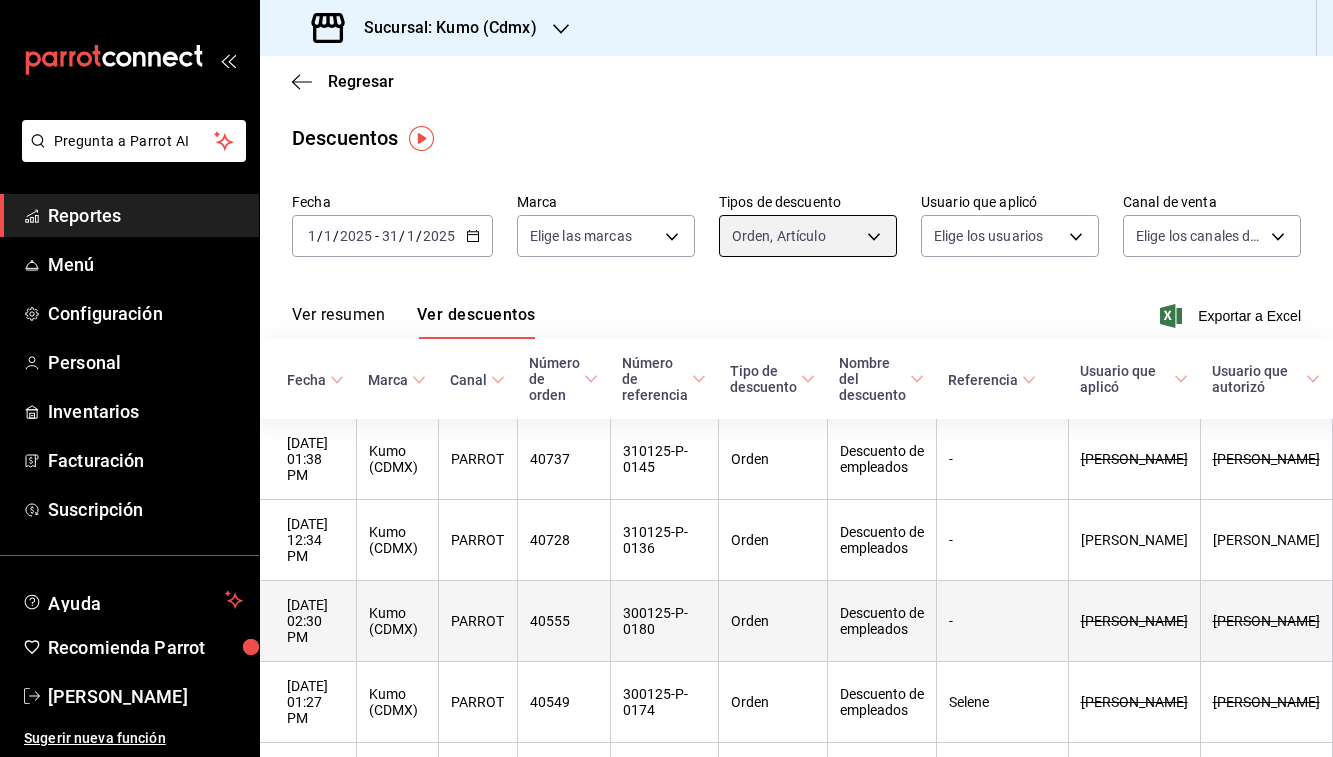 scroll, scrollTop: 0, scrollLeft: 3, axis: horizontal 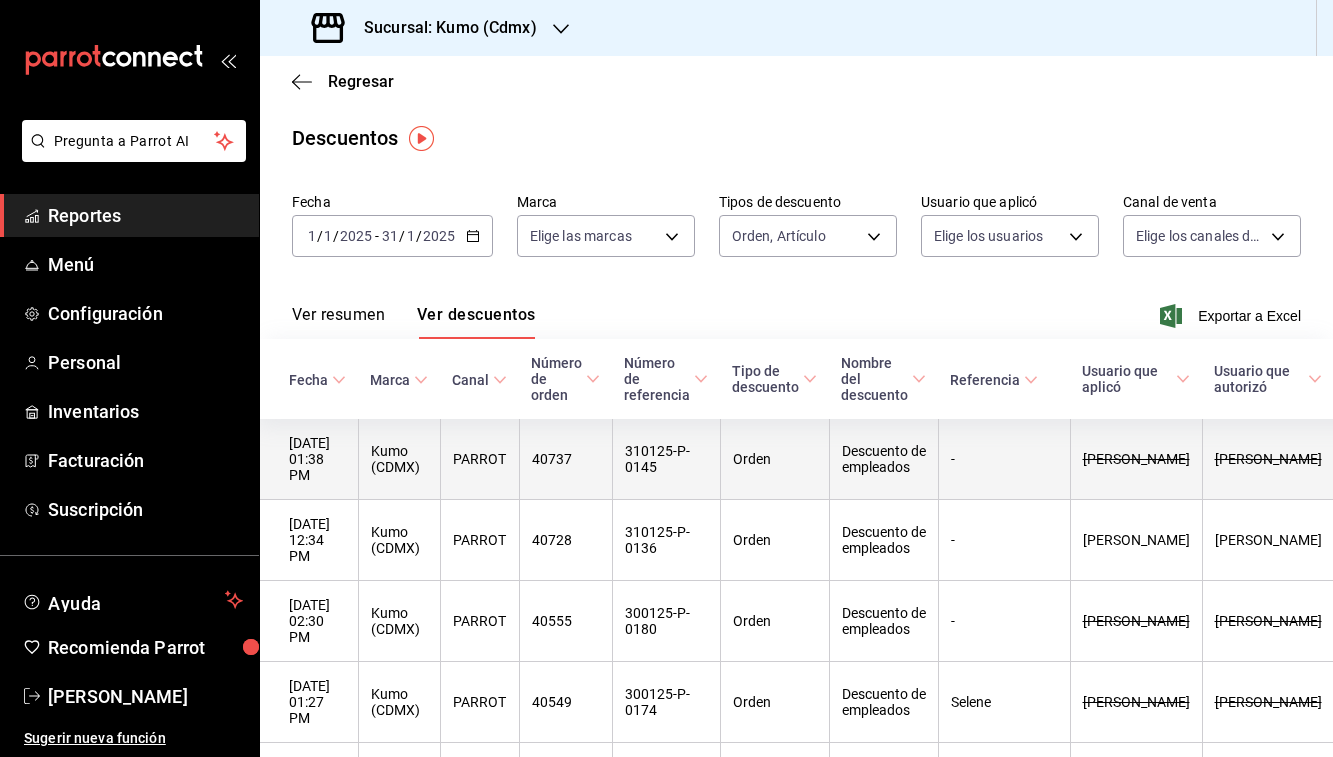 click on "Kumo (CDMX)" at bounding box center (399, 459) 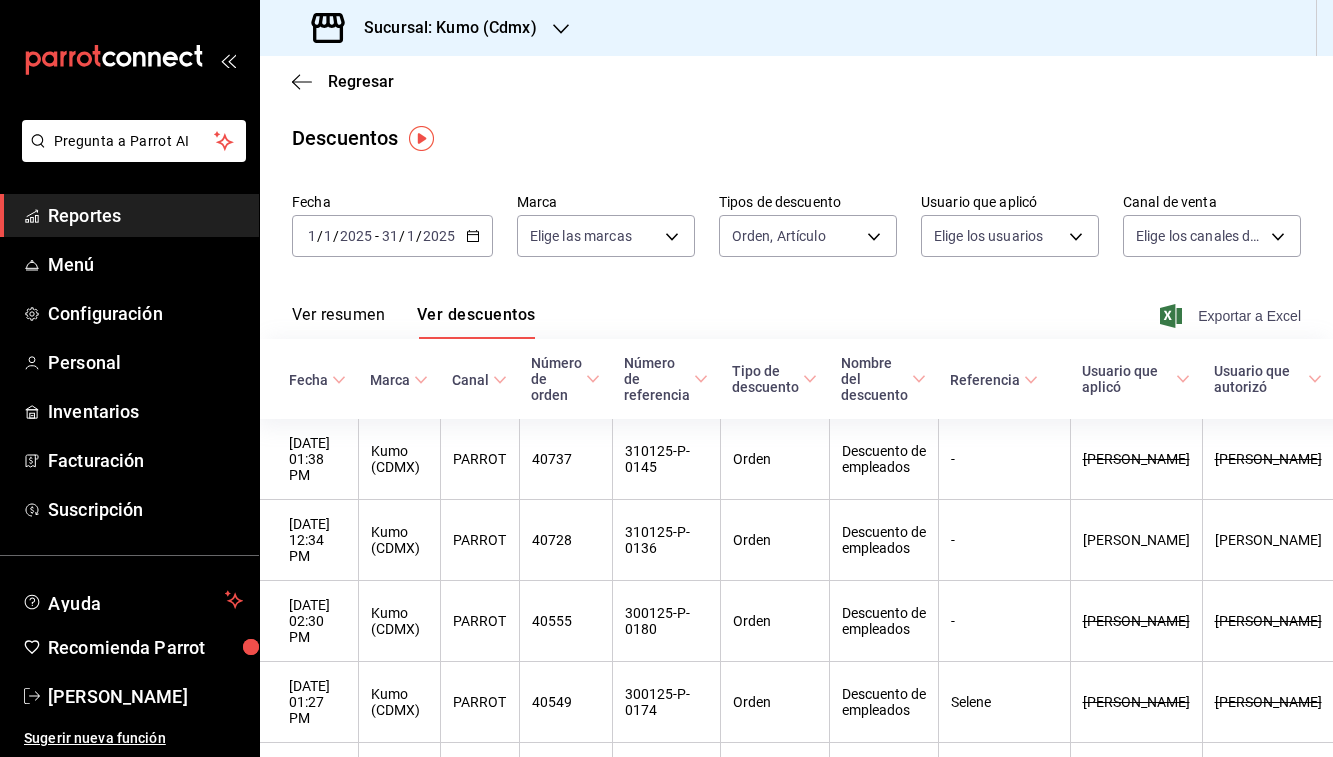 click on "Exportar a Excel" at bounding box center [1232, 316] 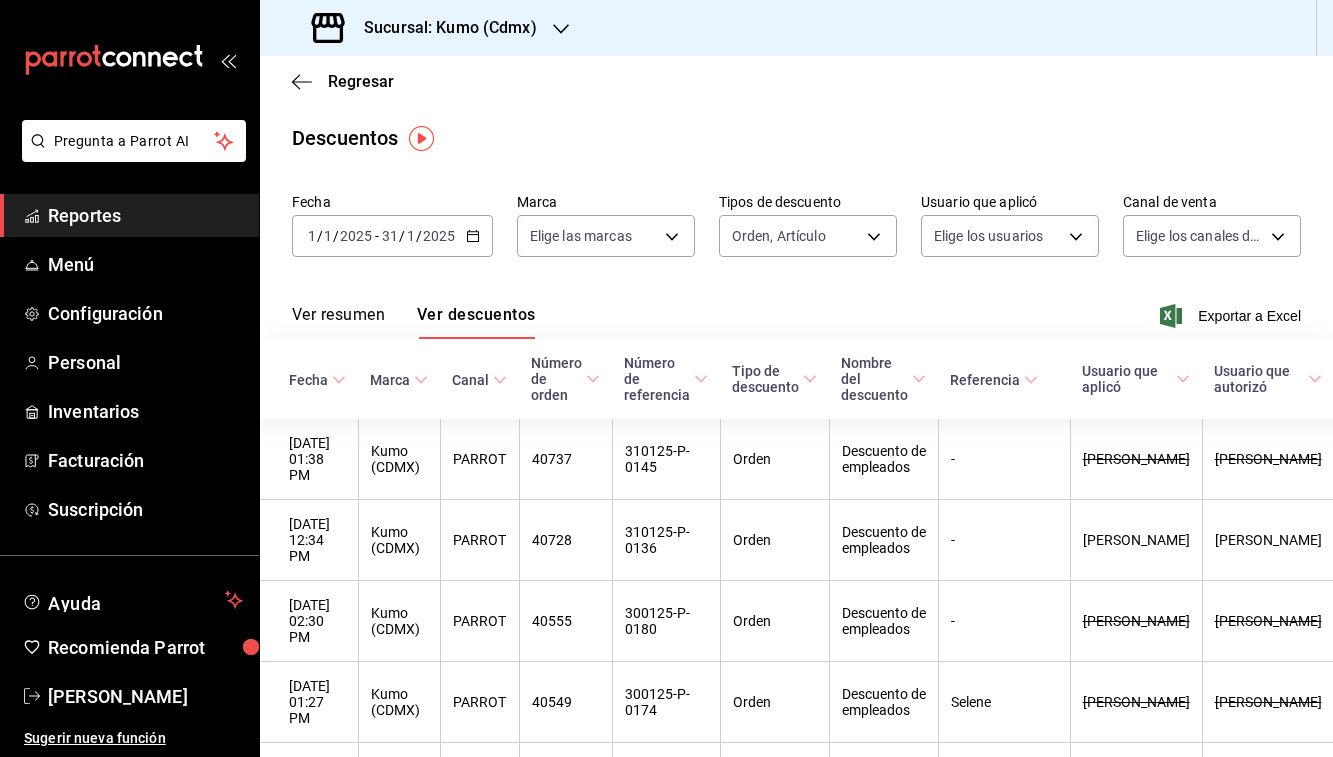 click on "Tipo de descuento" at bounding box center [774, 379] 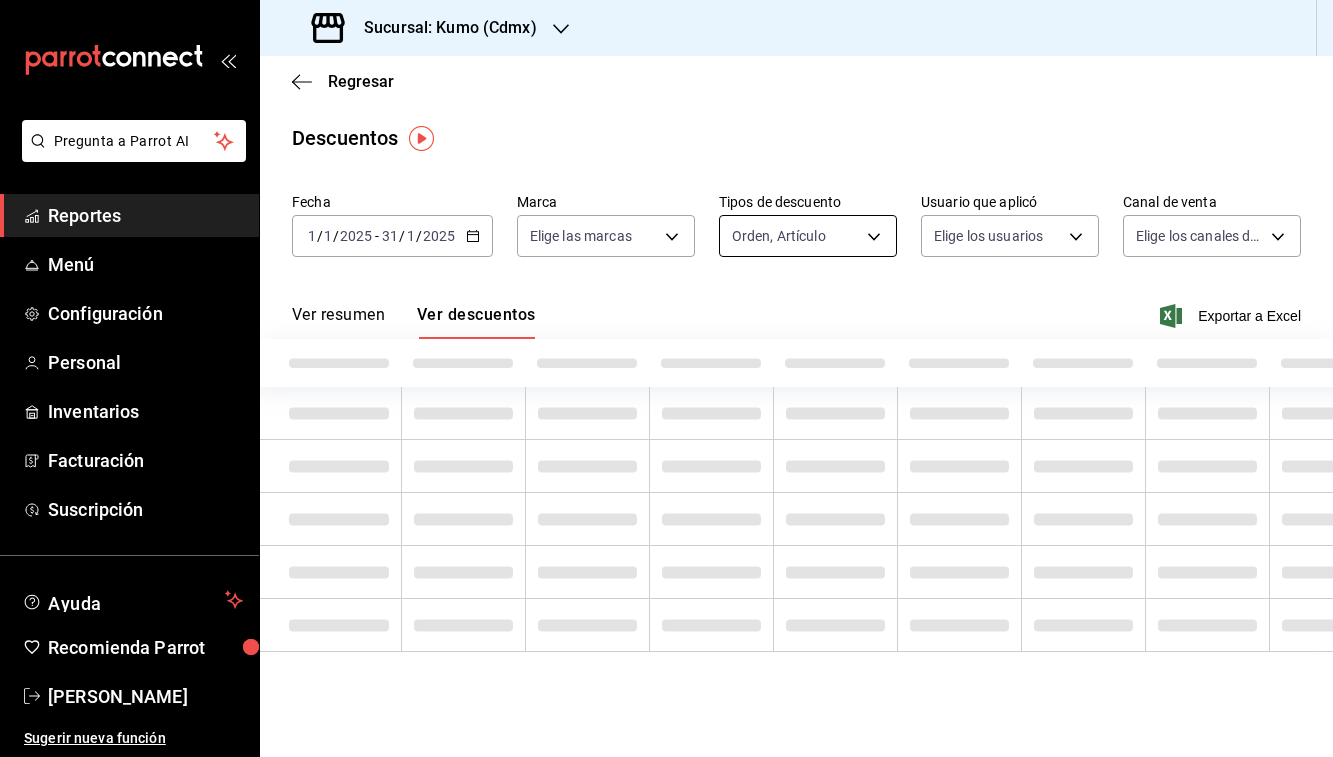 click on "Pregunta a Parrot AI Reportes   Menú   Configuración   Personal   Inventarios   Facturación   Suscripción   Ayuda Recomienda Parrot   [PERSON_NAME]   Sugerir nueva función   Sucursal: Kumo (Cdmx) Regresar Descuentos Fecha [DATE] [DATE] - [DATE] [DATE] Marca Elige las marcas Tipos de descuento Orden, Artículo ORDER,ORDER_ITEM Usuario que aplicó Elige los usuarios Canal de venta Elige los canales de venta Ver resumen Ver descuentos Exportar a Excel GANA 1 MES GRATIS EN TU SUSCRIPCIÓN AQUÍ ¿Recuerdas cómo empezó tu restaurante?
[DATE] puedes ayudar a un colega a tener el mismo cambio que tú viviste.
Recomienda Parrot directamente desde tu Portal Administrador.
Es fácil y rápido.
🎁 Por cada restaurante que se una, ganas 1 mes gratis. Ver video tutorial Ir a video Pregunta a Parrot AI Reportes   Menú   Configuración   Personal   Inventarios   Facturación   Suscripción   Ayuda Recomienda Parrot   [PERSON_NAME]   Sugerir nueva función   Visitar centro de ayuda" at bounding box center [666, 378] 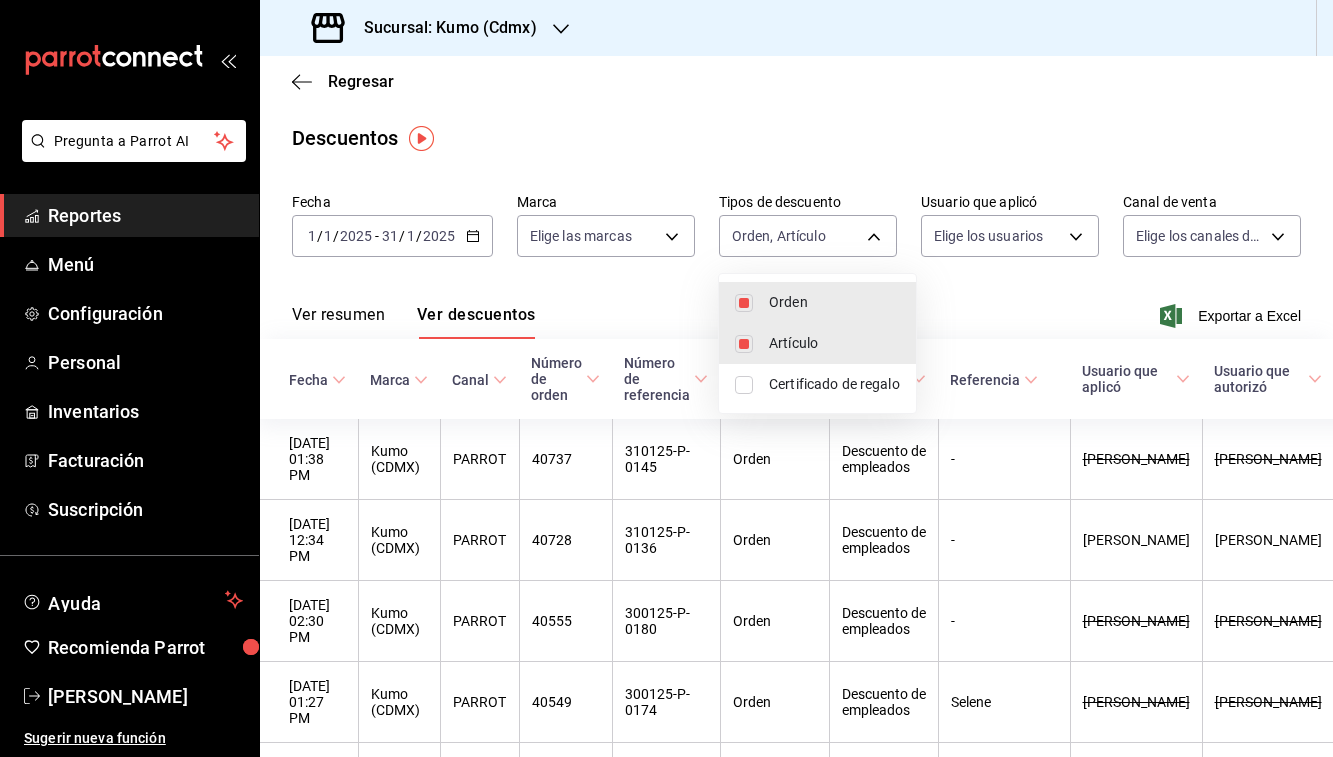 click on "Certificado de regalo" at bounding box center (817, 384) 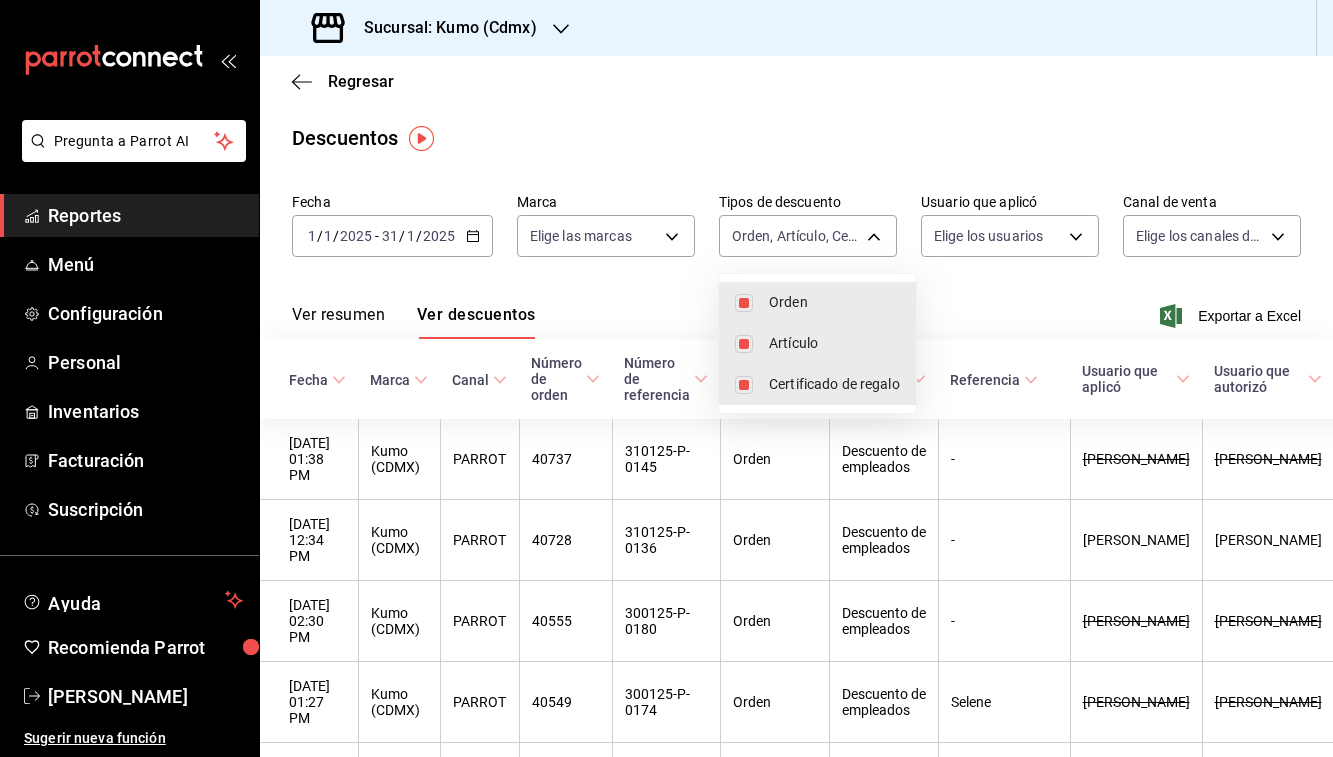 click at bounding box center (666, 378) 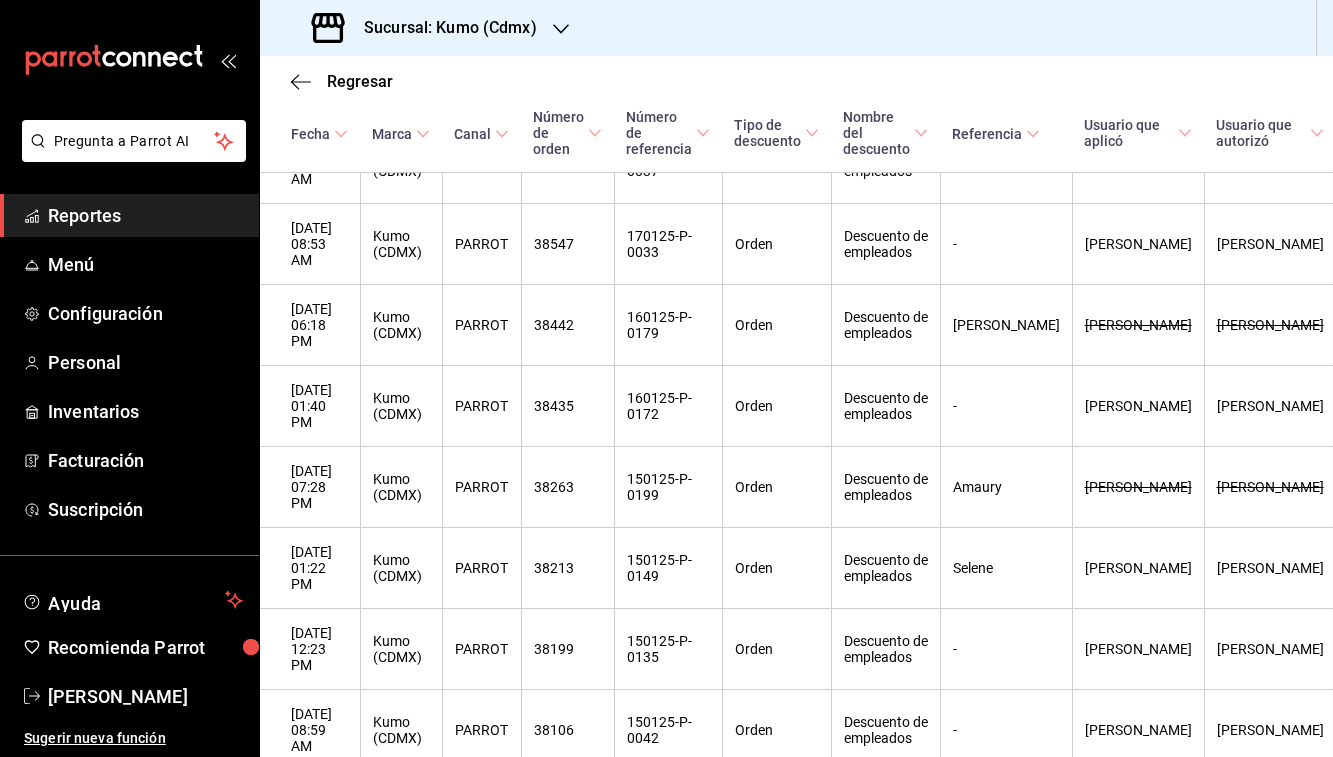 scroll, scrollTop: 2385, scrollLeft: 1, axis: both 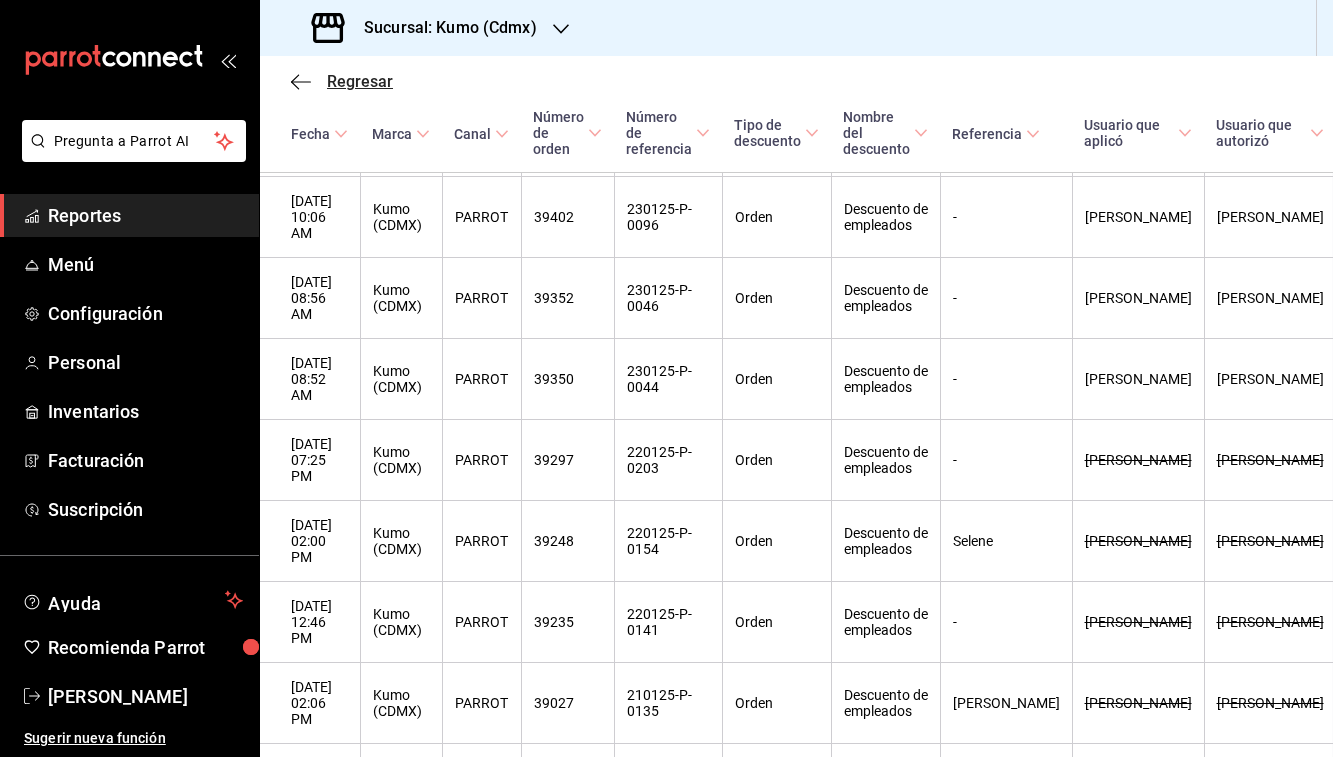 click 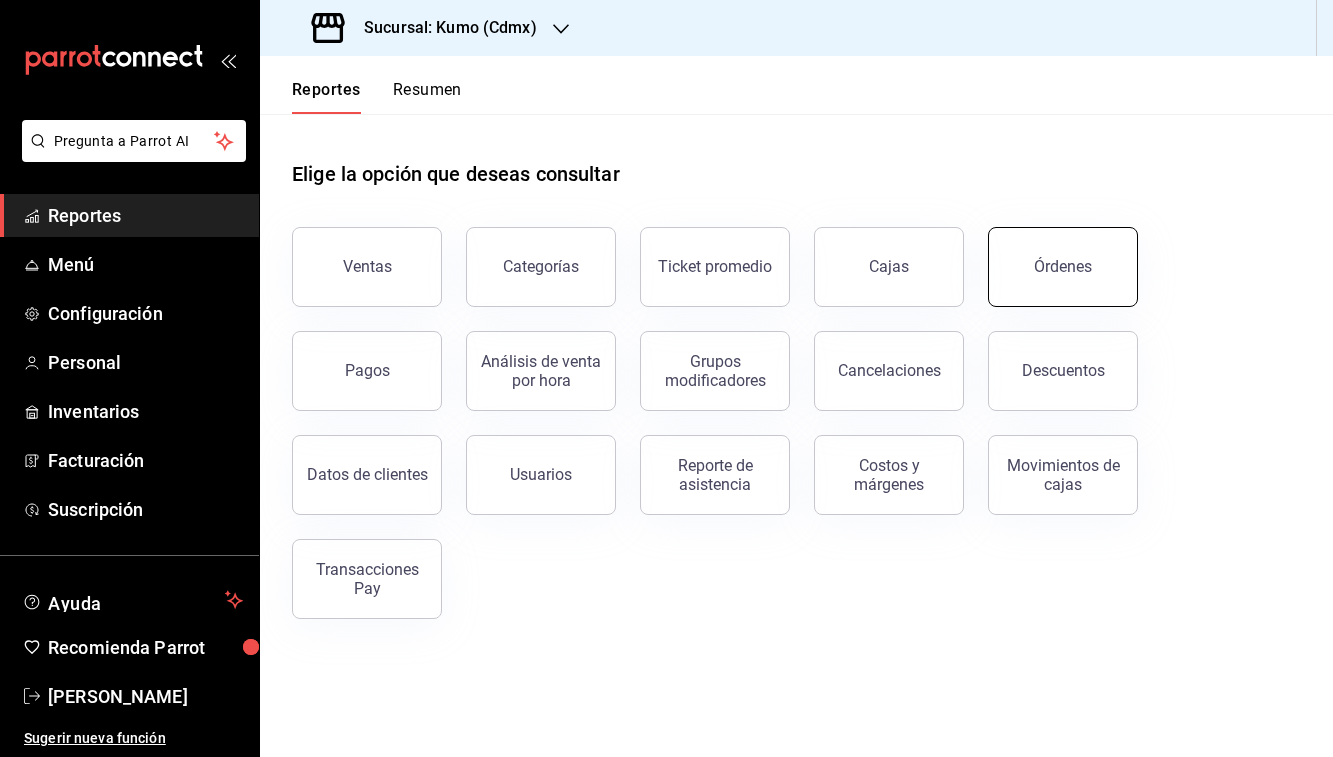 click on "Órdenes" at bounding box center [1063, 267] 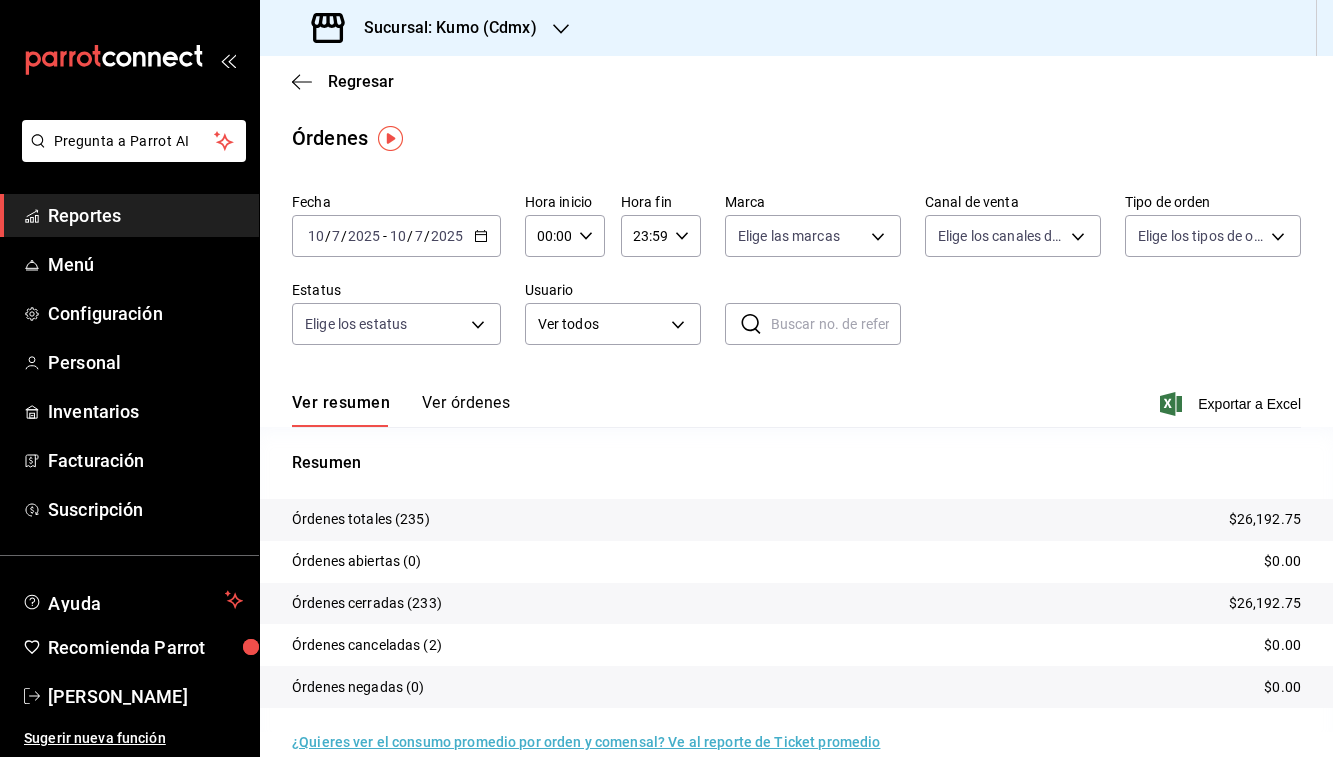 click 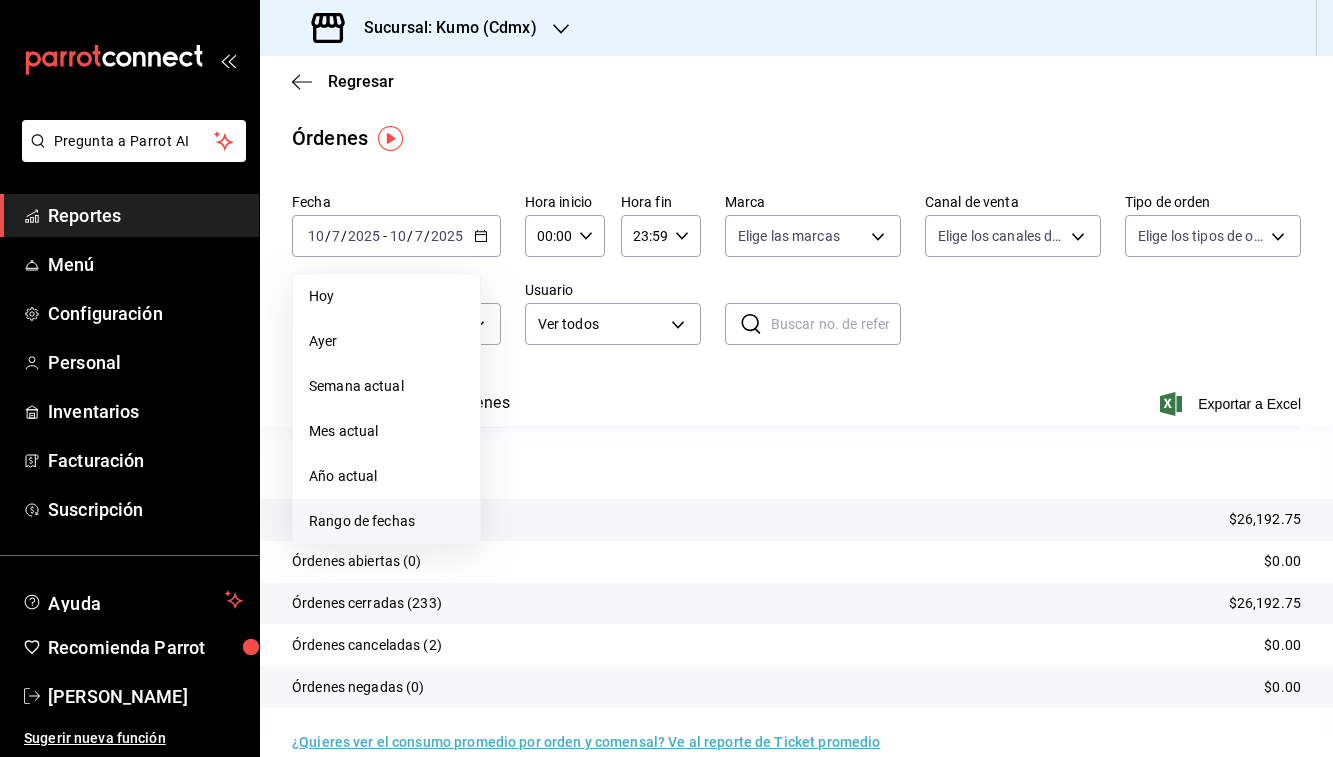 click on "Rango de fechas" at bounding box center (386, 521) 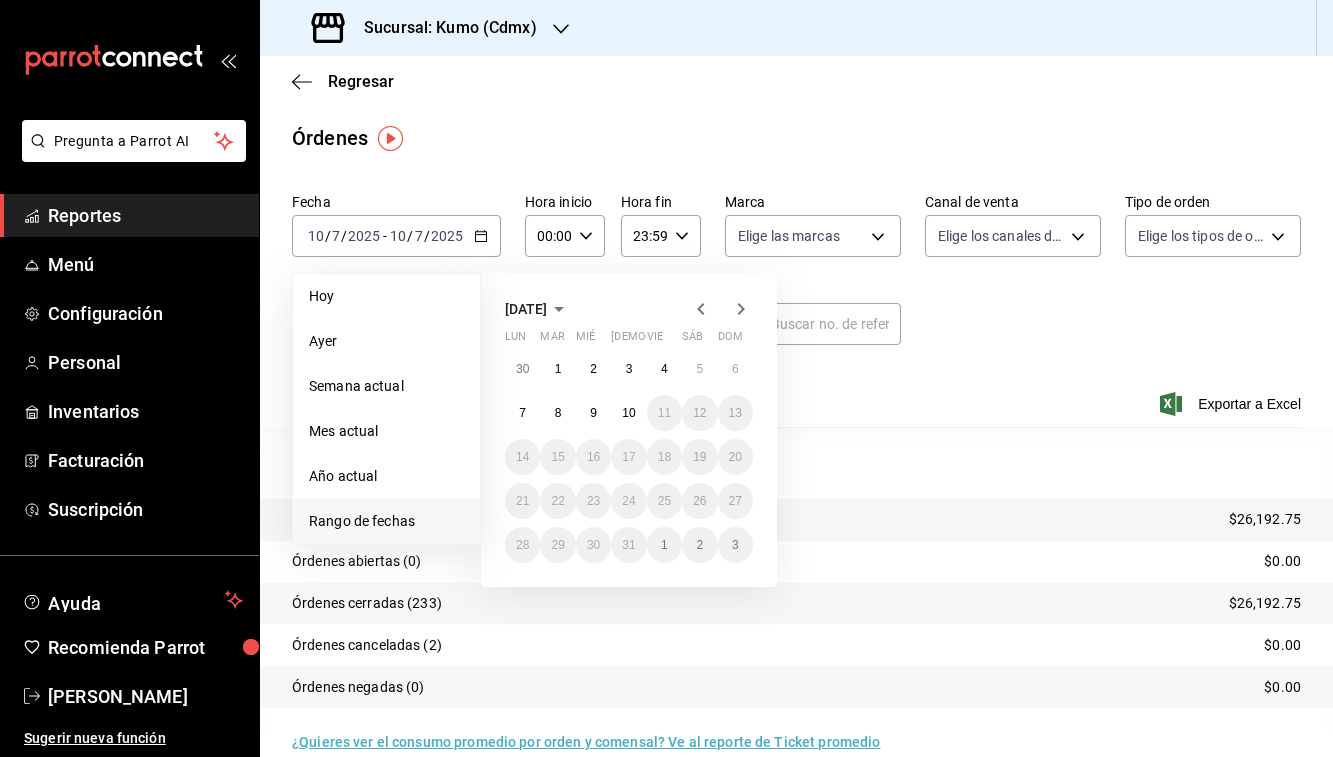 click 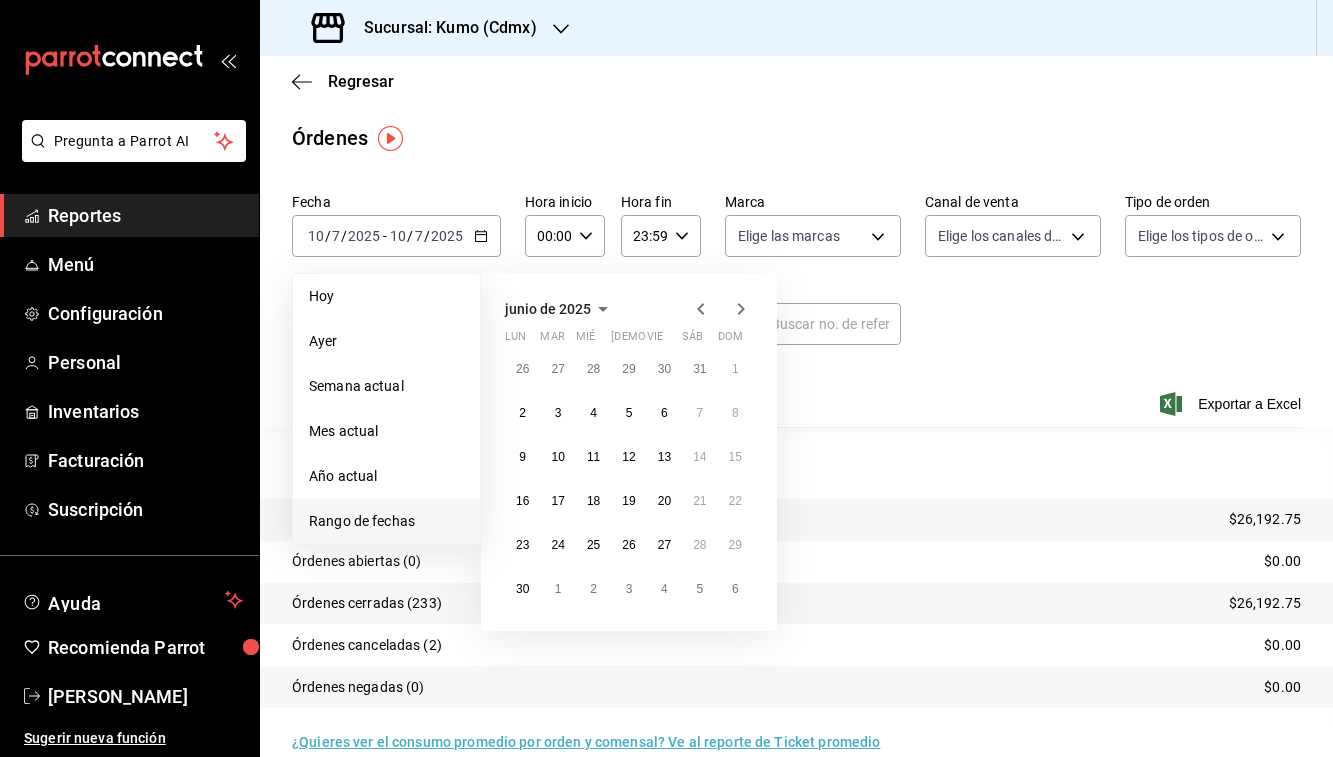 click 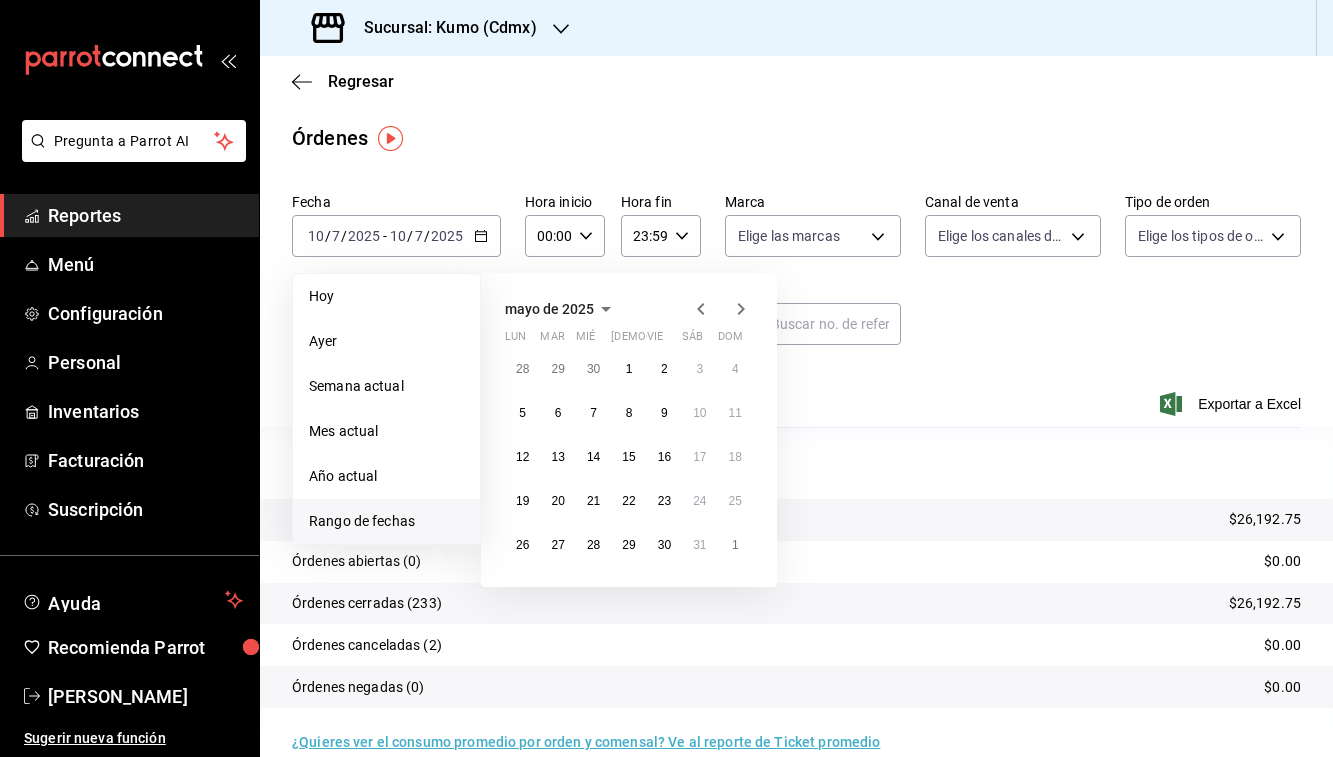 click 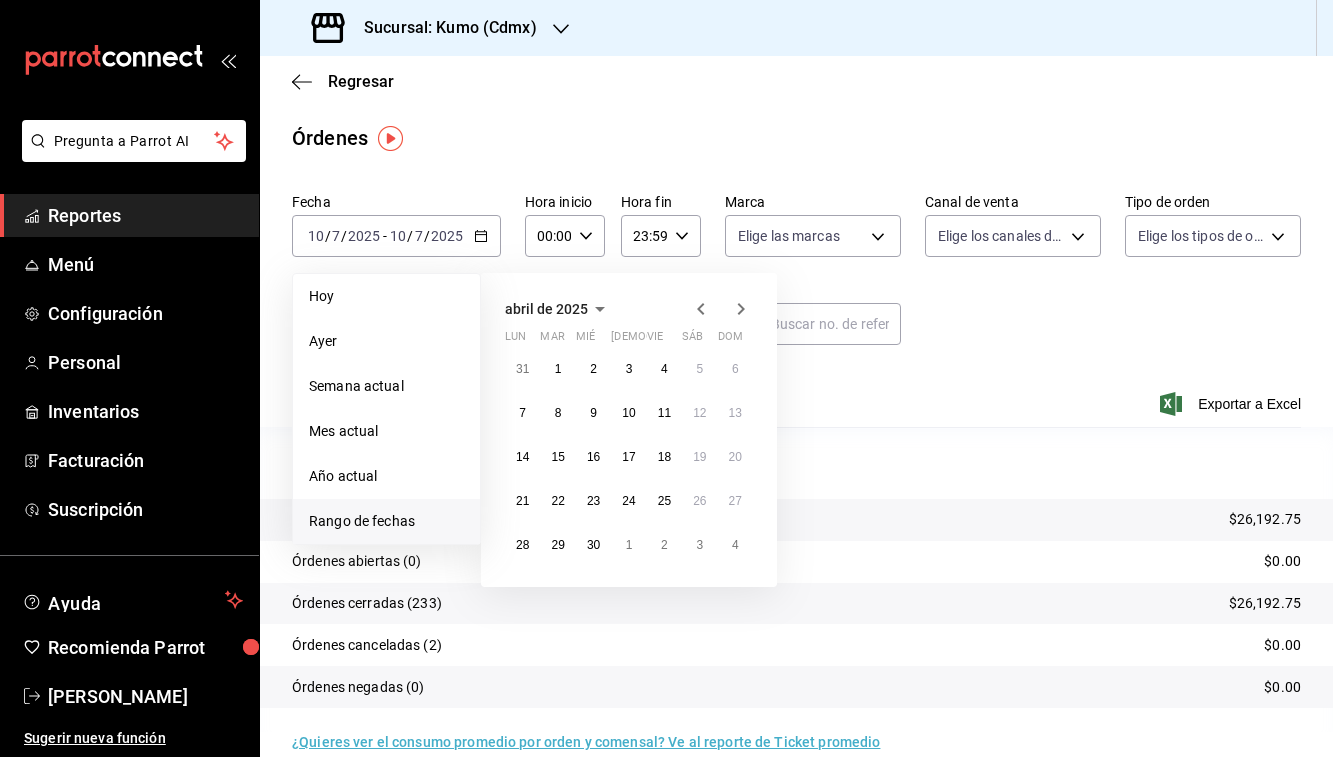 click 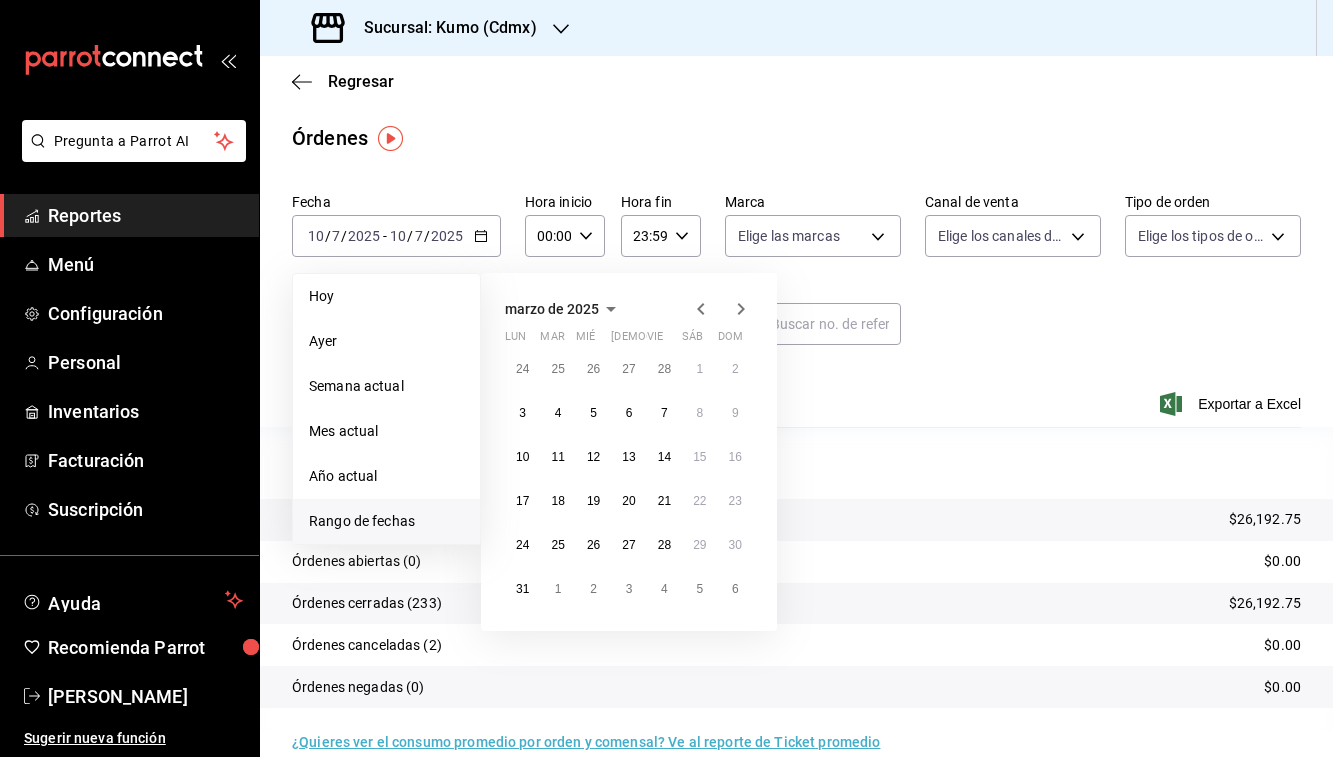 click 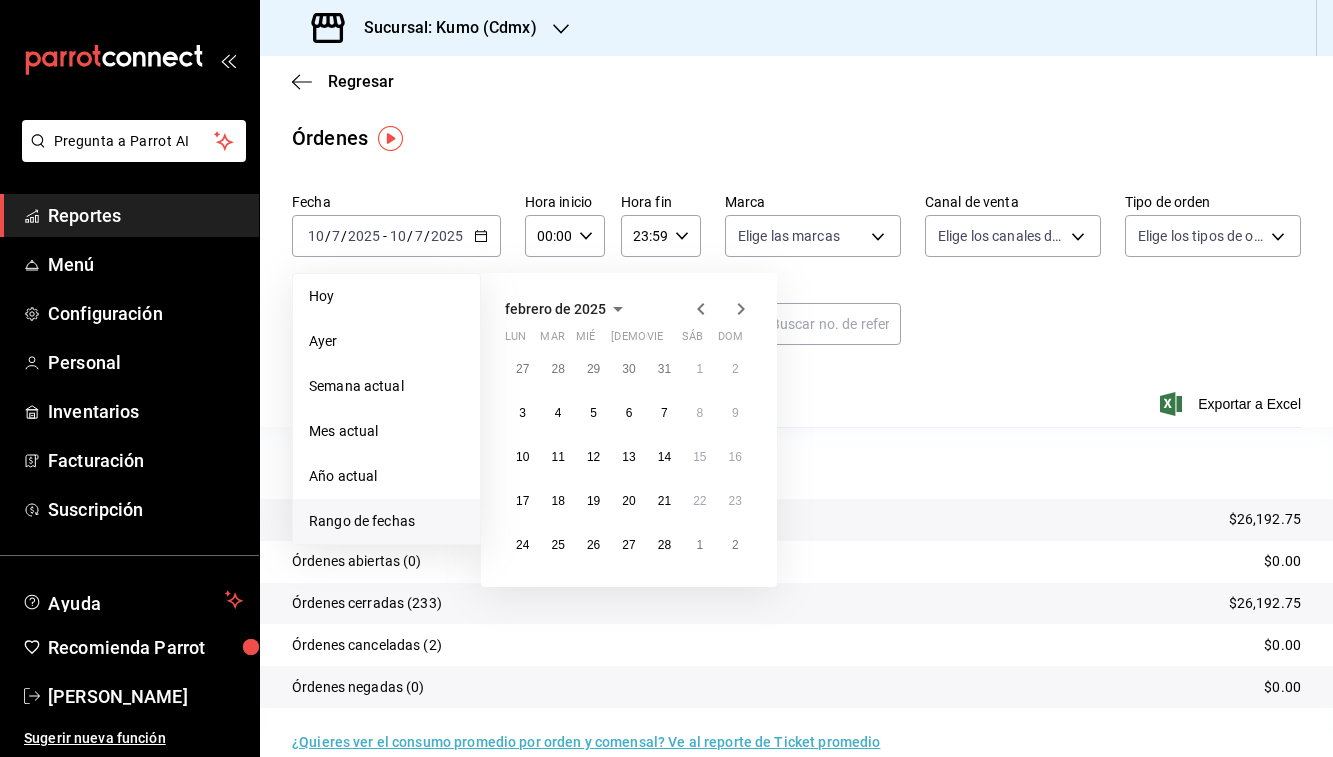 click 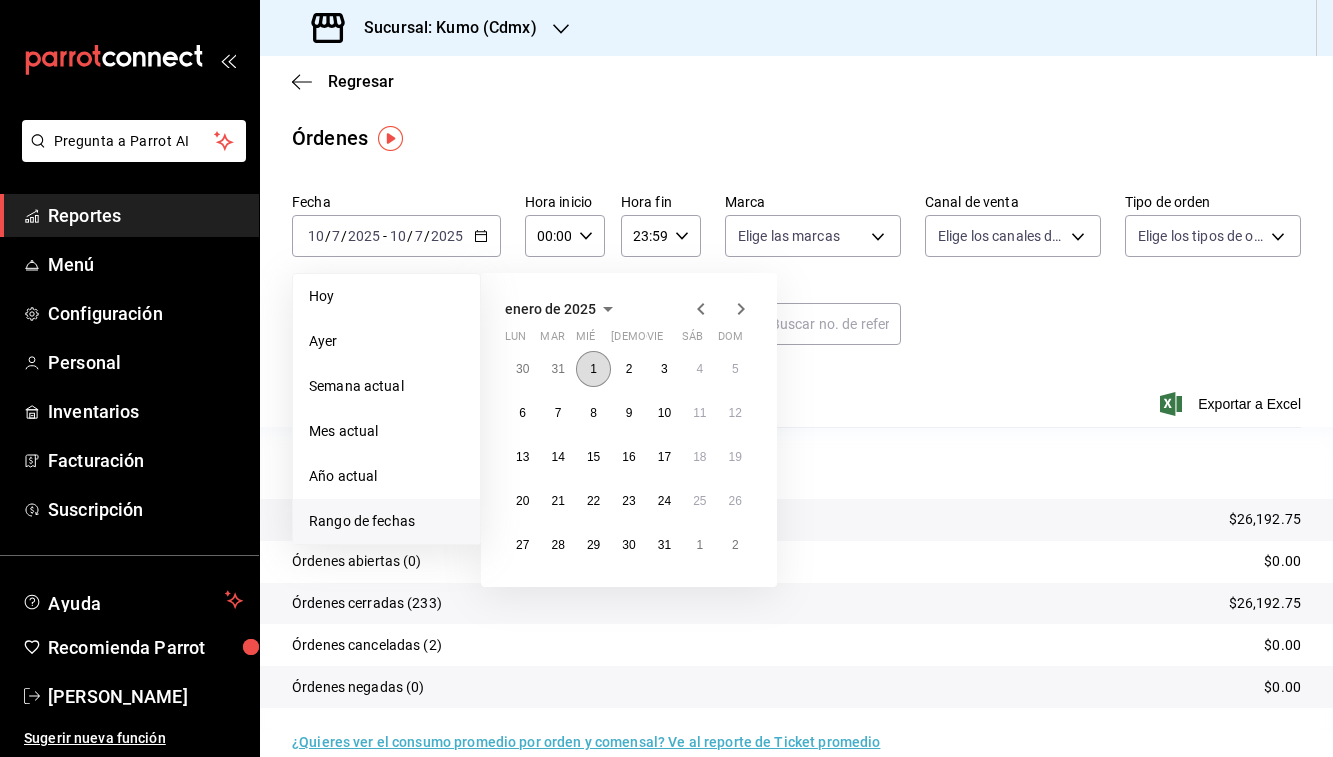 click on "1" at bounding box center (593, 369) 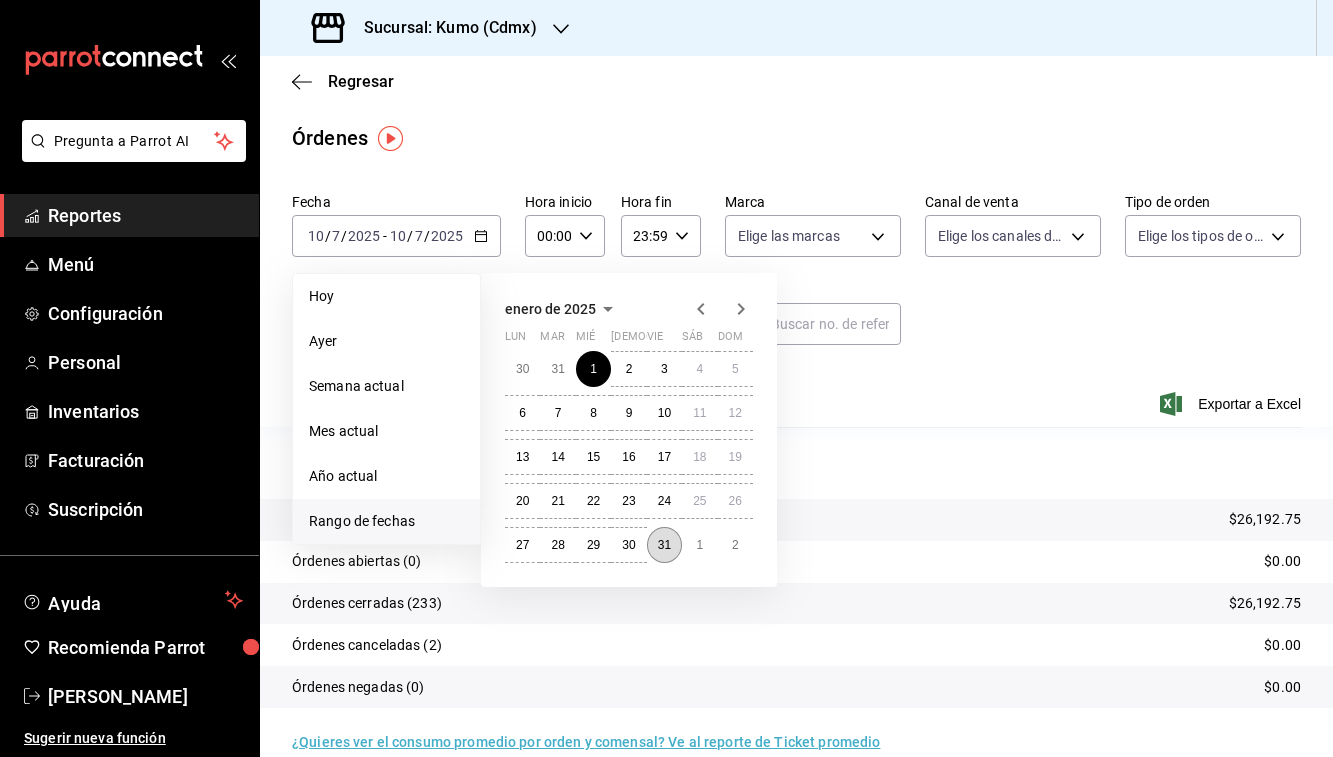 click on "31" at bounding box center (664, 545) 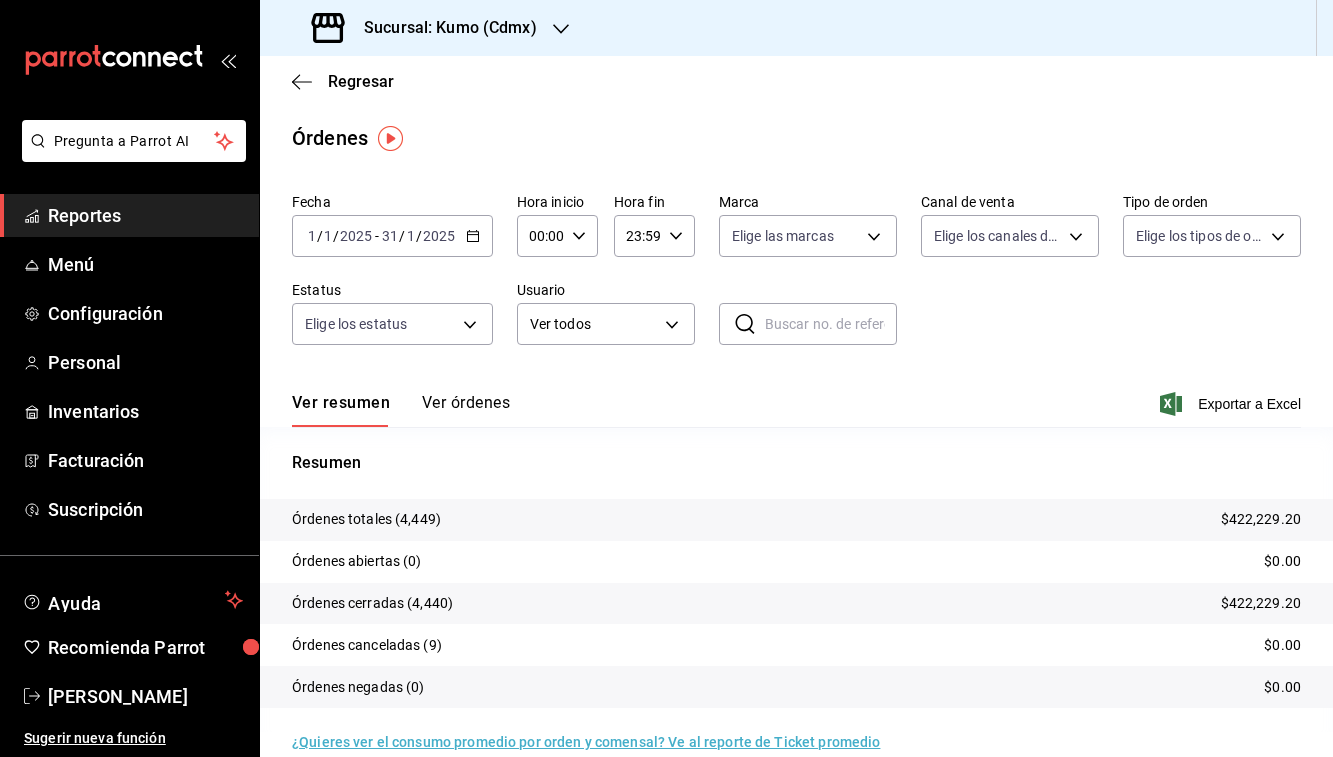 click on "Ver órdenes" at bounding box center (466, 410) 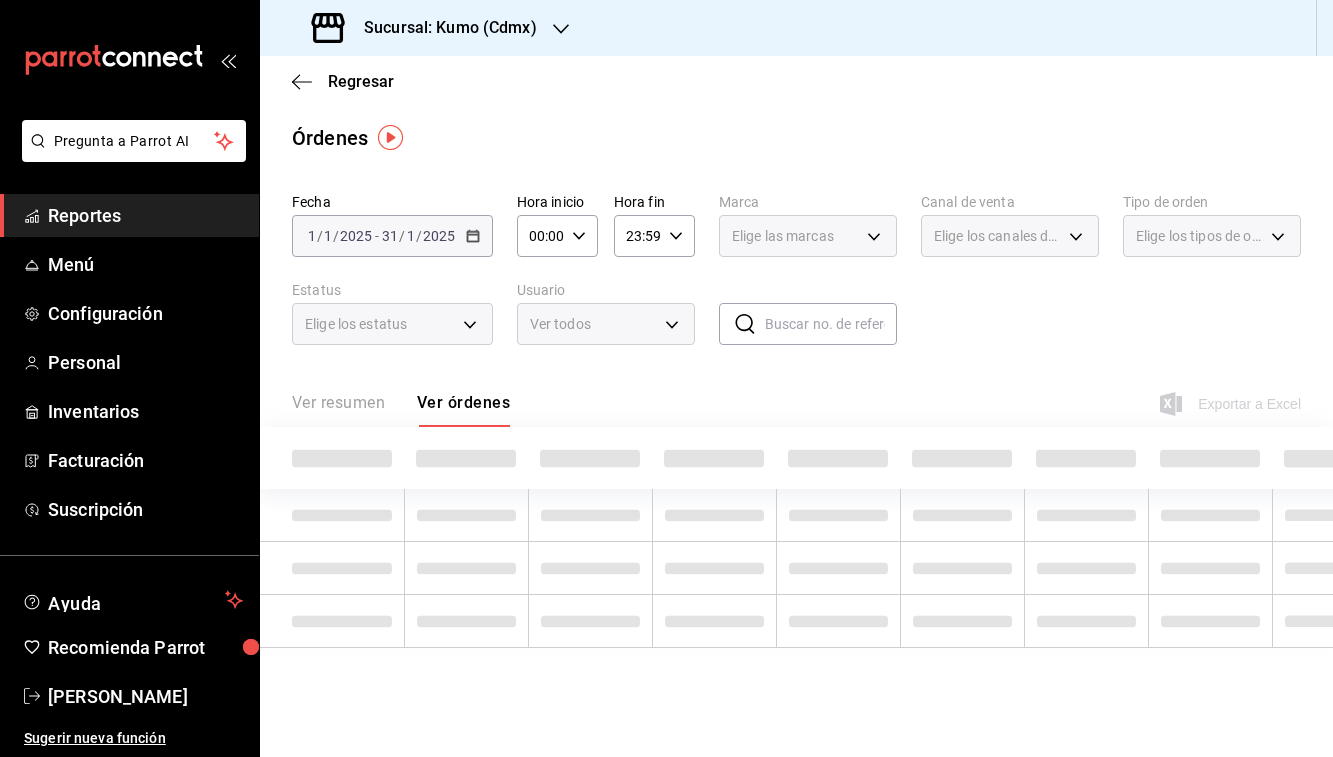scroll, scrollTop: 0, scrollLeft: 0, axis: both 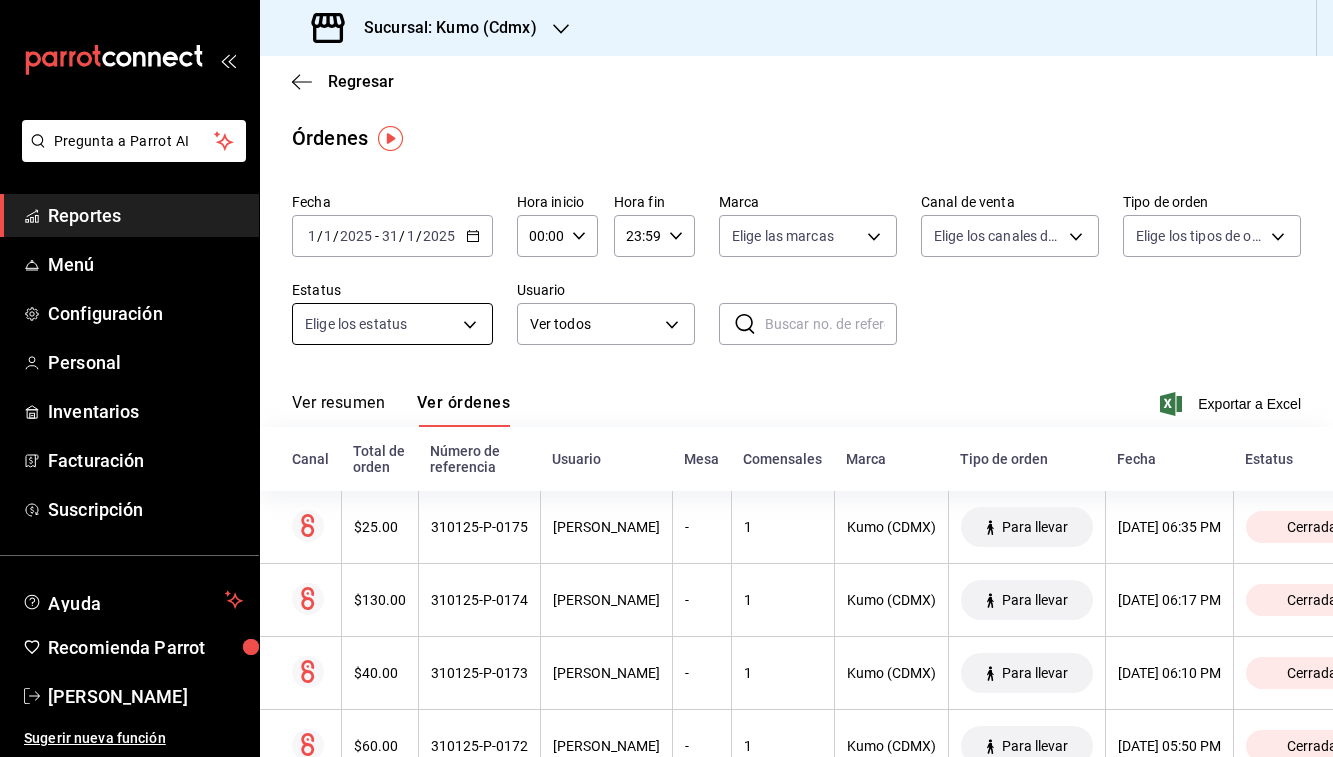 click on "Pregunta a Parrot AI Reportes   Menú   Configuración   Personal   Inventarios   Facturación   Suscripción   Ayuda Recomienda Parrot   [PERSON_NAME]   Sugerir nueva función   Sucursal: Kumo (Cdmx) Regresar Órdenes Fecha [DATE] [DATE] - [DATE] [DATE] Hora inicio 00:00 Hora inicio Hora fin 23:59 Hora fin Marca Elige las marcas Canal de venta Elige los canales de venta Tipo de orden Elige los tipos de orden Estatus Elige los estatus Usuario Ver todos ALL ​ ​ Ver resumen Ver órdenes Exportar a Excel Canal Total de orden Número de referencia Usuario Mesa Comensales Marca Tipo de orden Fecha Estatus $25.00 310125-P-0175 [PERSON_NAME] - 1 Kumo (CDMX) Para llevar [DATE] 06:35 PM Cerrada $130.00 310125-P-0174 [PERSON_NAME] - 1 Kumo (CDMX) Para llevar [DATE] 06:17 PM Cerrada $40.00 310125-P-0173 [PERSON_NAME] - 1 Kumo (CDMX) Para llevar [DATE] 06:10 PM Cerrada $60.00 310125-P-0172 [PERSON_NAME] - 1 Kumo (CDMX) Para llevar [DATE] 05:50 PM Cerrada $50.00 - 1 Cerrada" at bounding box center [666, 378] 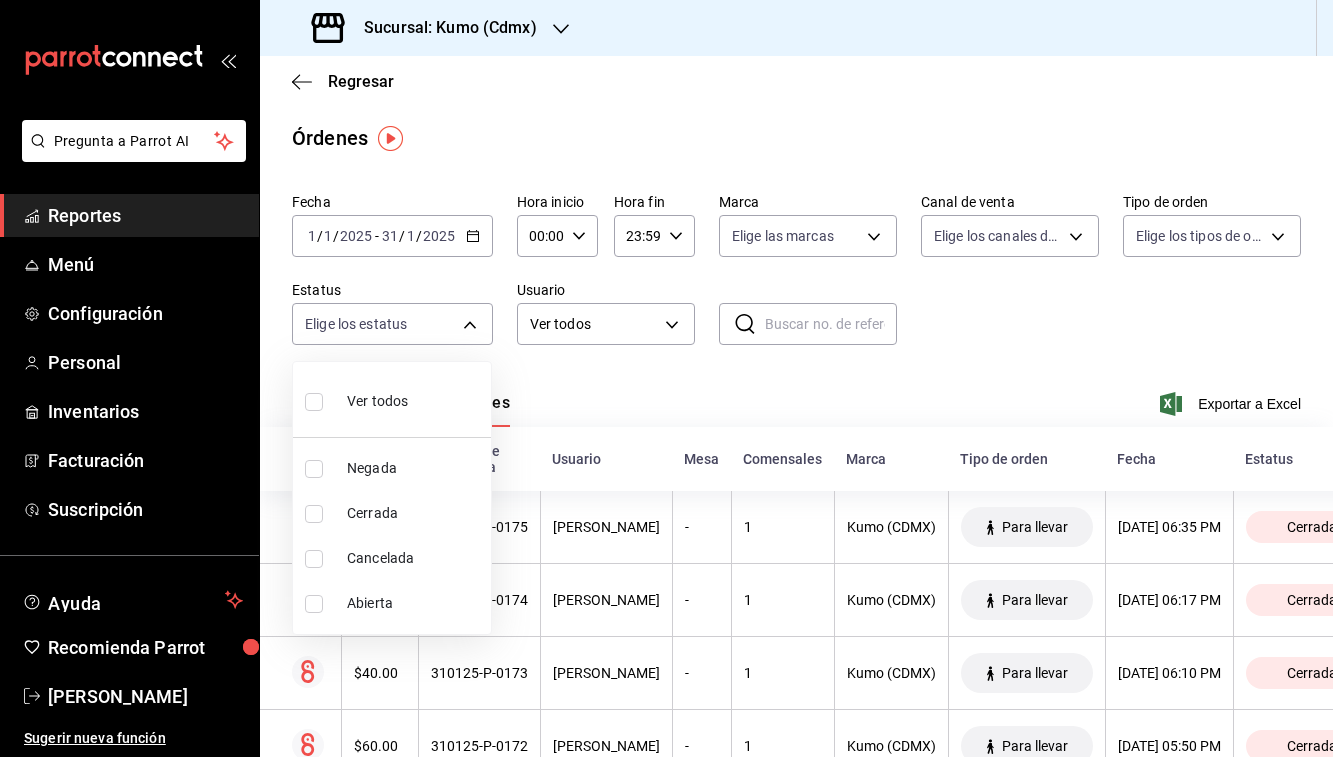 click at bounding box center [666, 378] 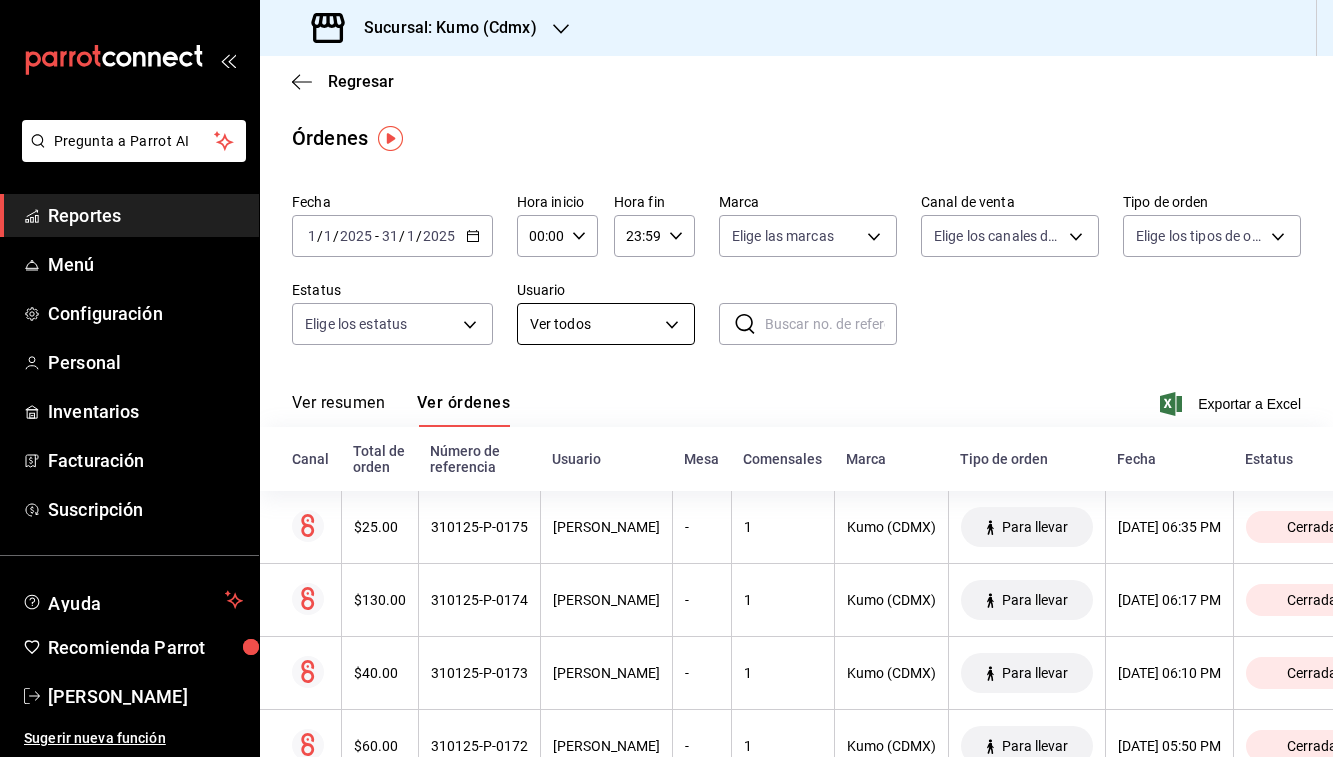 click on "Pregunta a Parrot AI Reportes   Menú   Configuración   Personal   Inventarios   Facturación   Suscripción   Ayuda Recomienda Parrot   [PERSON_NAME]   Sugerir nueva función   Sucursal: Kumo (Cdmx) Regresar Órdenes Fecha [DATE] [DATE] - [DATE] [DATE] Hora inicio 00:00 Hora inicio Hora fin 23:59 Hora fin Marca Elige las marcas Canal de venta Elige los canales de venta Tipo de orden Elige los tipos de orden Estatus Elige los estatus Usuario Ver todos ALL ​ ​ Ver resumen Ver órdenes Exportar a Excel Canal Total de orden Número de referencia Usuario Mesa Comensales Marca Tipo de orden Fecha Estatus $25.00 310125-P-0175 [PERSON_NAME] - 1 Kumo (CDMX) Para llevar [DATE] 06:35 PM Cerrada $130.00 310125-P-0174 [PERSON_NAME] - 1 Kumo (CDMX) Para llevar [DATE] 06:17 PM Cerrada $40.00 310125-P-0173 [PERSON_NAME] - 1 Kumo (CDMX) Para llevar [DATE] 06:10 PM Cerrada $60.00 310125-P-0172 [PERSON_NAME] - 1 Kumo (CDMX) Para llevar [DATE] 05:50 PM Cerrada $50.00 - 1 Cerrada" at bounding box center (666, 378) 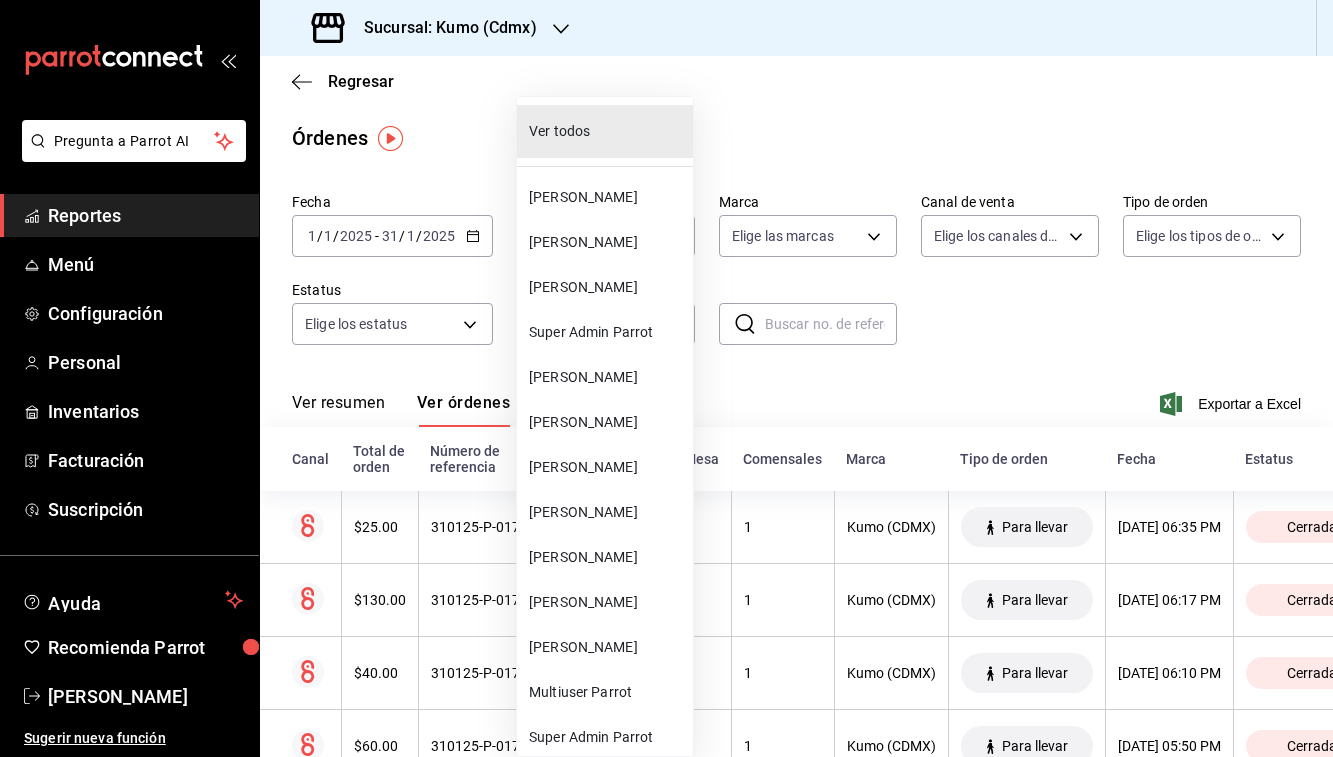click at bounding box center (666, 378) 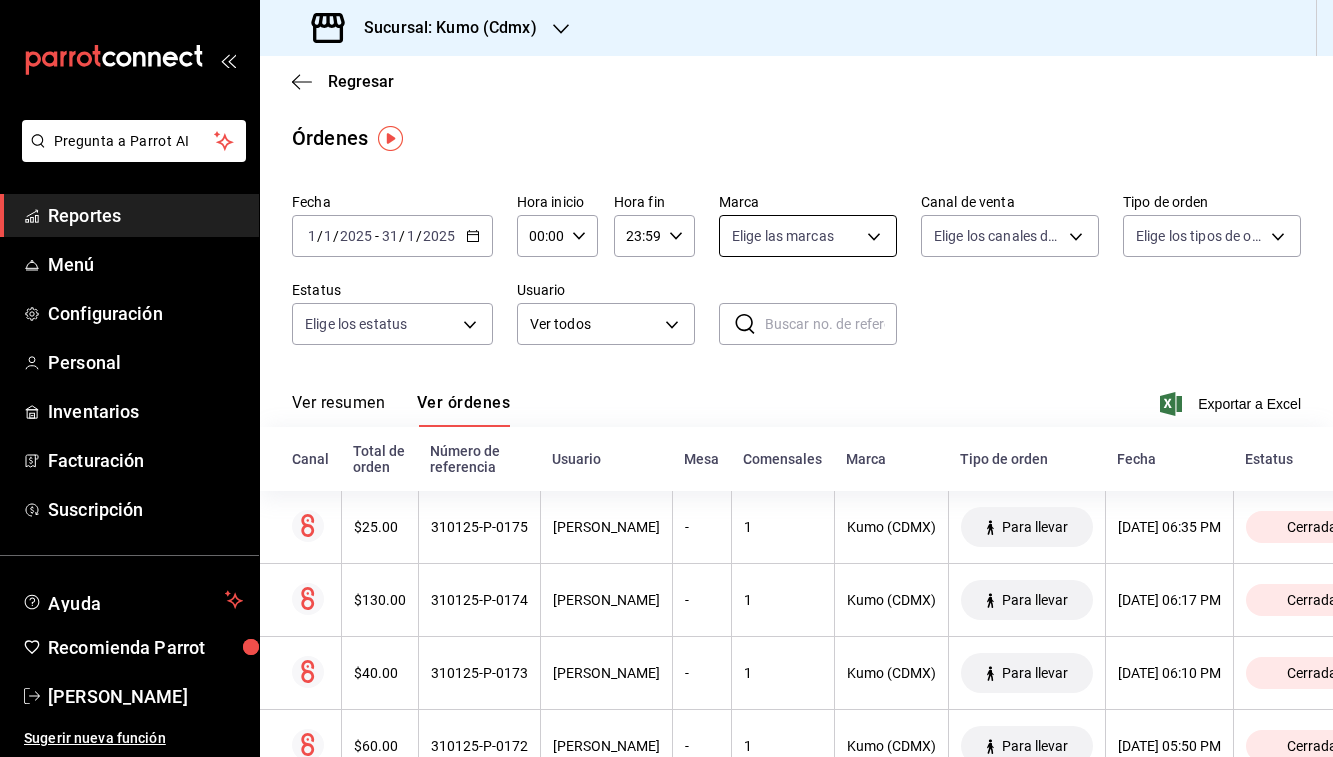 click on "Pregunta a Parrot AI Reportes   Menú   Configuración   Personal   Inventarios   Facturación   Suscripción   Ayuda Recomienda Parrot   [PERSON_NAME]   Sugerir nueva función   Sucursal: Kumo (Cdmx) Regresar Órdenes Fecha [DATE] [DATE] - [DATE] [DATE] Hora inicio 00:00 Hora inicio Hora fin 23:59 Hora fin Marca Elige las marcas Canal de venta Elige los canales de venta Tipo de orden Elige los tipos de orden Estatus Elige los estatus Usuario Ver todos ALL ​ ​ Ver resumen Ver órdenes Exportar a Excel Canal Total de orden Número de referencia Usuario Mesa Comensales Marca Tipo de orden Fecha Estatus $25.00 310125-P-0175 [PERSON_NAME] - 1 Kumo (CDMX) Para llevar [DATE] 06:35 PM Cerrada $130.00 310125-P-0174 [PERSON_NAME] - 1 Kumo (CDMX) Para llevar [DATE] 06:17 PM Cerrada $40.00 310125-P-0173 [PERSON_NAME] - 1 Kumo (CDMX) Para llevar [DATE] 06:10 PM Cerrada $60.00 310125-P-0172 [PERSON_NAME] - 1 Kumo (CDMX) Para llevar [DATE] 05:50 PM Cerrada $50.00 - 1 Cerrada" at bounding box center (666, 378) 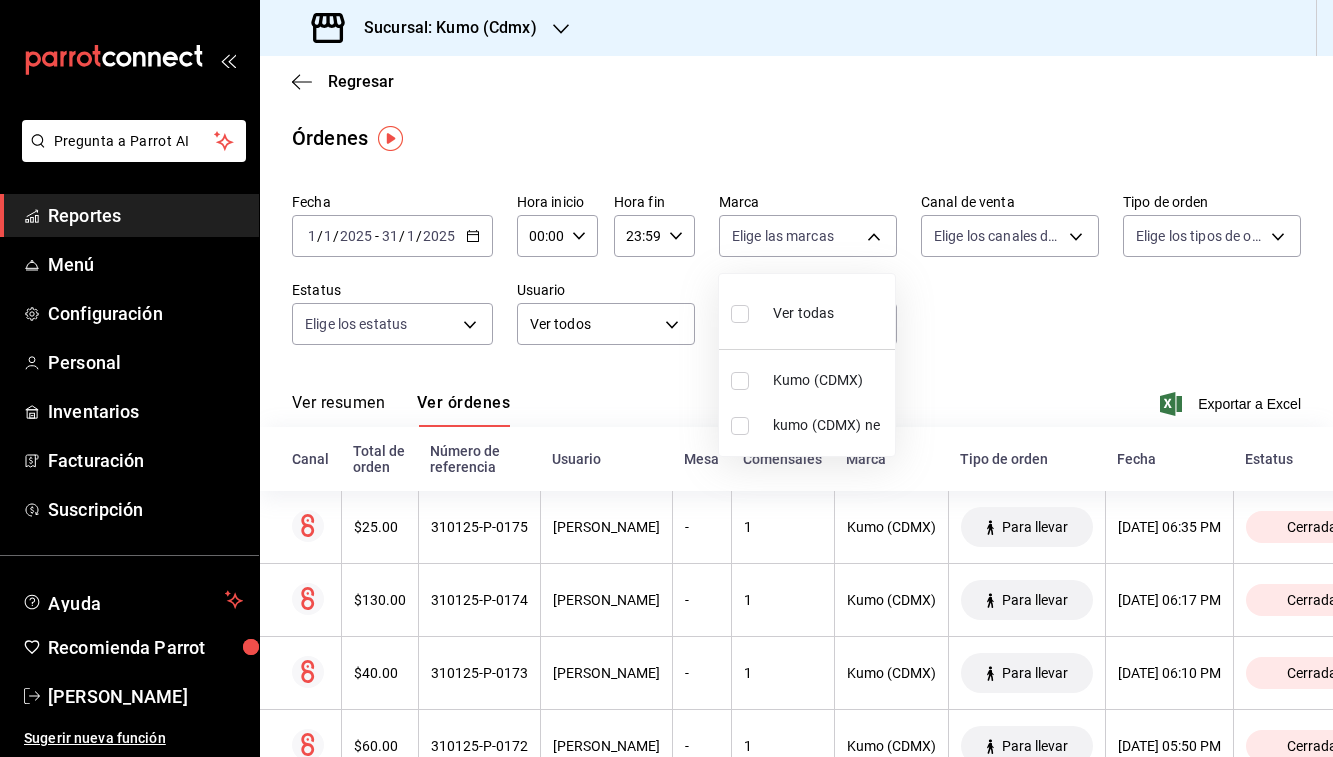 click at bounding box center (666, 378) 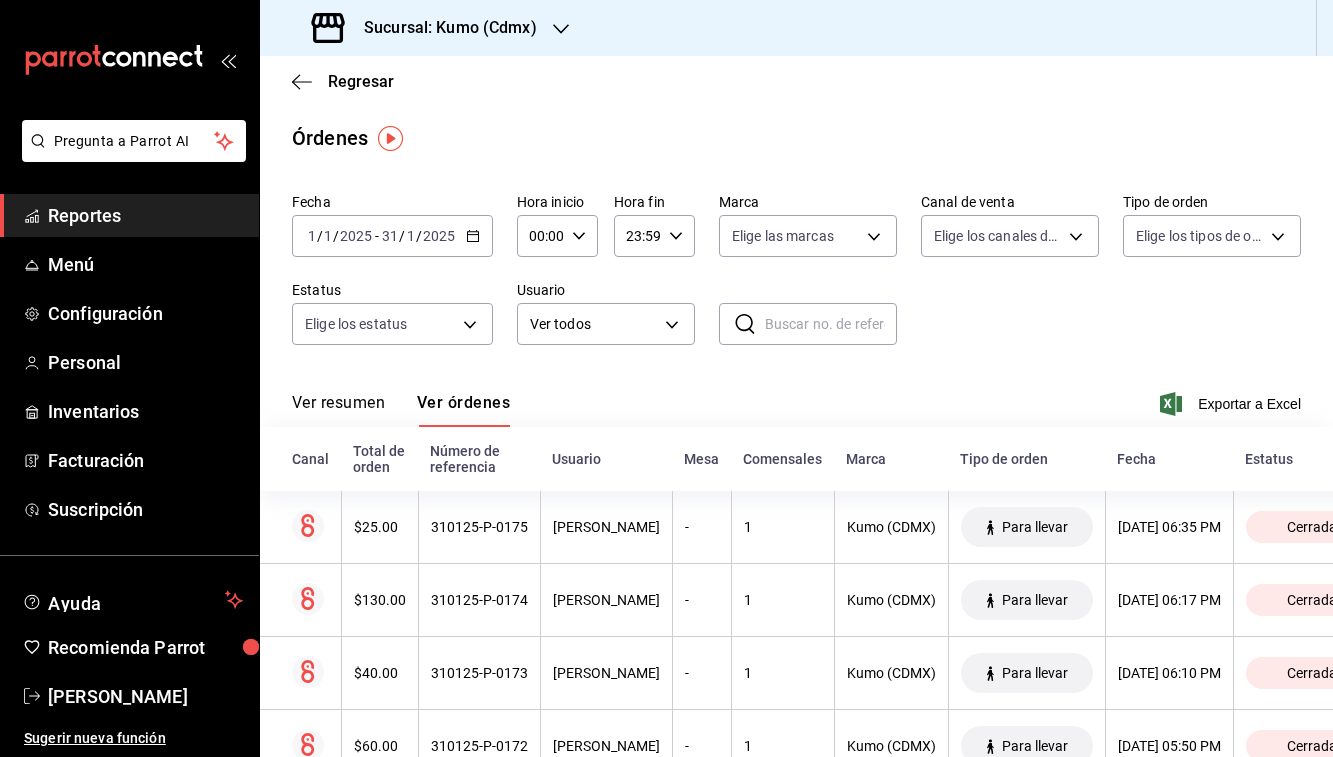 click on "Elige los canales de venta" at bounding box center (1010, 232) 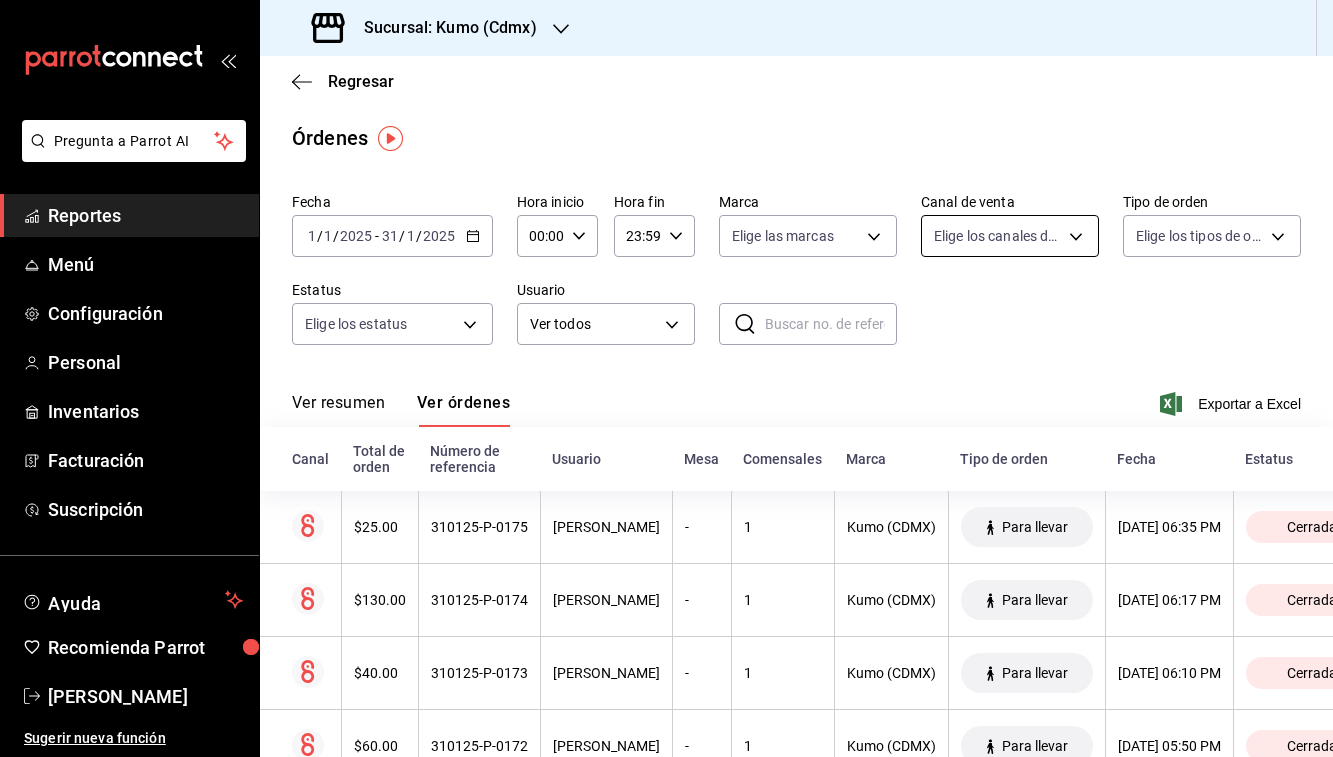 click on "Pregunta a Parrot AI Reportes   Menú   Configuración   Personal   Inventarios   Facturación   Suscripción   Ayuda Recomienda Parrot   [PERSON_NAME]   Sugerir nueva función   Sucursal: Kumo (Cdmx) Regresar Órdenes Fecha [DATE] [DATE] - [DATE] [DATE] Hora inicio 00:00 Hora inicio Hora fin 23:59 Hora fin Marca Elige las marcas Canal de venta Elige los canales de venta Tipo de orden Elige los tipos de orden Estatus Elige los estatus Usuario Ver todos ALL ​ ​ Ver resumen Ver órdenes Exportar a Excel Canal Total de orden Número de referencia Usuario Mesa Comensales Marca Tipo de orden Fecha Estatus $25.00 310125-P-0175 [PERSON_NAME] - 1 Kumo (CDMX) Para llevar [DATE] 06:35 PM Cerrada $130.00 310125-P-0174 [PERSON_NAME] - 1 Kumo (CDMX) Para llevar [DATE] 06:17 PM Cerrada $40.00 310125-P-0173 [PERSON_NAME] - 1 Kumo (CDMX) Para llevar [DATE] 06:10 PM Cerrada $60.00 310125-P-0172 [PERSON_NAME] - 1 Kumo (CDMX) Para llevar [DATE] 05:50 PM Cerrada $50.00 - 1 Cerrada" at bounding box center (666, 378) 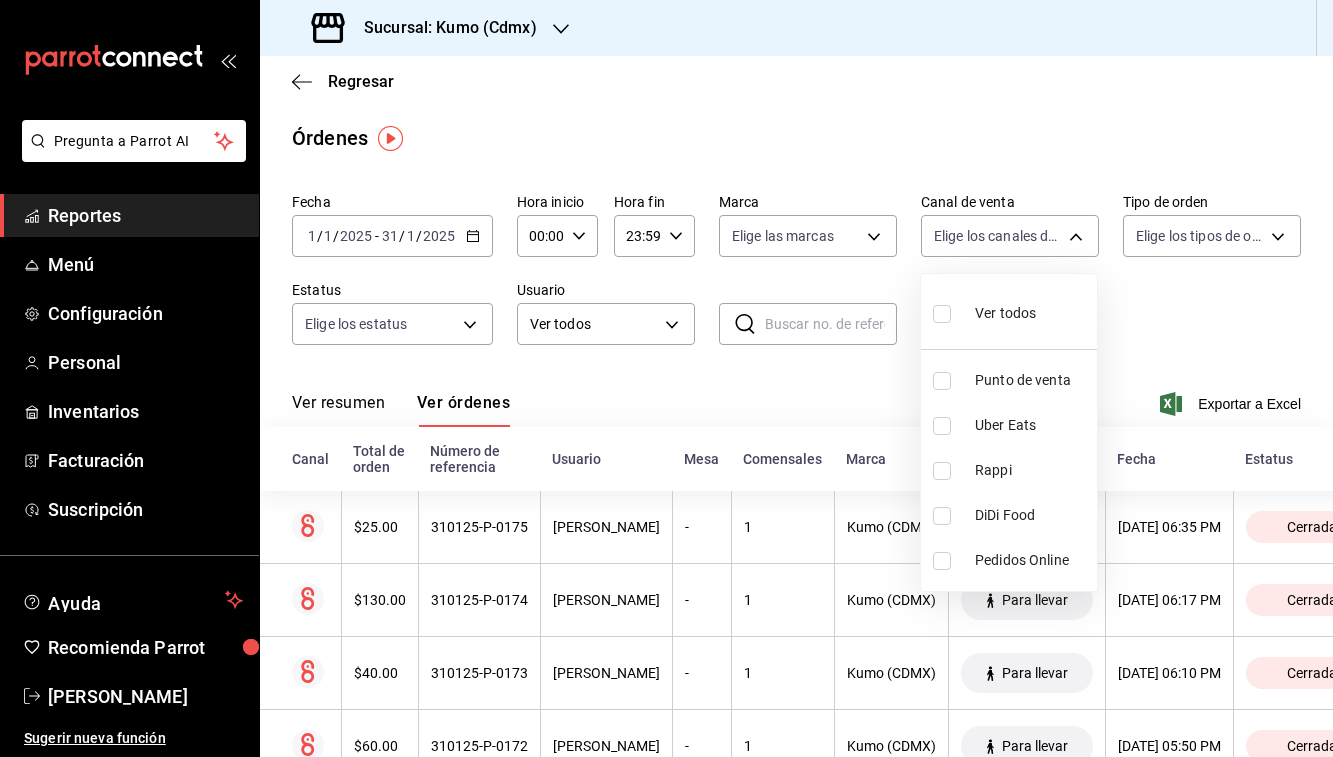 click at bounding box center (666, 378) 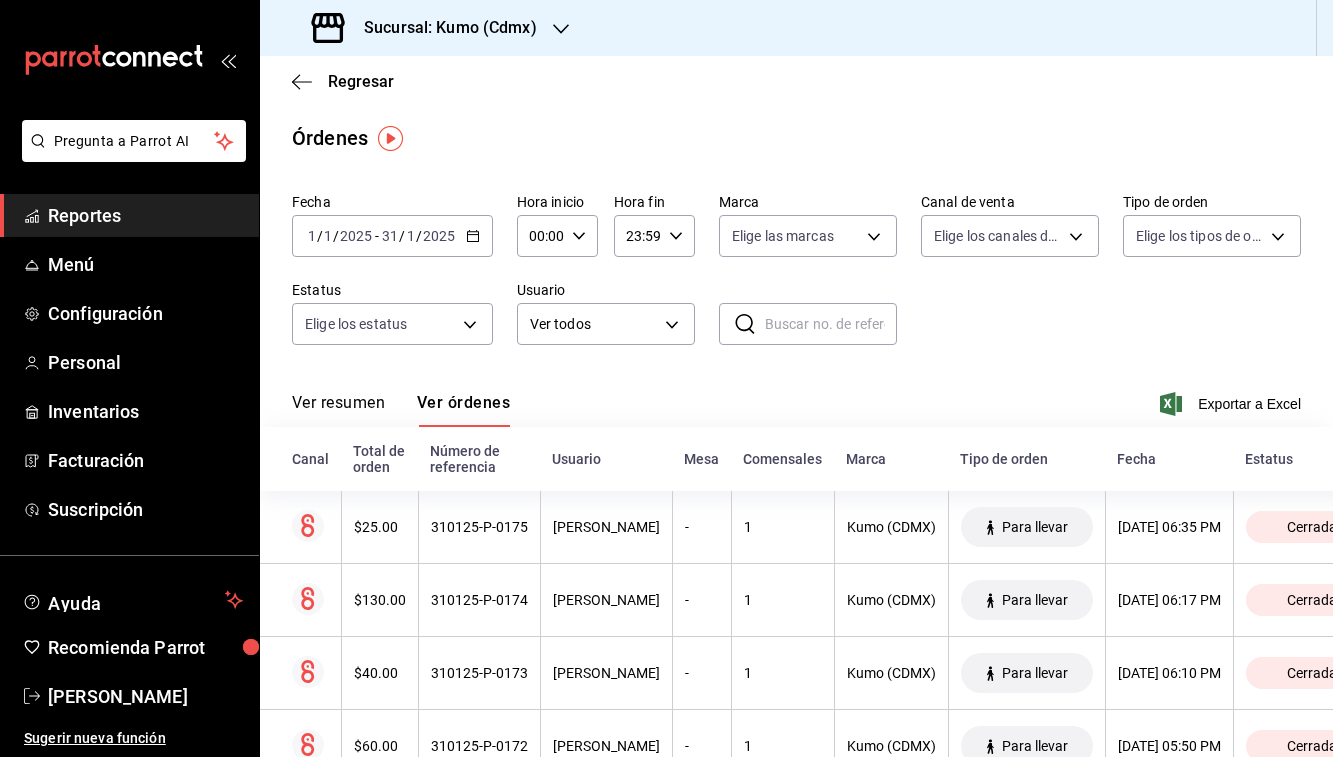 click on "Pregunta a Parrot AI Reportes   Menú   Configuración   Personal   Inventarios   Facturación   Suscripción   Ayuda Recomienda Parrot   [PERSON_NAME]   Sugerir nueva función   Sucursal: Kumo (Cdmx) Regresar Órdenes Fecha [DATE] [DATE] - [DATE] [DATE] Hora inicio 00:00 Hora inicio Hora fin 23:59 Hora fin Marca Elige las marcas Canal de venta Elige los canales de venta Tipo de orden Elige los tipos de orden Estatus Elige los estatus Usuario Ver todos ALL ​ ​ Ver resumen Ver órdenes Exportar a Excel Canal Total de orden Número de referencia Usuario Mesa Comensales Marca Tipo de orden Fecha Estatus $25.00 310125-P-0175 [PERSON_NAME] - 1 Kumo (CDMX) Para llevar [DATE] 06:35 PM Cerrada $130.00 310125-P-0174 [PERSON_NAME] - 1 Kumo (CDMX) Para llevar [DATE] 06:17 PM Cerrada $40.00 310125-P-0173 [PERSON_NAME] - 1 Kumo (CDMX) Para llevar [DATE] 06:10 PM Cerrada $60.00 310125-P-0172 [PERSON_NAME] - 1 Kumo (CDMX) Para llevar [DATE] 05:50 PM Cerrada $50.00 - 1 Cerrada" at bounding box center (666, 378) 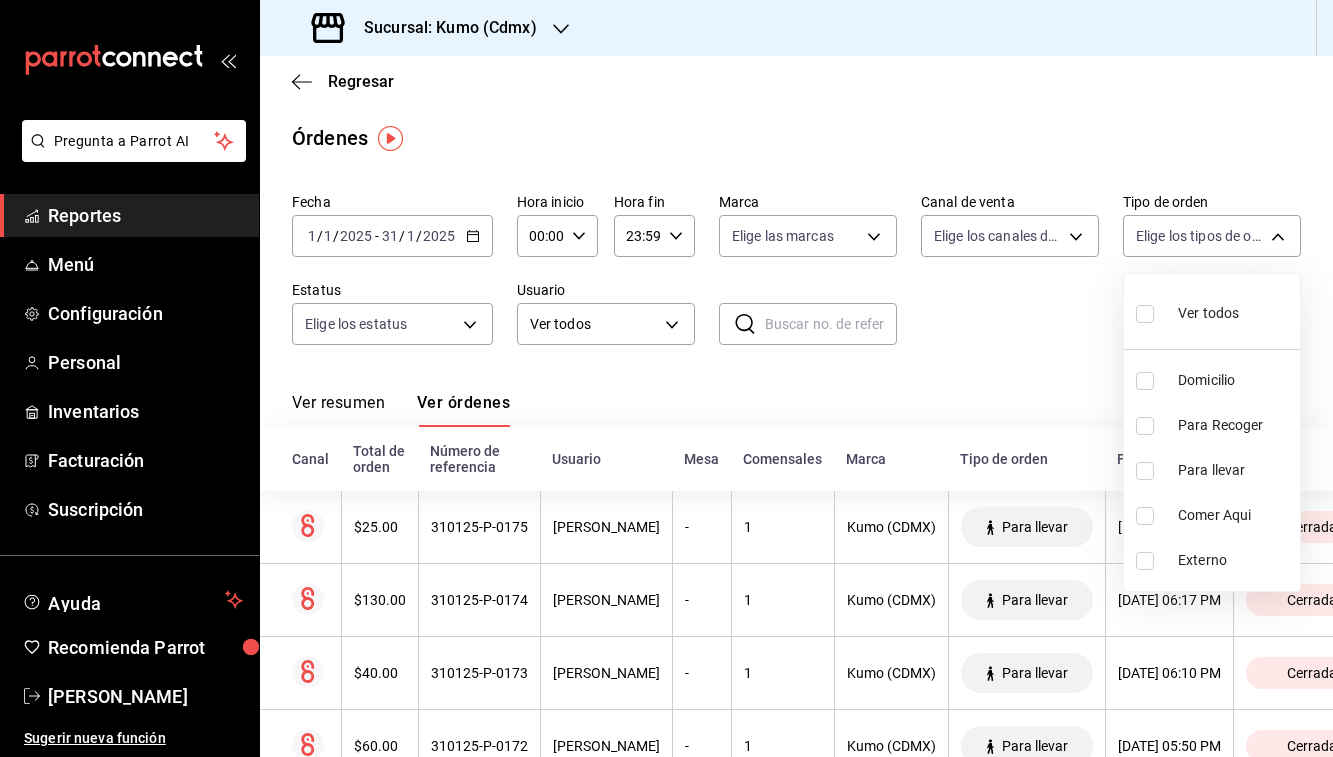click at bounding box center (666, 378) 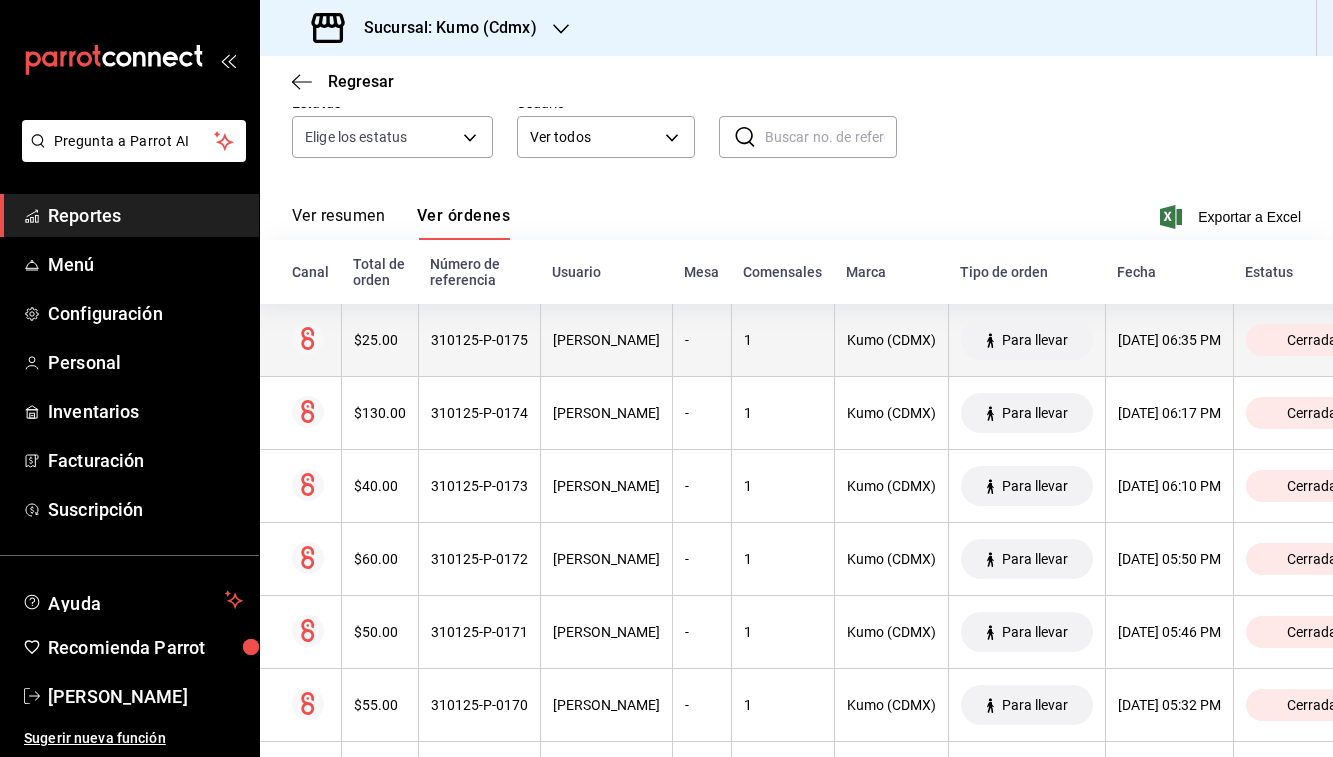 scroll, scrollTop: 194, scrollLeft: 0, axis: vertical 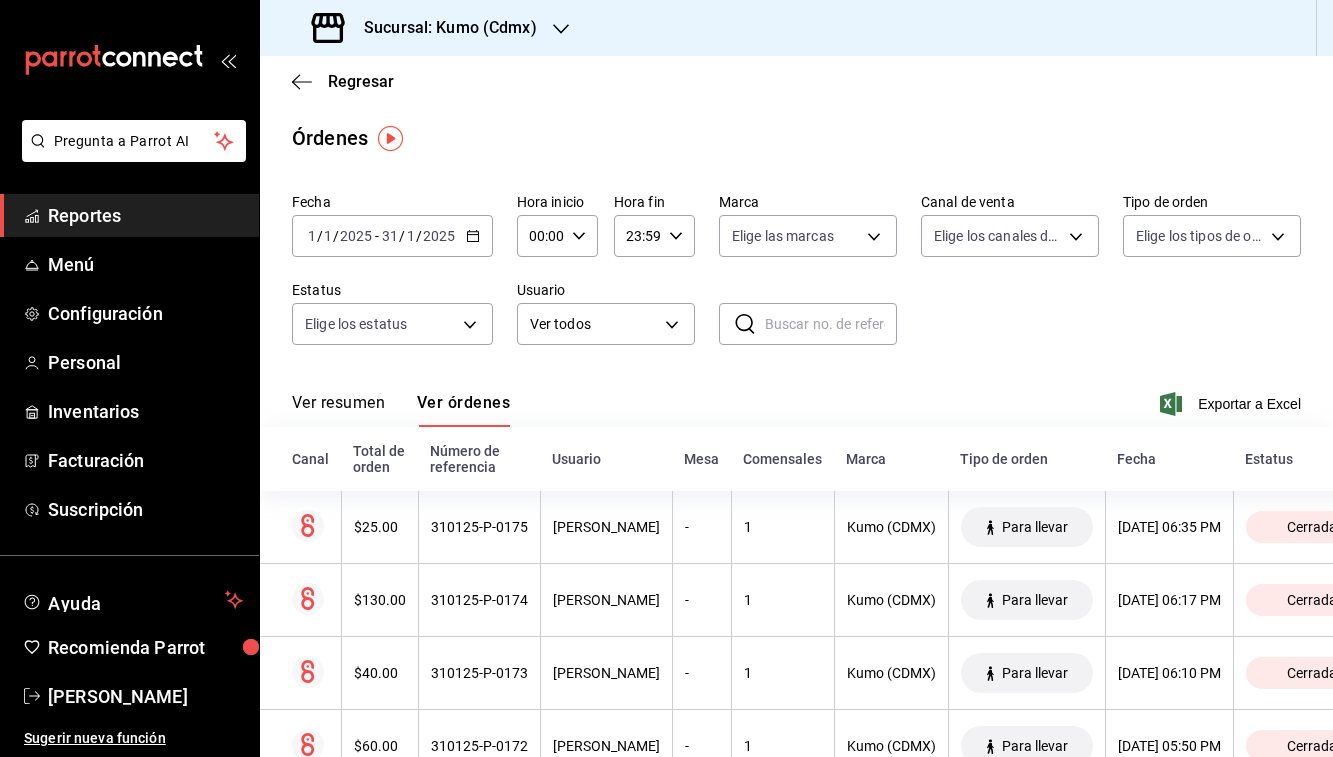click on "Ver resumen Ver órdenes Exportar a Excel" at bounding box center [796, 398] 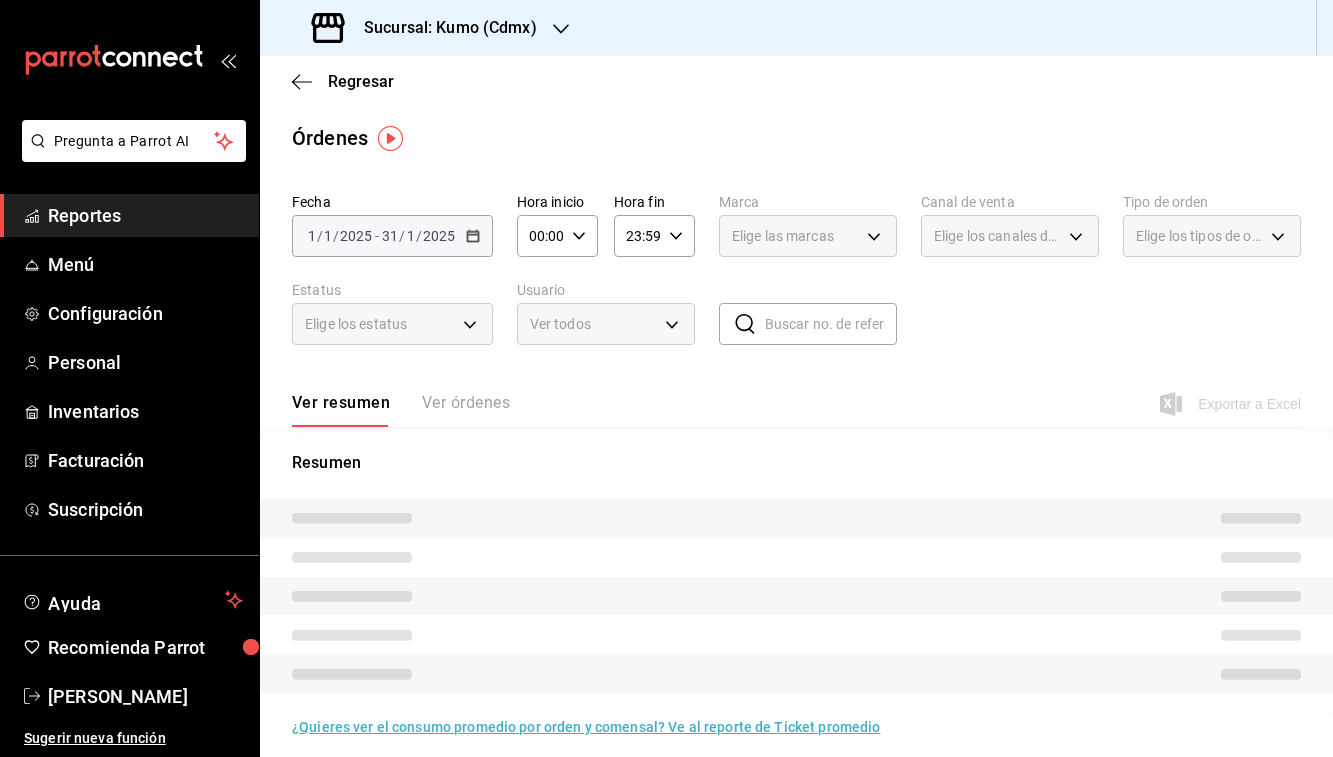 click on "Ver resumen Ver órdenes" at bounding box center (401, 410) 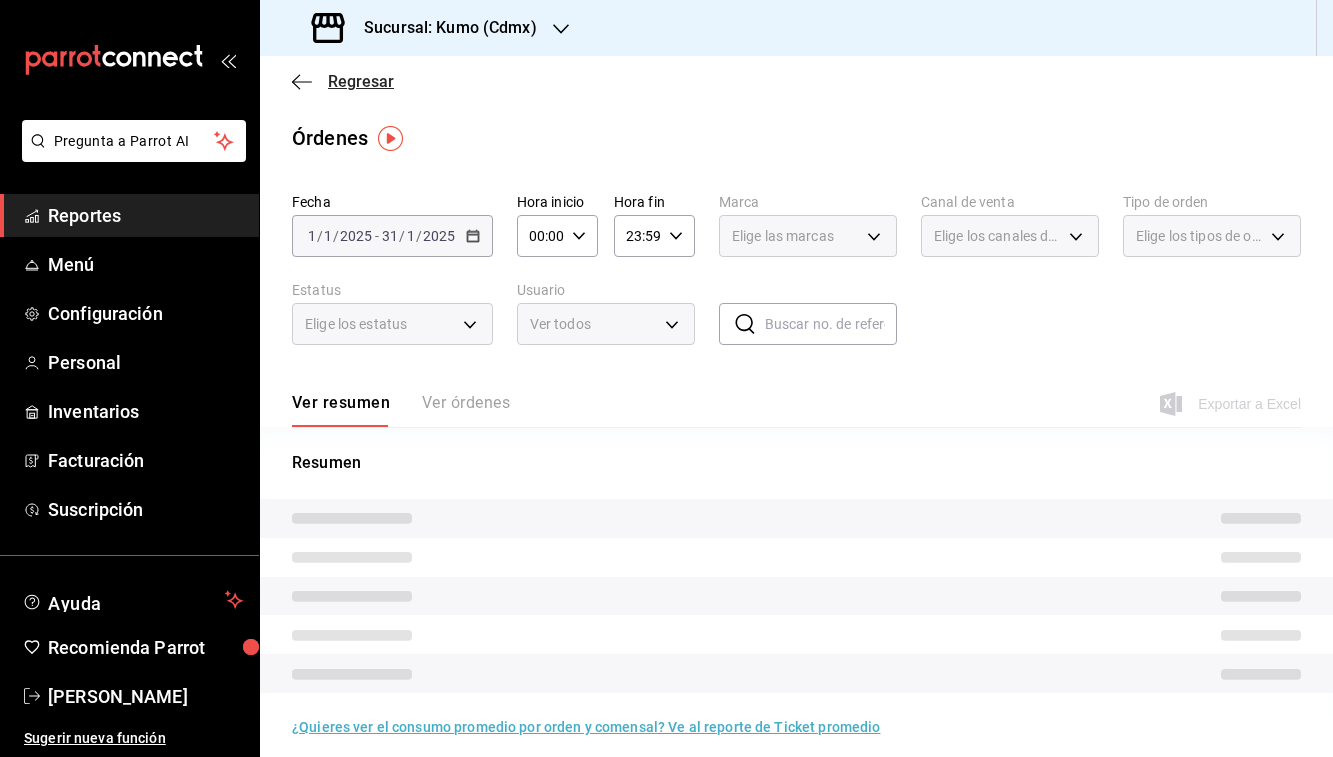 click 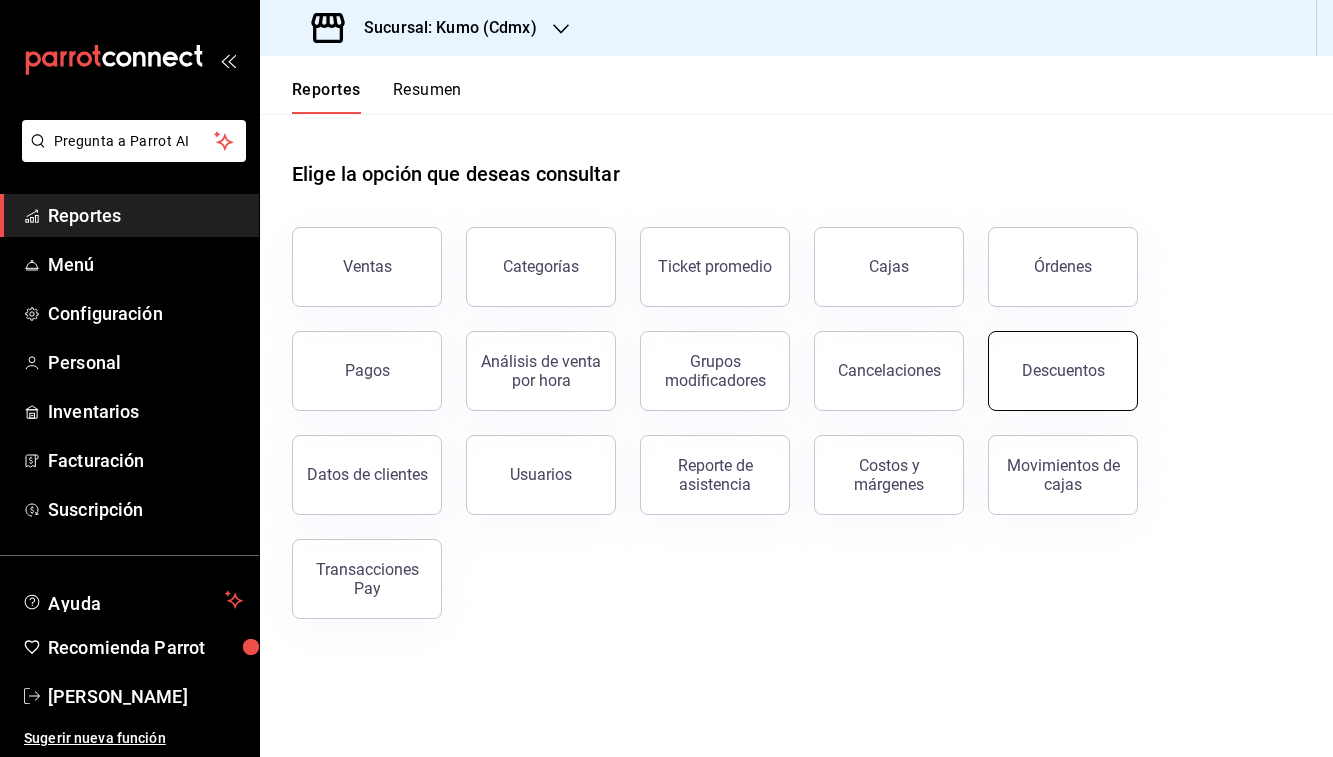 click on "Descuentos" at bounding box center [1063, 370] 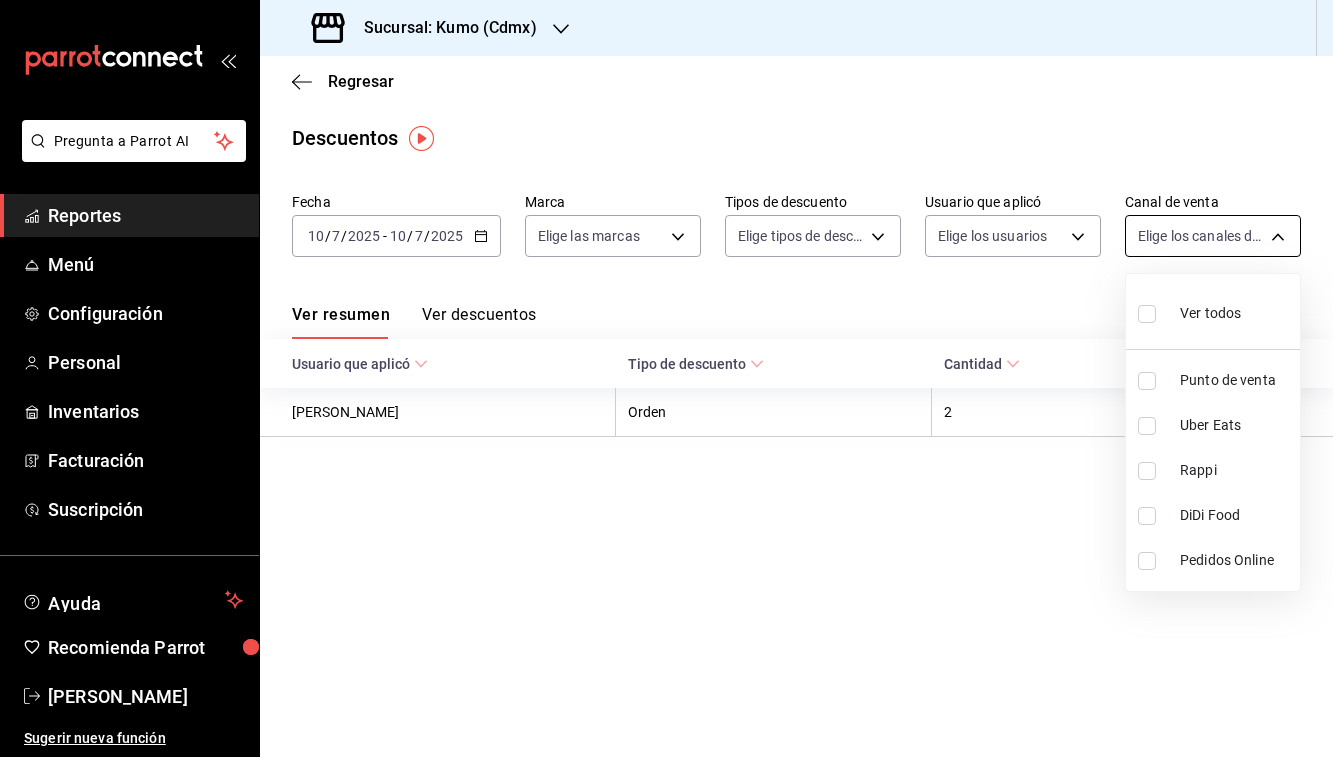 click on "Pregunta a Parrot AI Reportes   Menú   Configuración   Personal   Inventarios   Facturación   Suscripción   Ayuda Recomienda Parrot   [PERSON_NAME]   Sugerir nueva función   Sucursal: Kumo (Cdmx) Regresar Descuentos Fecha [DATE] [DATE] - [DATE] [DATE] Marca Elige las marcas Tipos de descuento Elige tipos de descuento Usuario que aplicó Elige los usuarios Canal de venta Elige los canales de venta Ver resumen Ver descuentos Exportar a Excel Usuario que aplicó Tipo de descuento Cantidad Monto [PERSON_NAME] Orden 2 $82.25 GANA 1 MES GRATIS EN TU SUSCRIPCIÓN AQUÍ ¿Recuerdas cómo empezó tu restaurante?
[DATE] puedes ayudar a un colega a tener el mismo cambio que tú viviste.
Recomienda Parrot directamente desde tu Portal Administrador.
Es fácil y rápido.
🎁 Por cada restaurante que se una, ganas 1 mes gratis. Ver video tutorial Ir a video Pregunta a Parrot AI Reportes   Menú   Configuración   Personal   Inventarios   Facturación   Suscripción   Ayuda Recomienda Parrot" at bounding box center [666, 378] 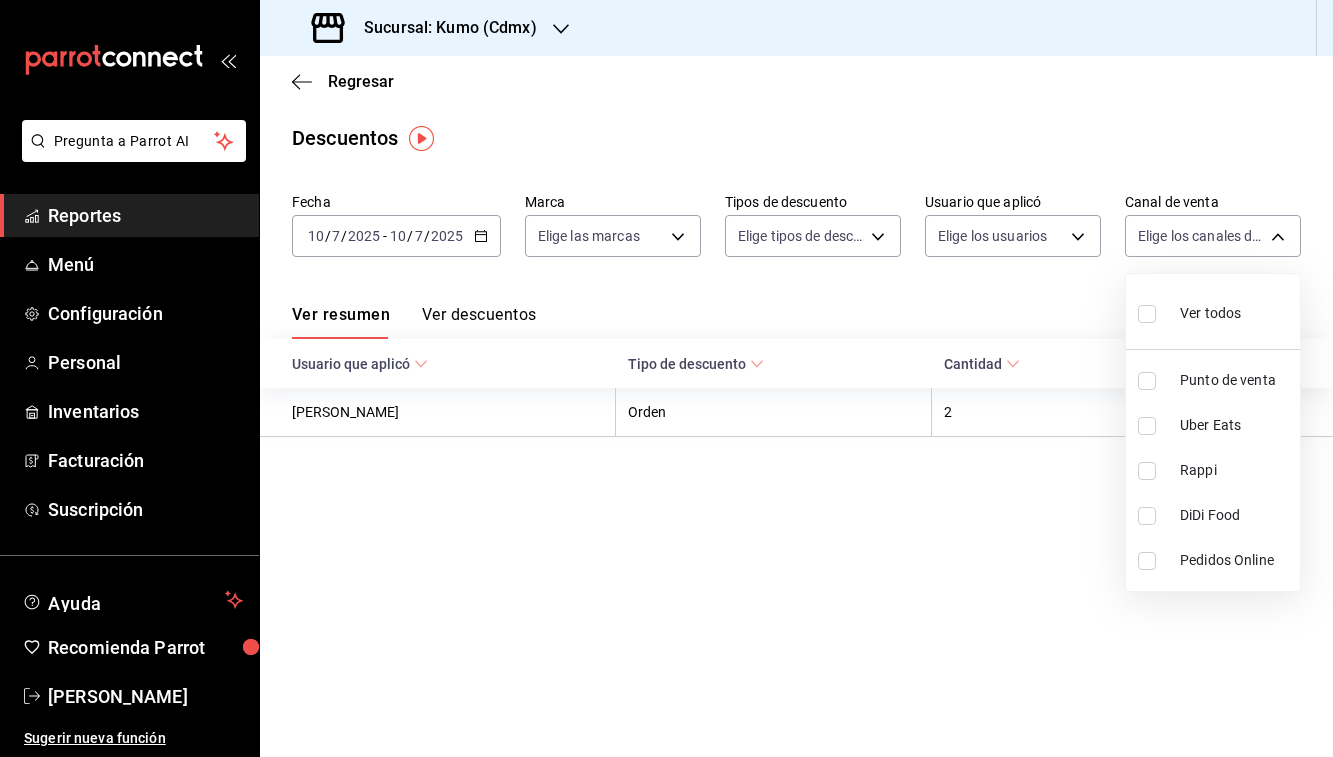 click at bounding box center (666, 378) 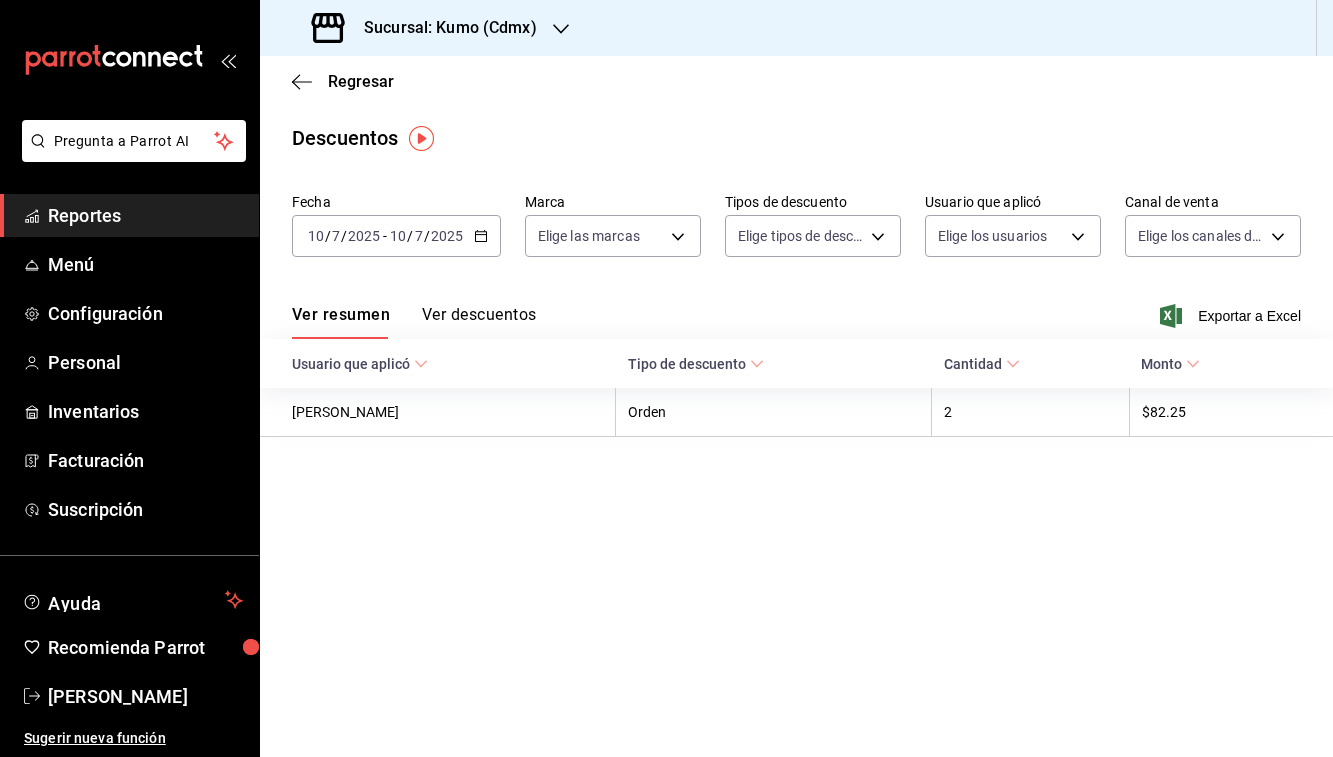 click on "Pregunta a Parrot AI Reportes   Menú   Configuración   Personal   Inventarios   Facturación   Suscripción   Ayuda Recomienda Parrot   [PERSON_NAME]   Sugerir nueva función   Sucursal: Kumo (Cdmx) Regresar Descuentos Fecha [DATE] [DATE] - [DATE] [DATE] Marca Elige las marcas Tipos de descuento Elige tipos de descuento Usuario que aplicó Elige los usuarios Canal de venta Elige los canales de venta Ver resumen Ver descuentos Exportar a Excel Usuario que aplicó Tipo de descuento Cantidad Monto [PERSON_NAME] Orden 2 $82.25 GANA 1 MES GRATIS EN TU SUSCRIPCIÓN AQUÍ ¿Recuerdas cómo empezó tu restaurante?
[DATE] puedes ayudar a un colega a tener el mismo cambio que tú viviste.
Recomienda Parrot directamente desde tu Portal Administrador.
Es fácil y rápido.
🎁 Por cada restaurante que se una, ganas 1 mes gratis. Ver video tutorial Ir a video Pregunta a Parrot AI Reportes   Menú   Configuración   Personal   Inventarios   Facturación   Suscripción   Ayuda Recomienda Parrot" at bounding box center [666, 378] 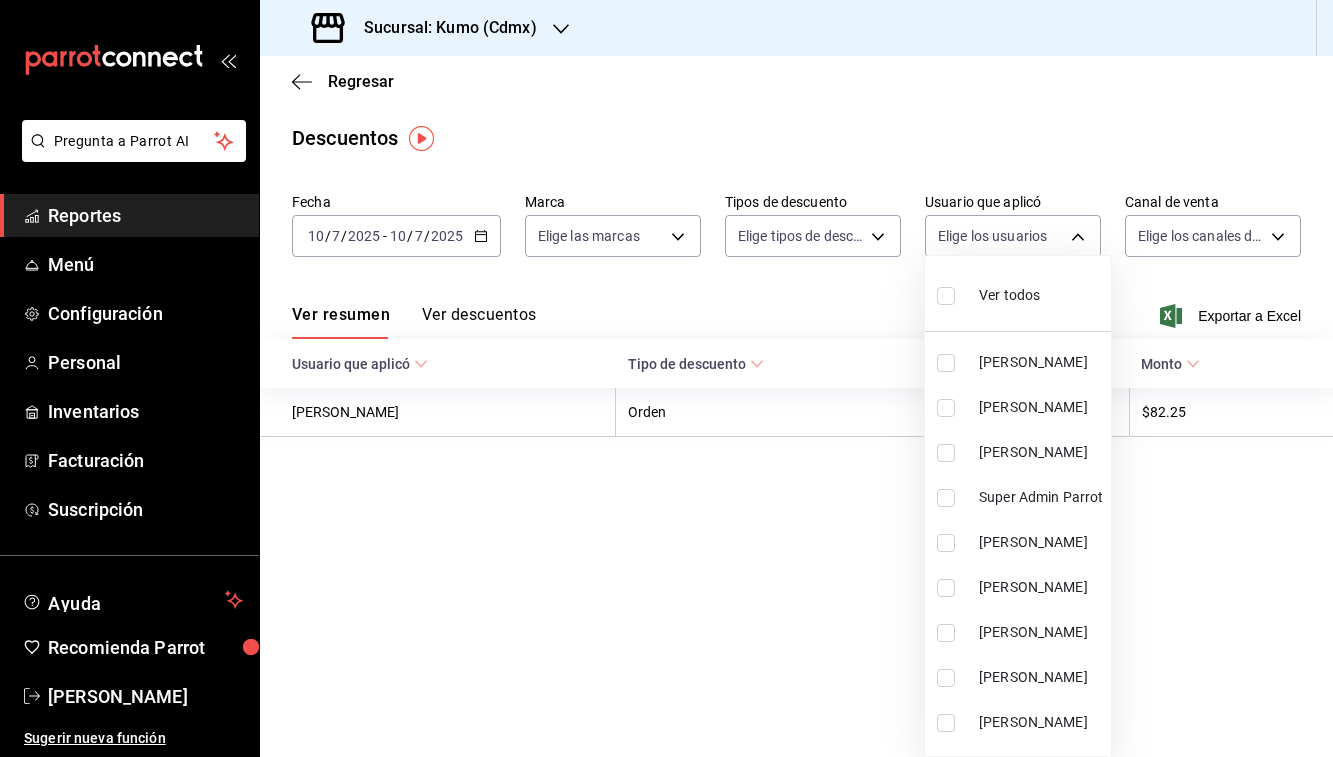 click at bounding box center [666, 378] 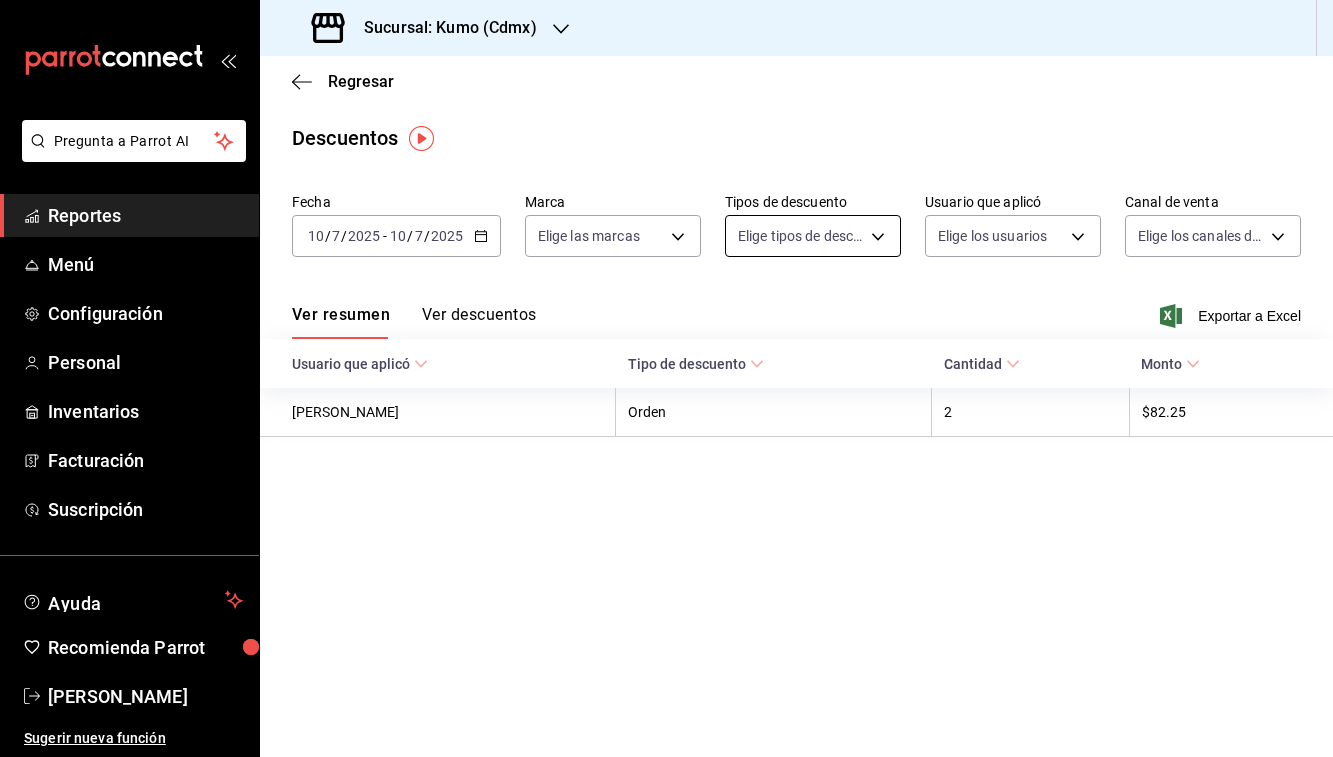 click on "Pregunta a Parrot AI Reportes   Menú   Configuración   Personal   Inventarios   Facturación   Suscripción   Ayuda Recomienda Parrot   [PERSON_NAME]   Sugerir nueva función   Sucursal: Kumo (Cdmx) Regresar Descuentos Fecha [DATE] [DATE] - [DATE] [DATE] Marca Elige las marcas Tipos de descuento Elige tipos de descuento Usuario que aplicó Elige los usuarios Canal de venta Elige los canales de venta Ver resumen Ver descuentos Exportar a Excel Usuario que aplicó Tipo de descuento Cantidad Monto [PERSON_NAME] Orden 2 $82.25 GANA 1 MES GRATIS EN TU SUSCRIPCIÓN AQUÍ ¿Recuerdas cómo empezó tu restaurante?
[DATE] puedes ayudar a un colega a tener el mismo cambio que tú viviste.
Recomienda Parrot directamente desde tu Portal Administrador.
Es fácil y rápido.
🎁 Por cada restaurante que se una, ganas 1 mes gratis. Ver video tutorial Ir a video Pregunta a Parrot AI Reportes   Menú   Configuración   Personal   Inventarios   Facturación   Suscripción   Ayuda Recomienda Parrot" at bounding box center (666, 378) 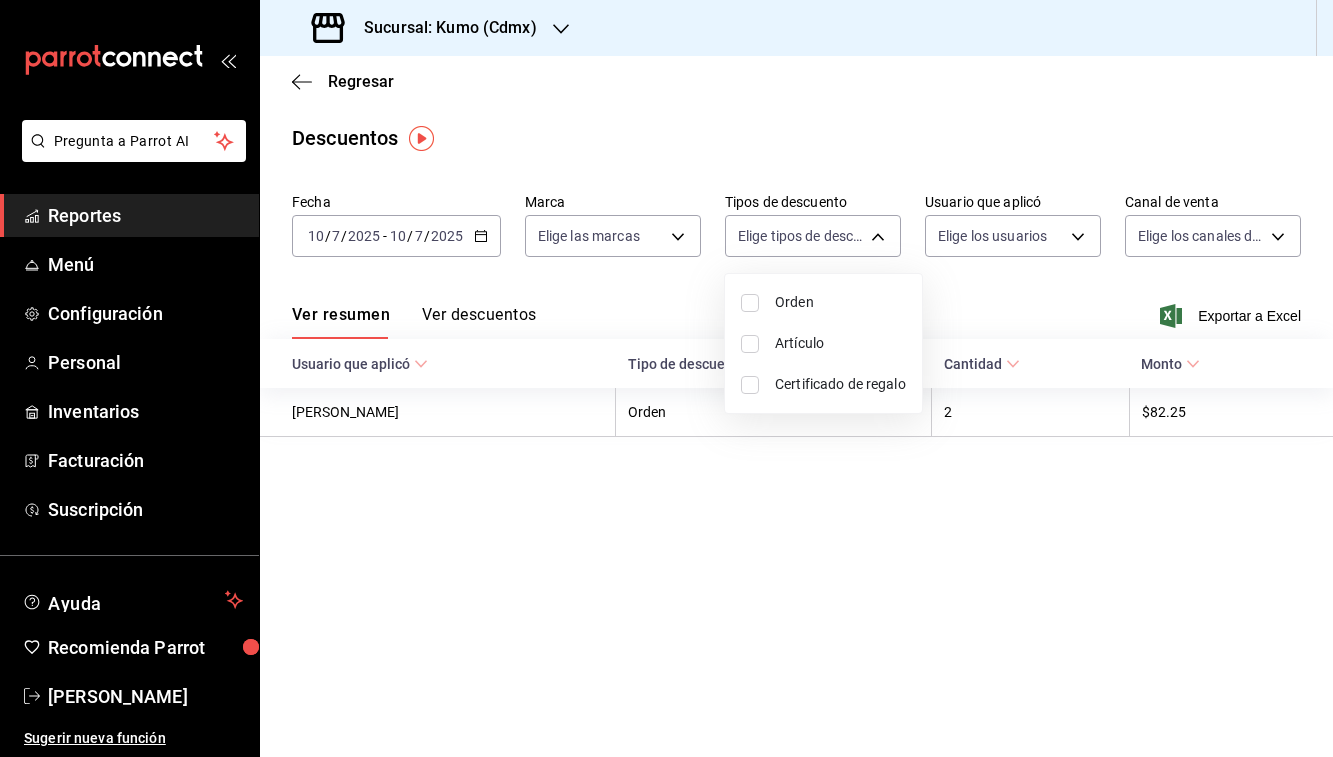 click at bounding box center (666, 378) 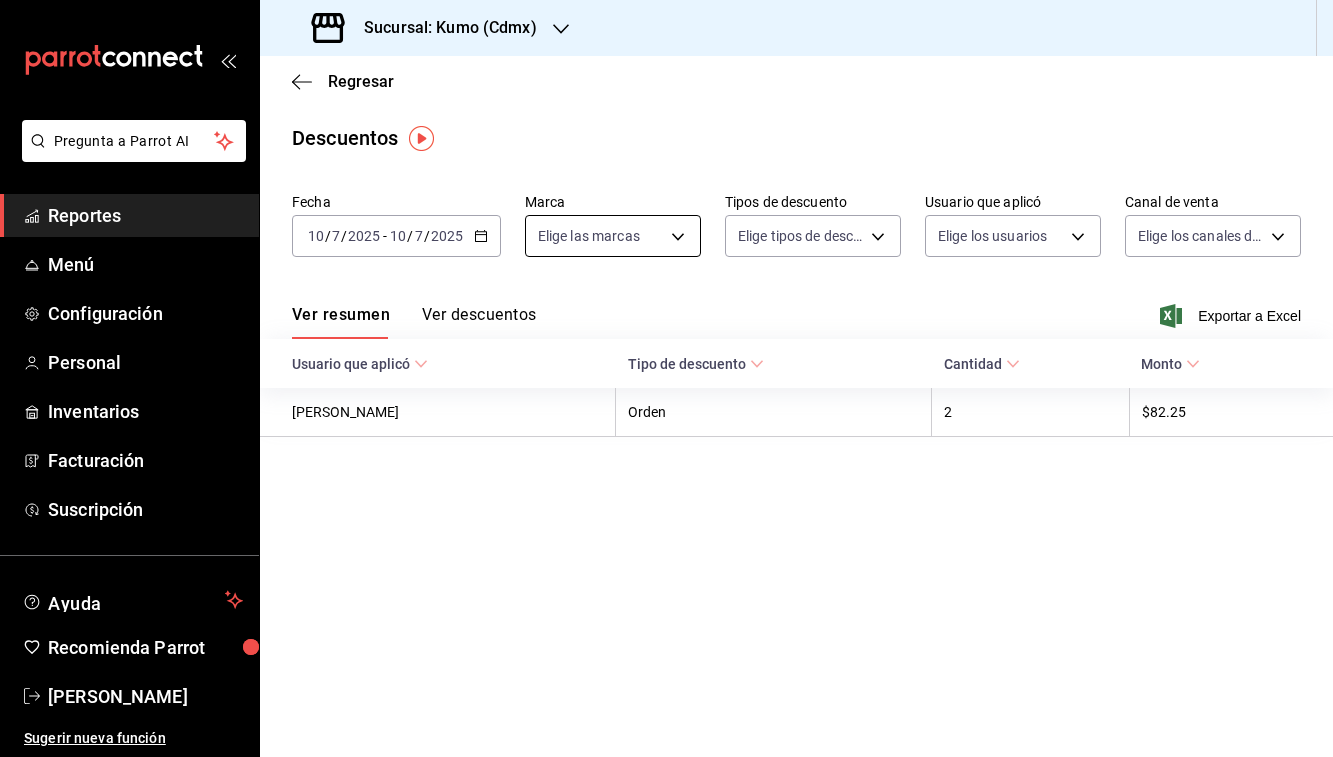 click on "Pregunta a Parrot AI Reportes   Menú   Configuración   Personal   Inventarios   Facturación   Suscripción   Ayuda Recomienda Parrot   [PERSON_NAME]   Sugerir nueva función   Sucursal: Kumo (Cdmx) Regresar Descuentos Fecha [DATE] [DATE] - [DATE] [DATE] Marca Elige las marcas Tipos de descuento Elige tipos de descuento Usuario que aplicó Elige los usuarios Canal de venta Elige los canales de venta Ver resumen Ver descuentos Exportar a Excel Usuario que aplicó Tipo de descuento Cantidad Monto [PERSON_NAME] Orden 2 $82.25 GANA 1 MES GRATIS EN TU SUSCRIPCIÓN AQUÍ ¿Recuerdas cómo empezó tu restaurante?
[DATE] puedes ayudar a un colega a tener el mismo cambio que tú viviste.
Recomienda Parrot directamente desde tu Portal Administrador.
Es fácil y rápido.
🎁 Por cada restaurante que se una, ganas 1 mes gratis. Ver video tutorial Ir a video Pregunta a Parrot AI Reportes   Menú   Configuración   Personal   Inventarios   Facturación   Suscripción   Ayuda Recomienda Parrot" at bounding box center [666, 378] 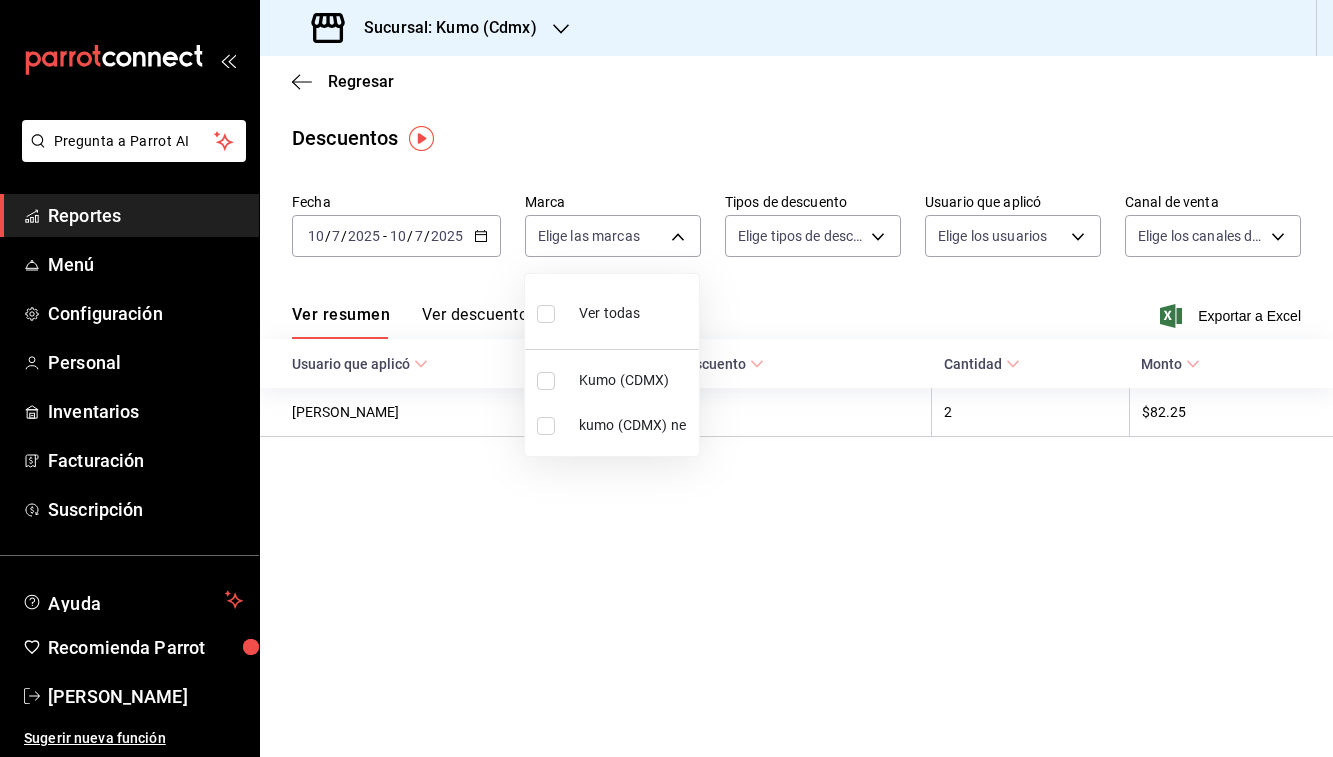 click at bounding box center (666, 378) 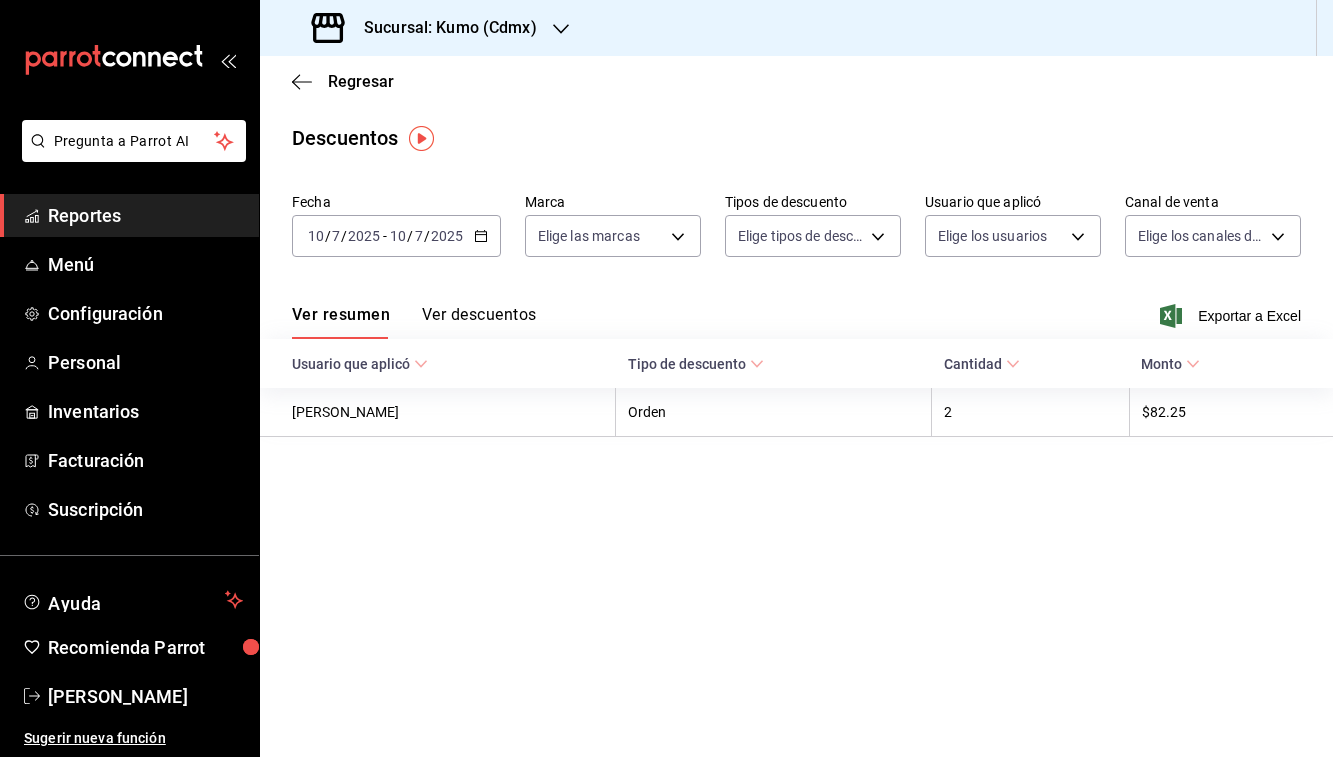 click on "Ver descuentos" at bounding box center (479, 322) 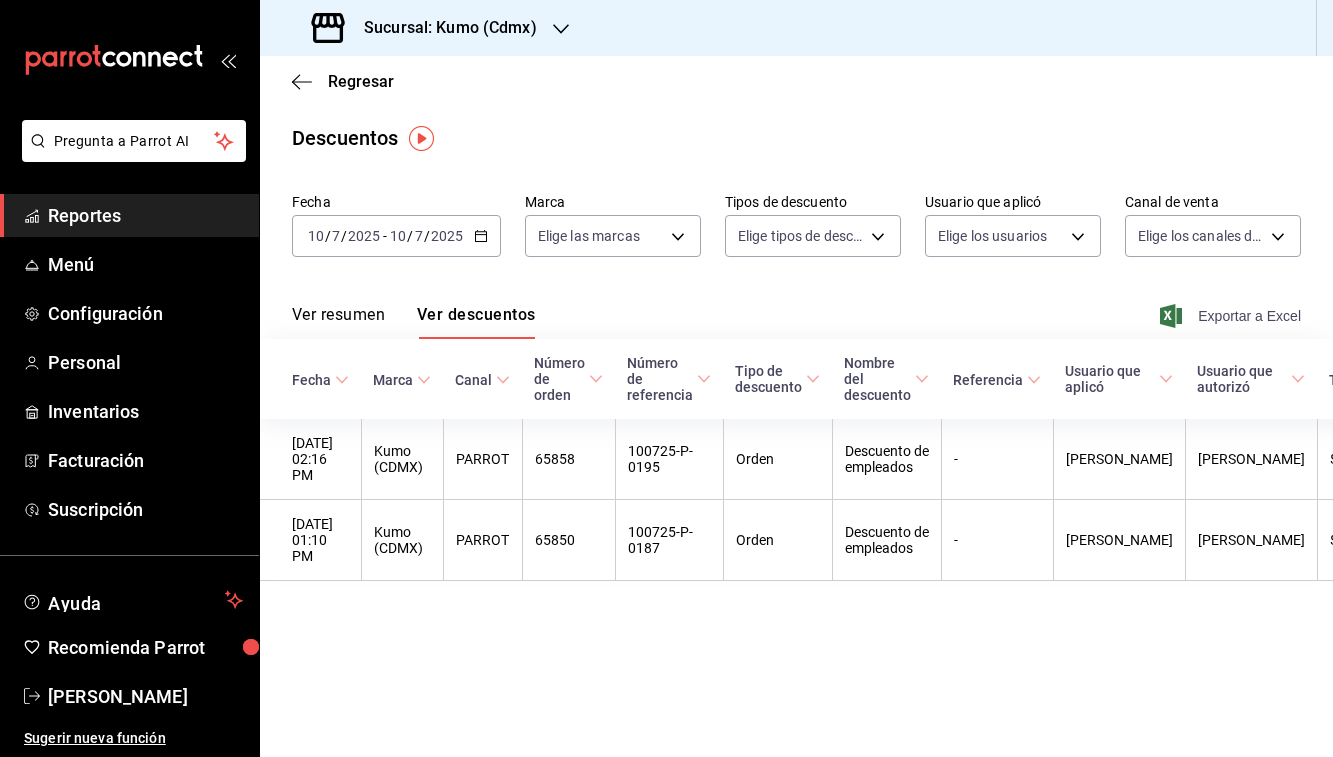 click on "Exportar a Excel" at bounding box center [1232, 316] 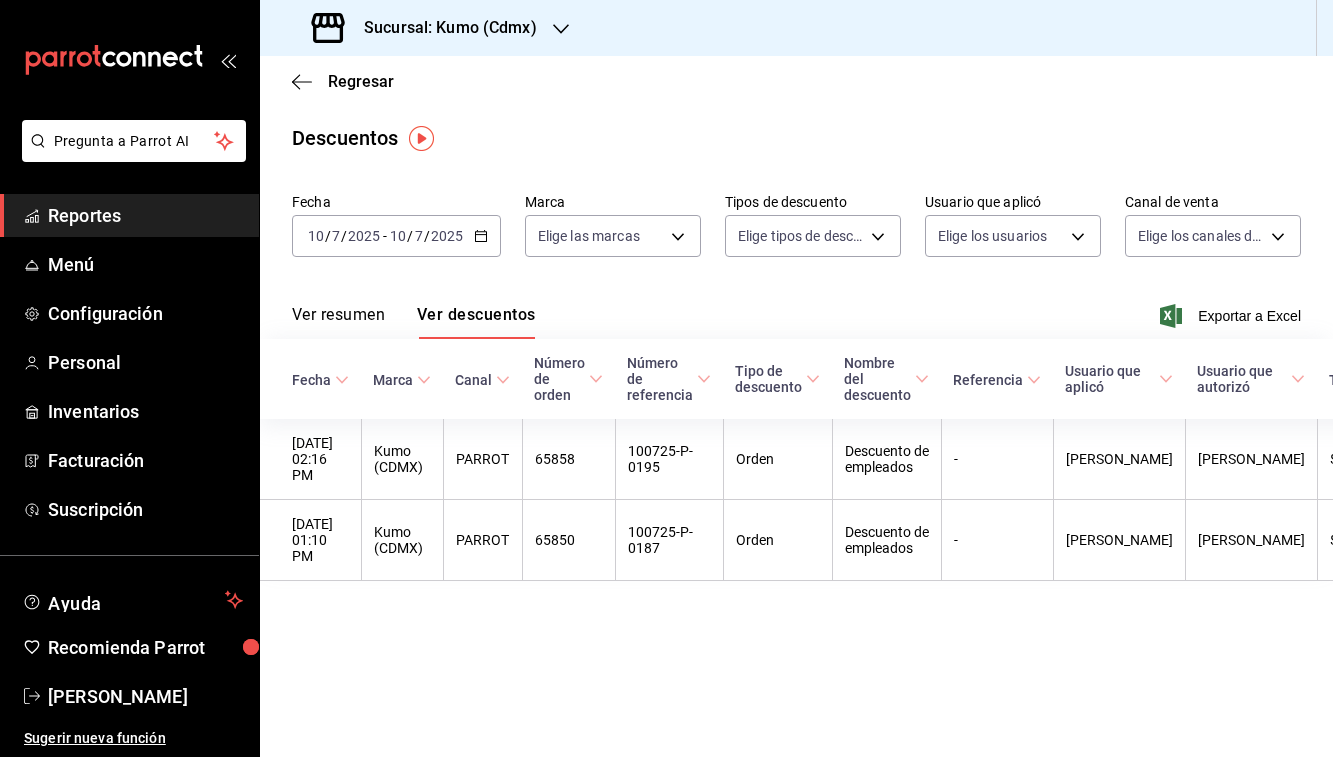 click on "Regresar Descuentos Fecha [DATE] [DATE] - [DATE] [DATE] Marca Elige las marcas Tipos de descuento Elige tipos de descuento Usuario que aplicó Elige los usuarios Canal de venta Elige los canales de venta Ver resumen Ver descuentos Exportar a Excel Fecha Marca Canal Número de orden Número de referencia Tipo de descuento Nombre del descuento Referencia Usuario que aplicó Usuario que autorizó Total [DATE] 02:16 PM Kumo (CDMX) PARROT 65858 100725-P-0195 Orden Descuento de empleados - [PERSON_NAME] [PERSON_NAME] $26.25 [DATE] 01:10 PM Kumo (CDMX) PARROT 65850 100725-P-0187 Orden Descuento de empleados - [PERSON_NAME] [PERSON_NAME] $56.00" at bounding box center (796, 406) 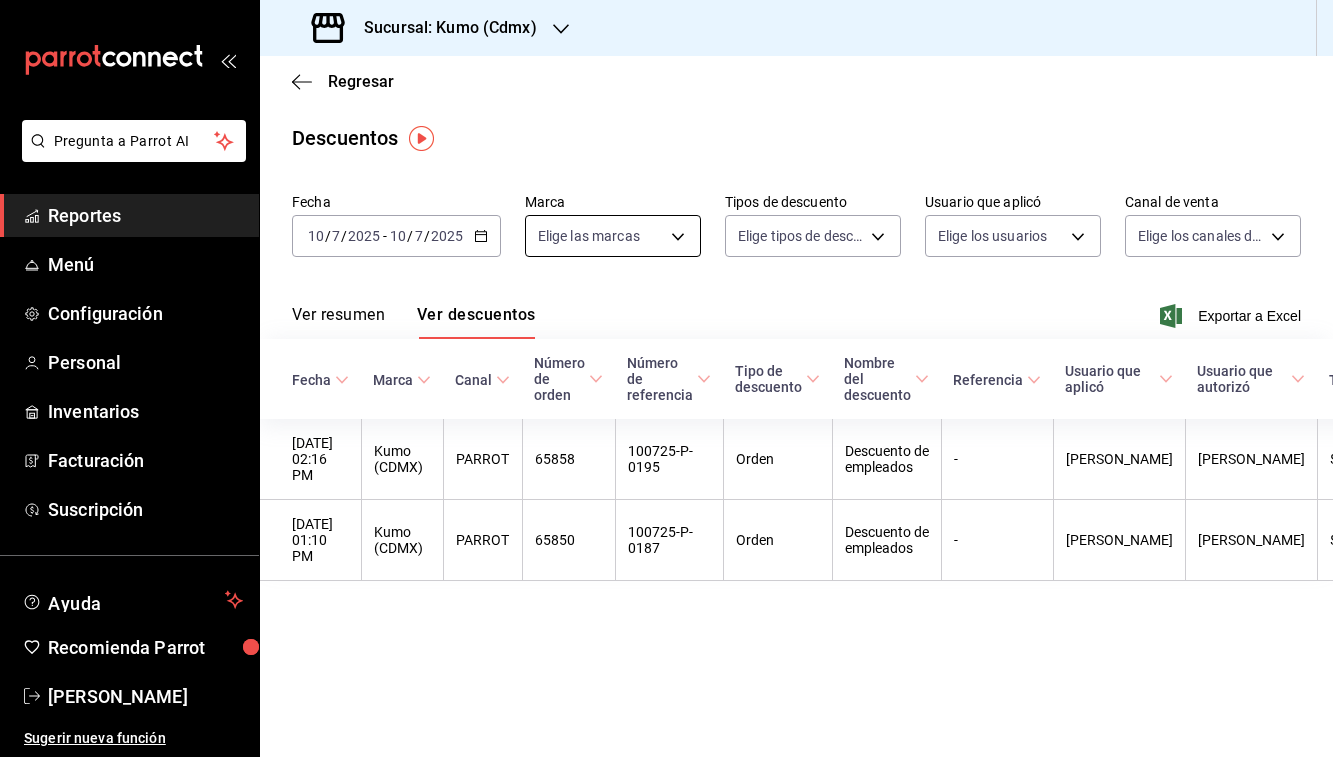 click on "Pregunta a Parrot AI Reportes   Menú   Configuración   Personal   Inventarios   Facturación   Suscripción   Ayuda Recomienda Parrot   [PERSON_NAME]   Sugerir nueva función   Sucursal: Kumo (Cdmx) Regresar Descuentos Fecha [DATE] [DATE] - [DATE] [DATE] Marca Elige las marcas Tipos de descuento Elige tipos de descuento Usuario que aplicó Elige los usuarios Canal de venta Elige los canales de venta Ver resumen Ver descuentos Exportar a Excel Fecha Marca Canal Número de orden Número de referencia Tipo de descuento Nombre del descuento Referencia Usuario que aplicó Usuario que autorizó Total [DATE] 02:16 PM Kumo (CDMX) PARROT 65858 100725-P-0195 Orden Descuento de empleados - [PERSON_NAME] [PERSON_NAME] $26.25 [DATE] 01:10 PM Kumo (CDMX) PARROT 65850 100725-P-0187 Orden Descuento de empleados - [PERSON_NAME] [PERSON_NAME] $56.00 GANA 1 MES GRATIS EN TU SUSCRIPCIÓN AQUÍ Ver video tutorial Ir a video Pregunta a Parrot AI Reportes   Menú   Configuración   Personal" at bounding box center [666, 378] 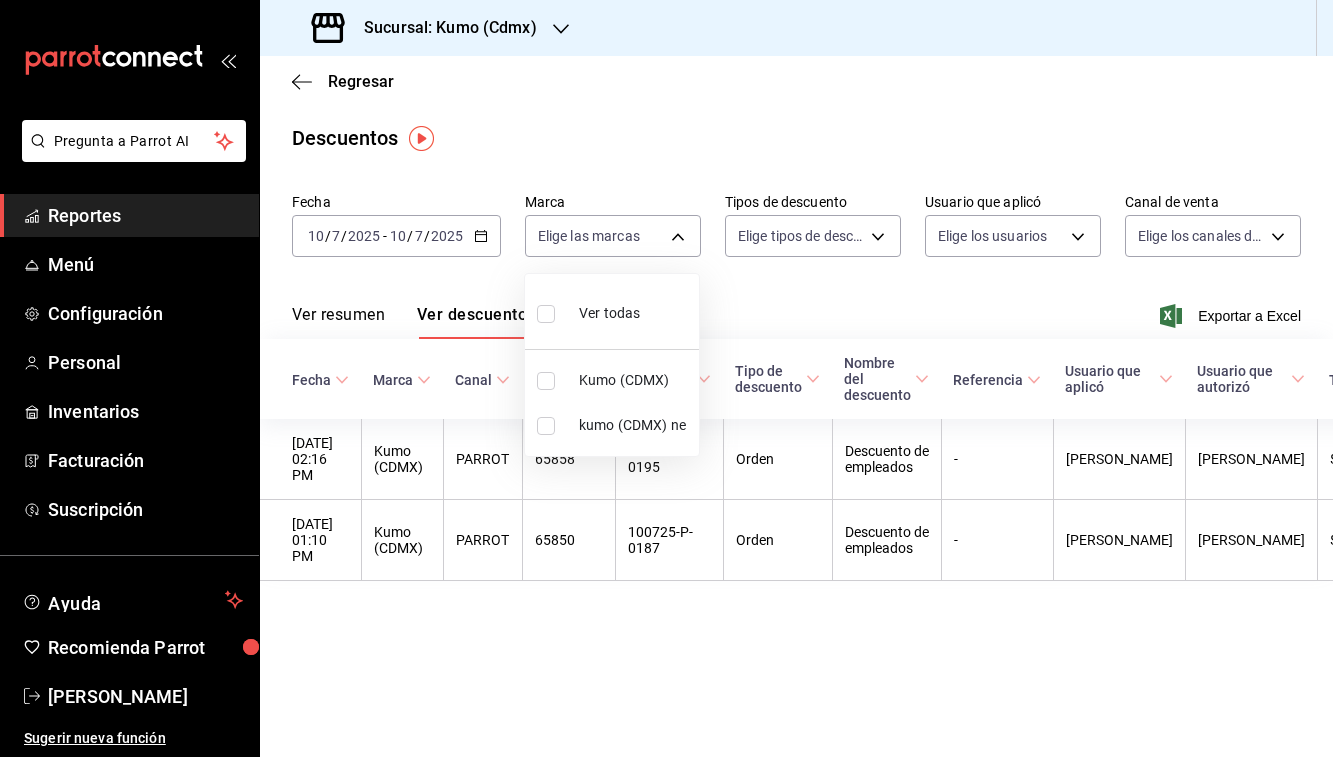 click on "Kumo (CDMX)" at bounding box center [612, 380] 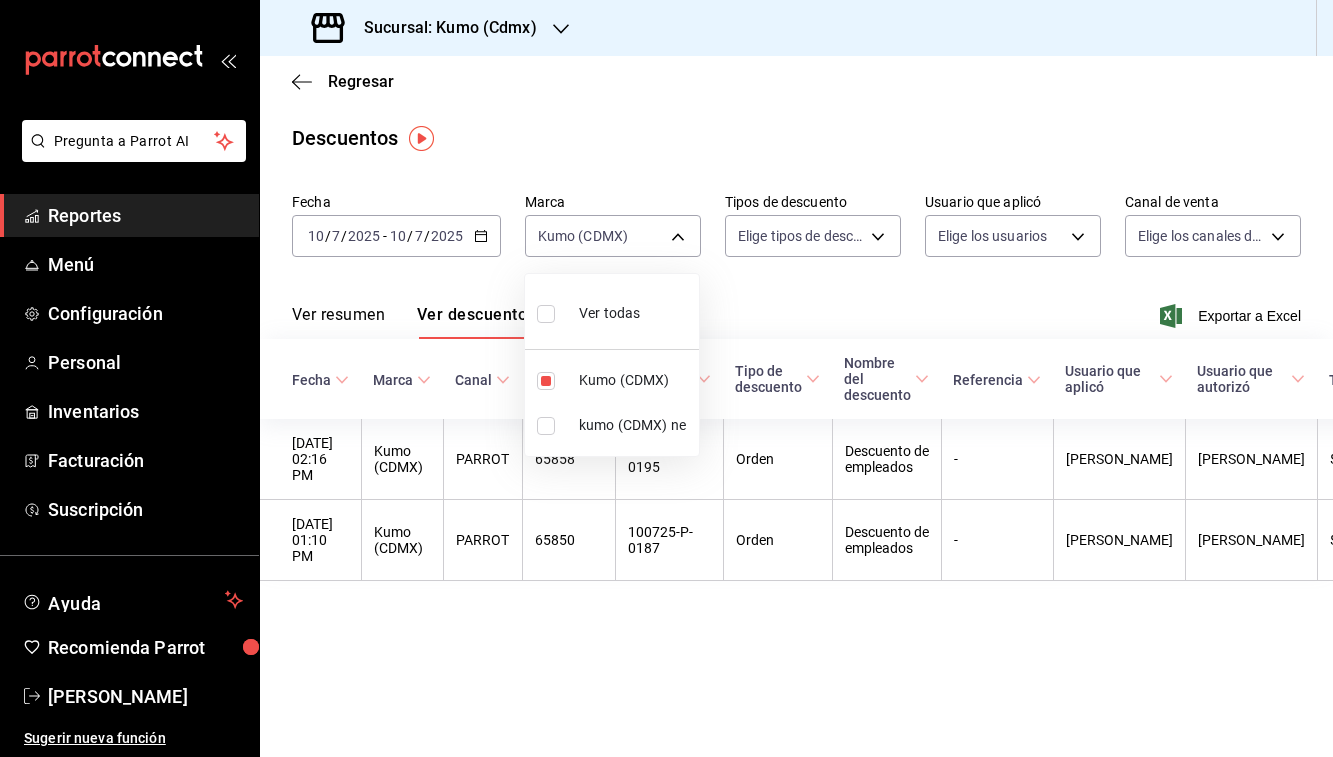 click on "kumo (CDMX) ne" at bounding box center [612, 425] 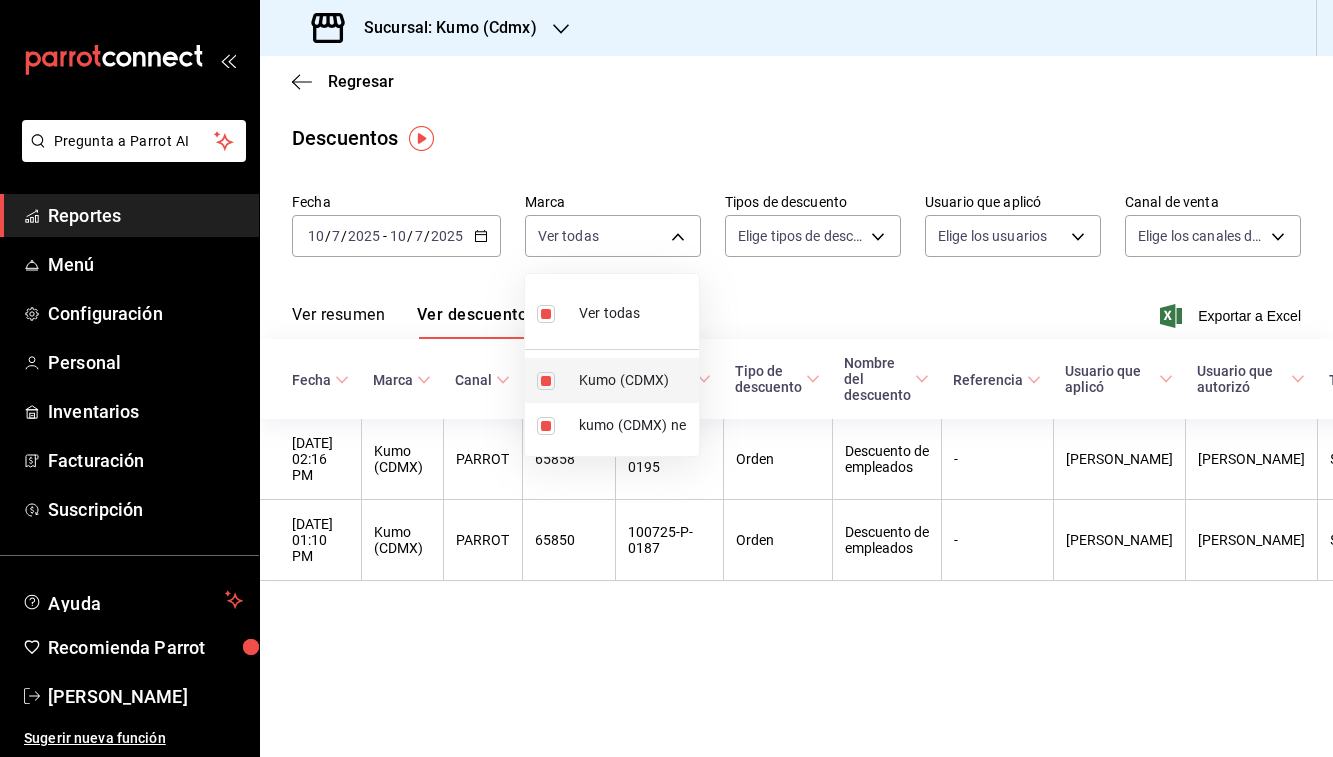 click at bounding box center (546, 381) 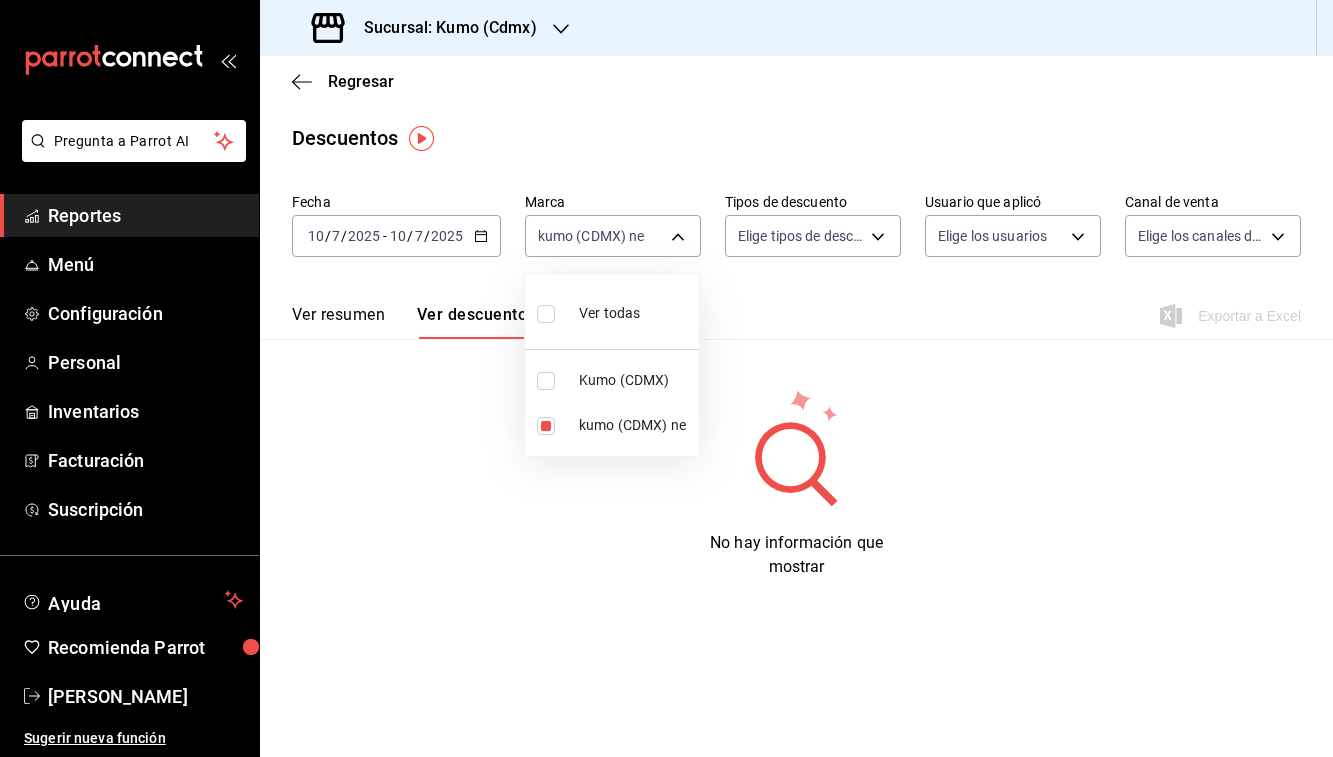 click at bounding box center [546, 314] 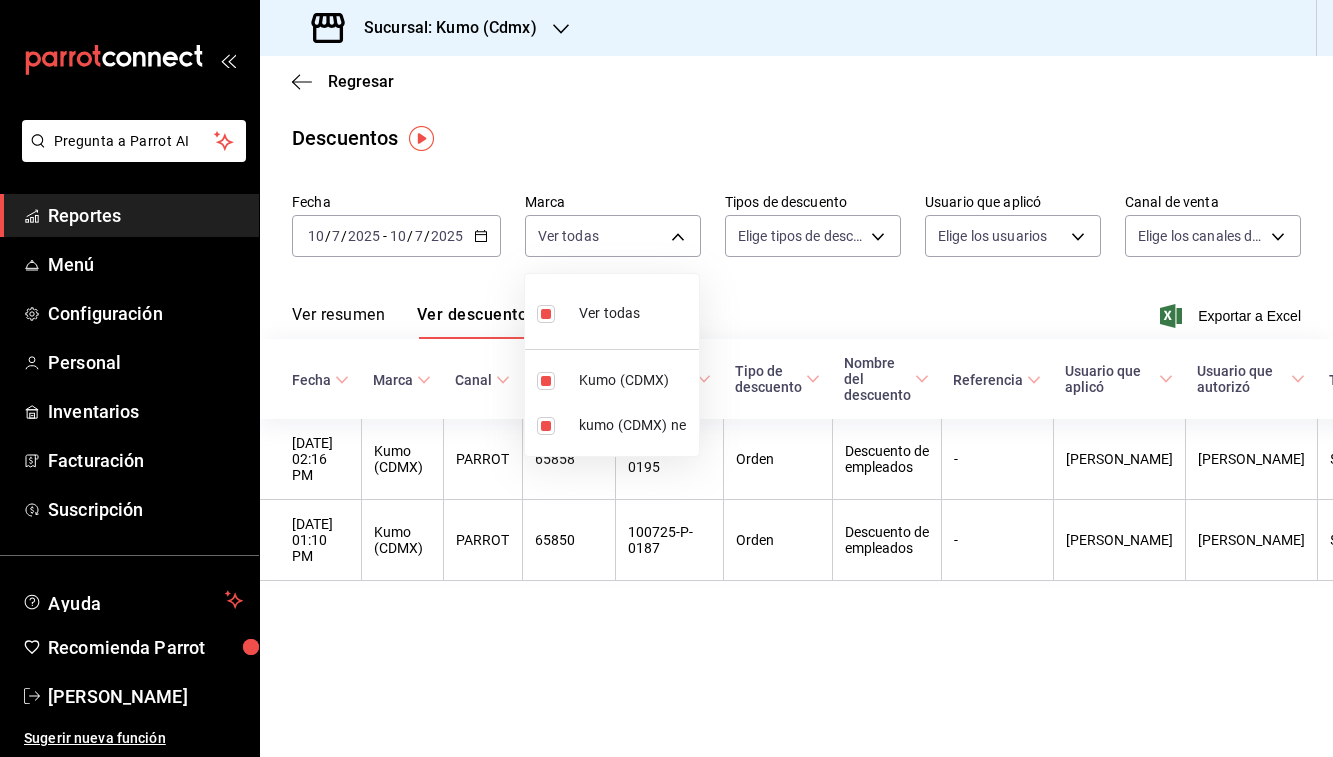 click at bounding box center [666, 378] 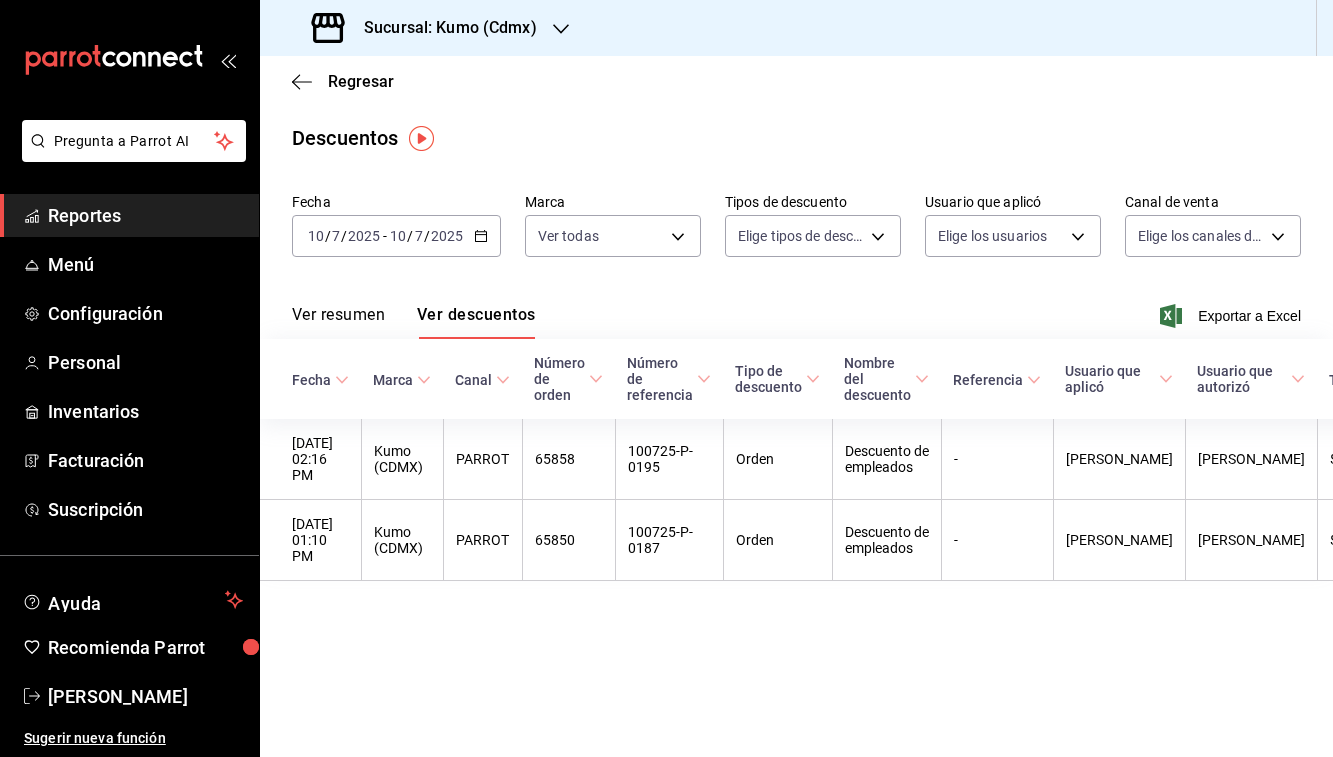 click on "Pregunta a Parrot AI Reportes   Menú   Configuración   Personal   Inventarios   Facturación   Suscripción   Ayuda Recomienda Parrot   [PERSON_NAME]   Sugerir nueva función   Sucursal: Kumo (Cdmx) Regresar Descuentos Fecha [DATE] [DATE] - [DATE] [DATE] Marca Ver todas 9d845042-2171-4989-8a93-0bc62b0c7bc0,0c79309e-074a-4431-bc95-6adba44f9e05 Tipos de descuento Elige tipos de descuento Usuario que aplicó Elige los usuarios Canal de venta Elige los canales de venta Ver resumen Ver descuentos Exportar a Excel Fecha Marca Canal Número de orden Número de referencia Tipo de descuento Nombre del descuento Referencia Usuario que aplicó Usuario que autorizó Total [DATE] 02:16 PM Kumo (CDMX) PARROT 65858 100725-P-0195 Orden Descuento de empleados - [PERSON_NAME] [PERSON_NAME] $26.25 [DATE] 01:10 PM Kumo (CDMX) PARROT 65850 100725-P-0187 Orden Descuento de empleados - [PERSON_NAME] [PERSON_NAME] $56.00 GANA 1 MES GRATIS EN TU SUSCRIPCIÓN AQUÍ Ver video tutorial Ir a video" at bounding box center [666, 378] 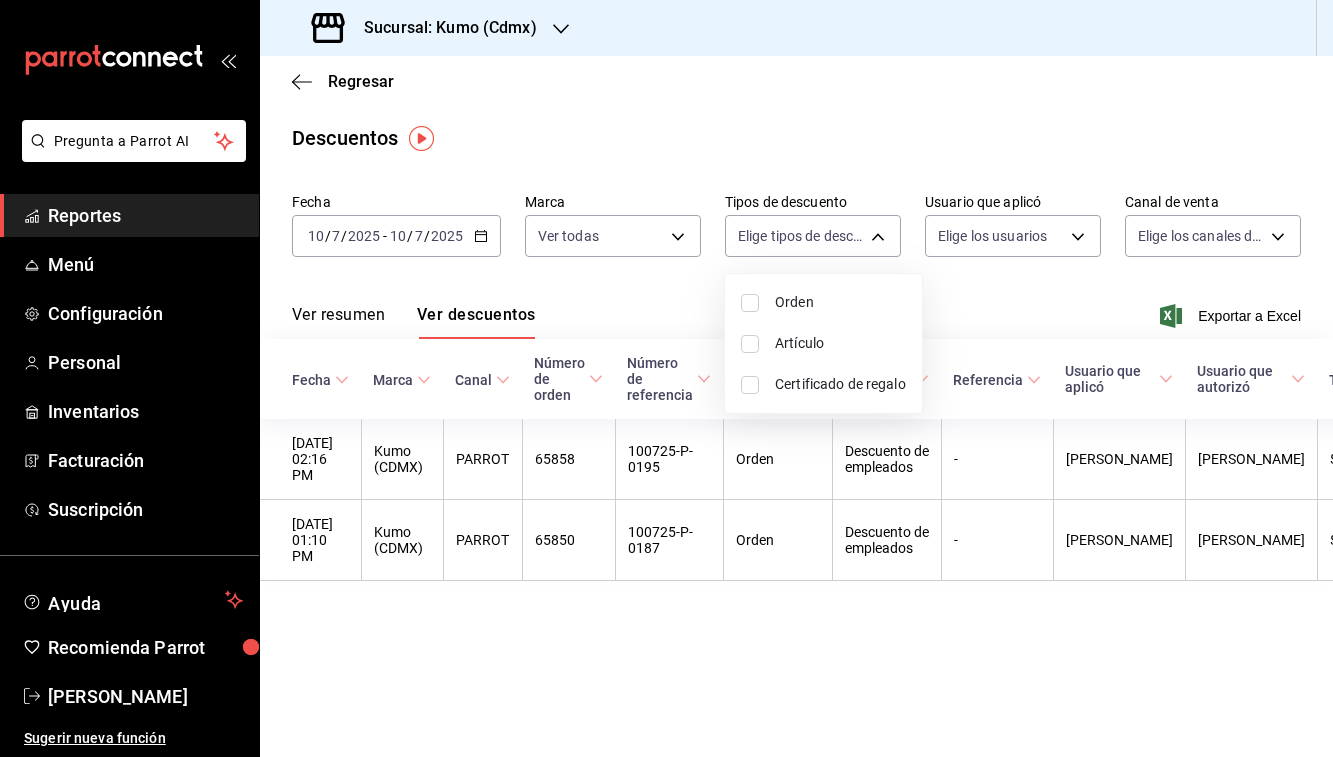 click at bounding box center (750, 344) 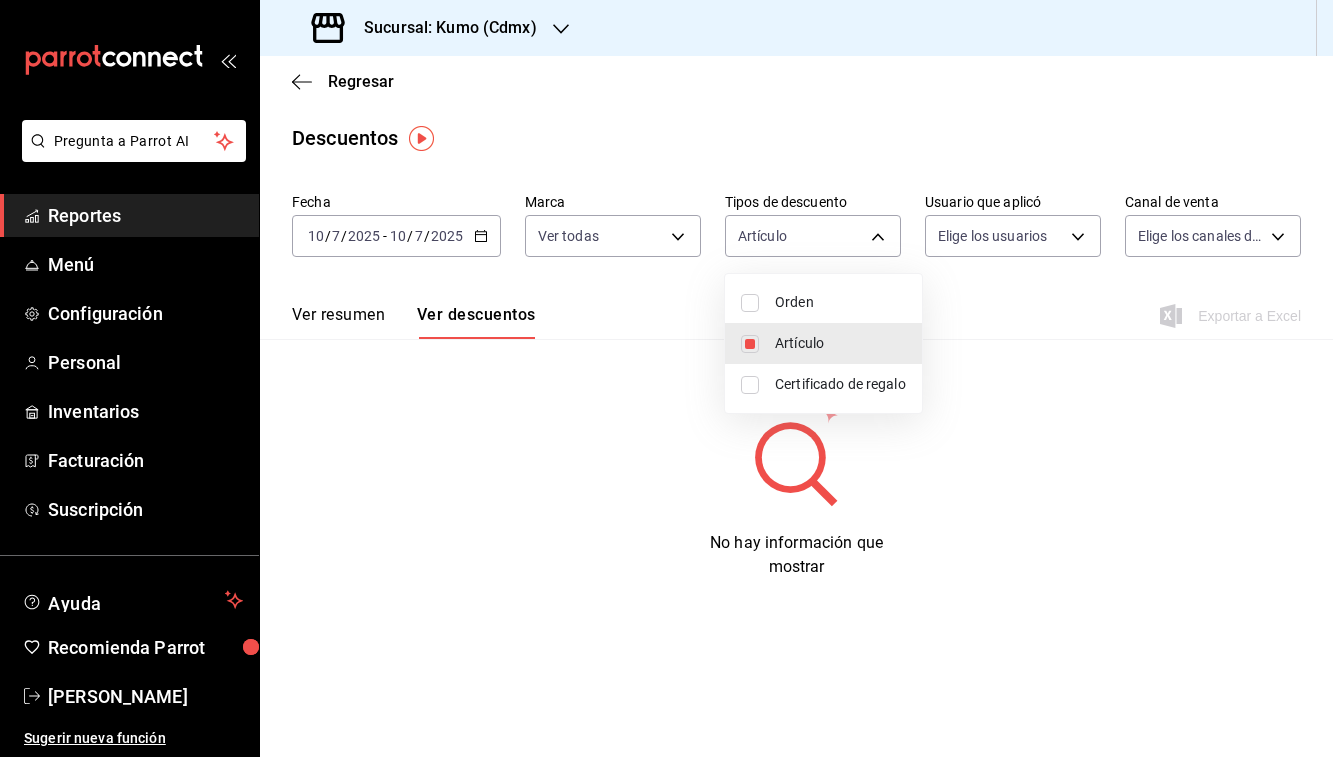 click at bounding box center [750, 344] 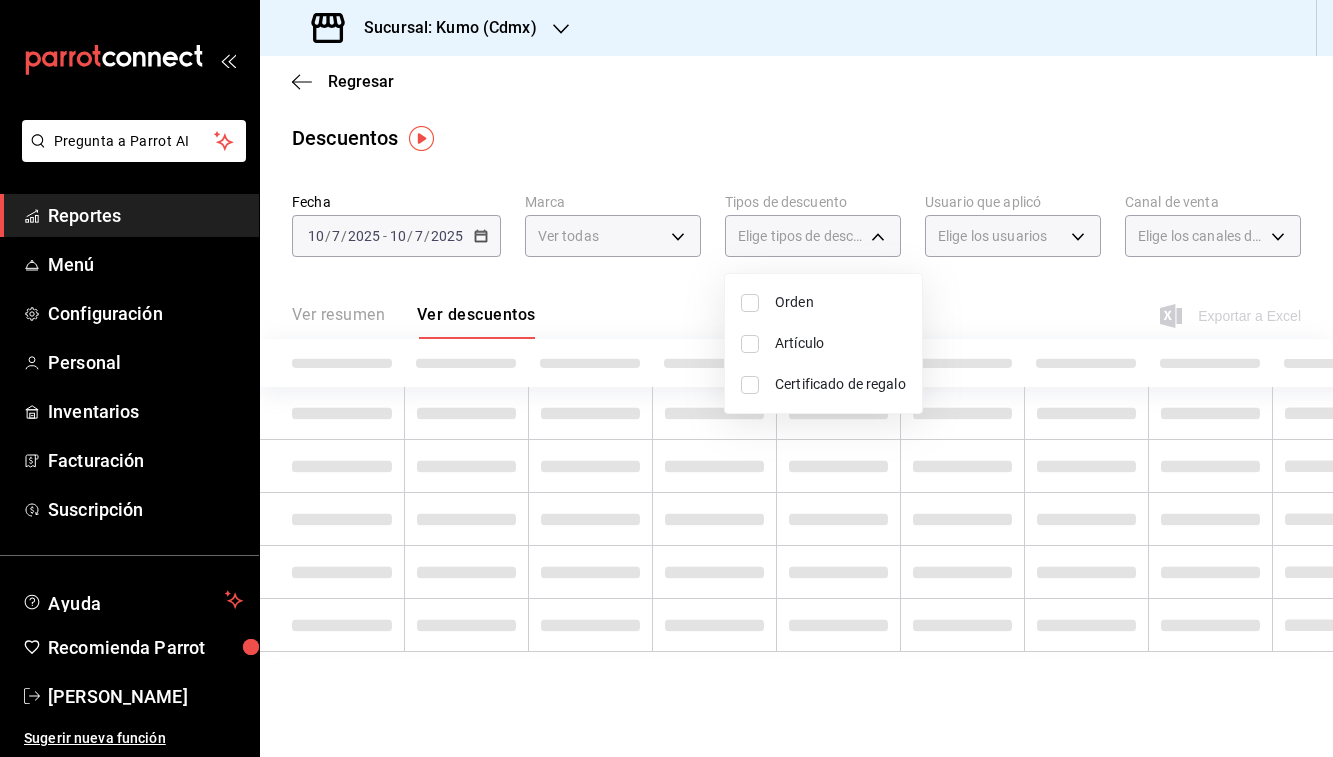type 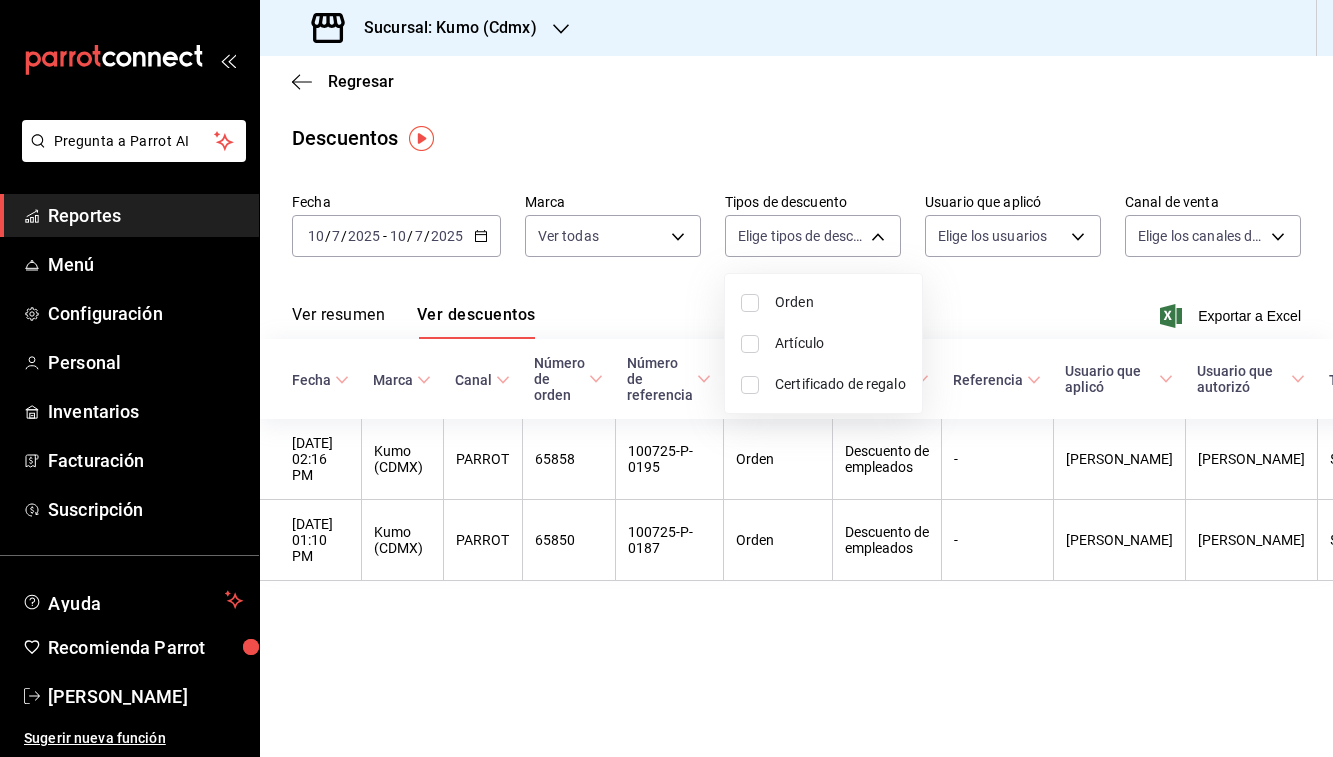 click at bounding box center [750, 303] 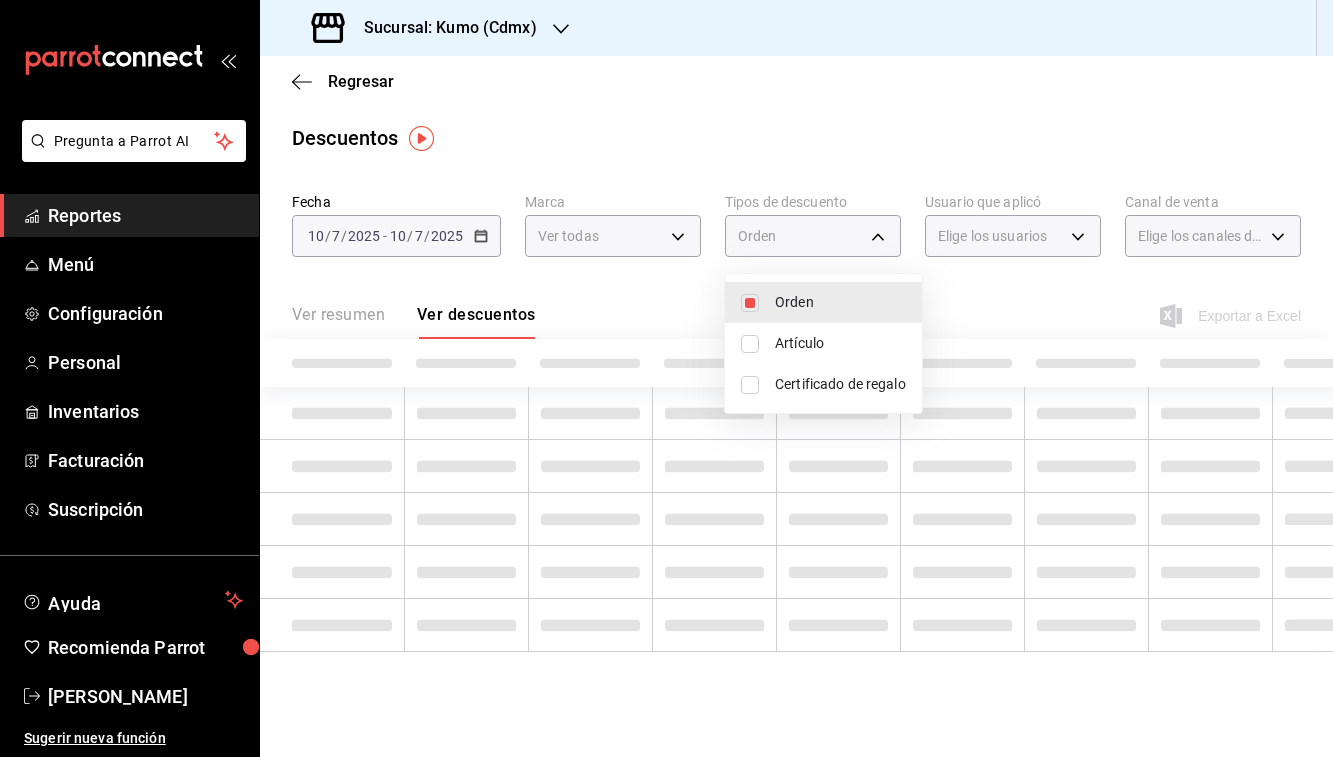 type on "ORDER" 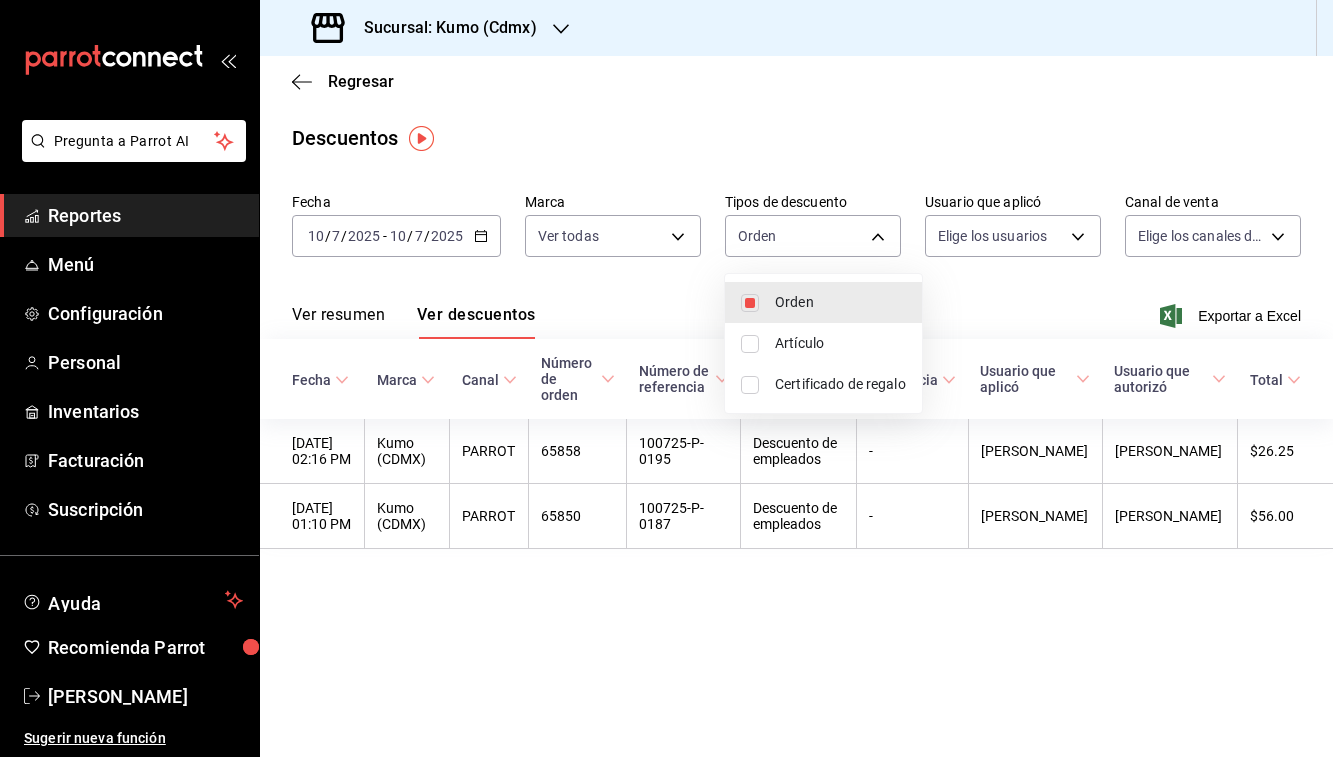 click at bounding box center (750, 303) 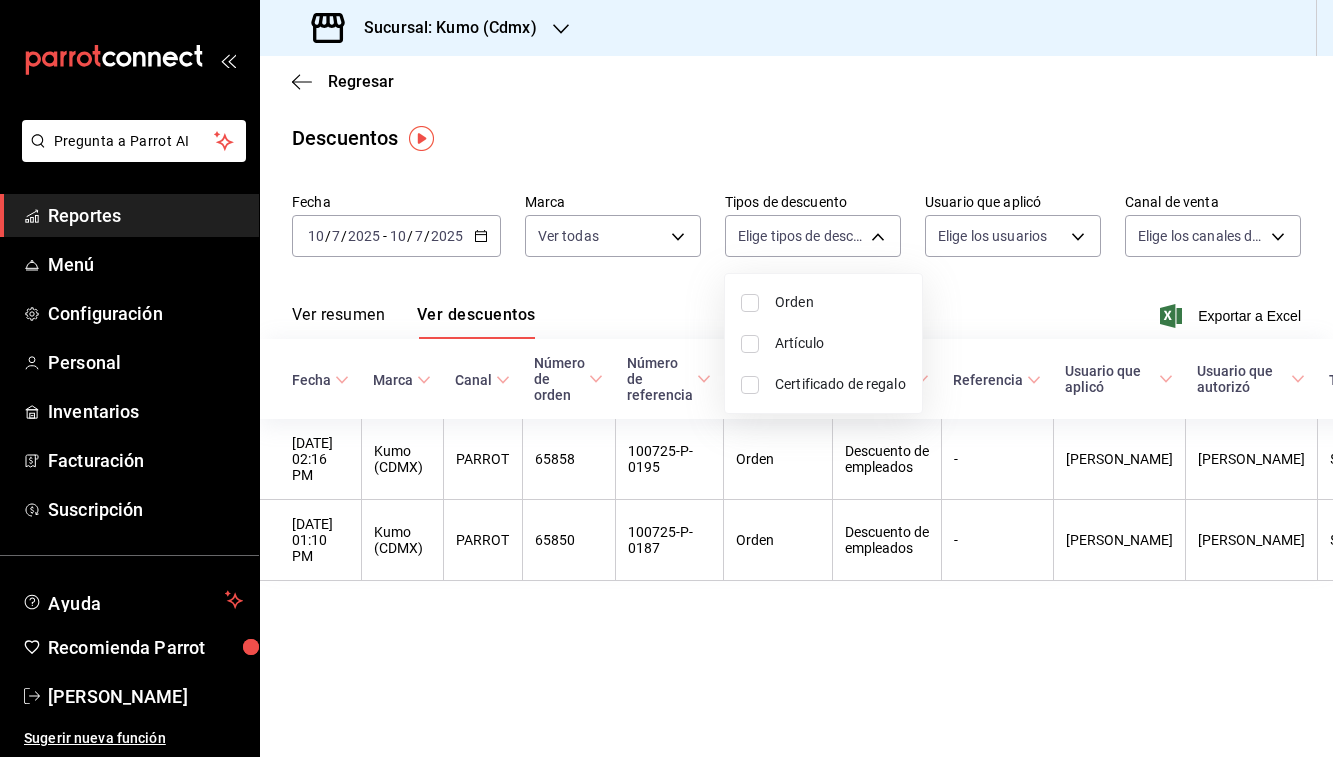 click at bounding box center (666, 378) 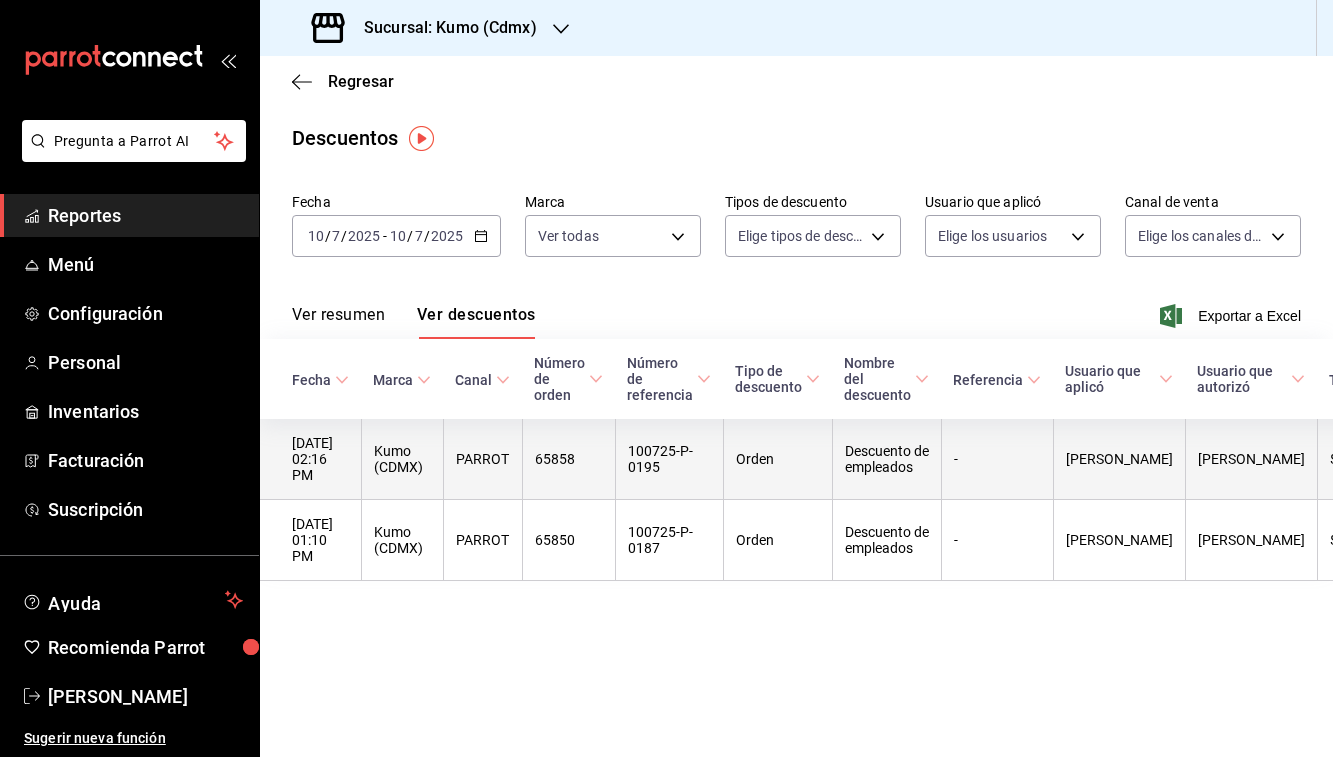 click on "Kumo (CDMX)" at bounding box center (402, 459) 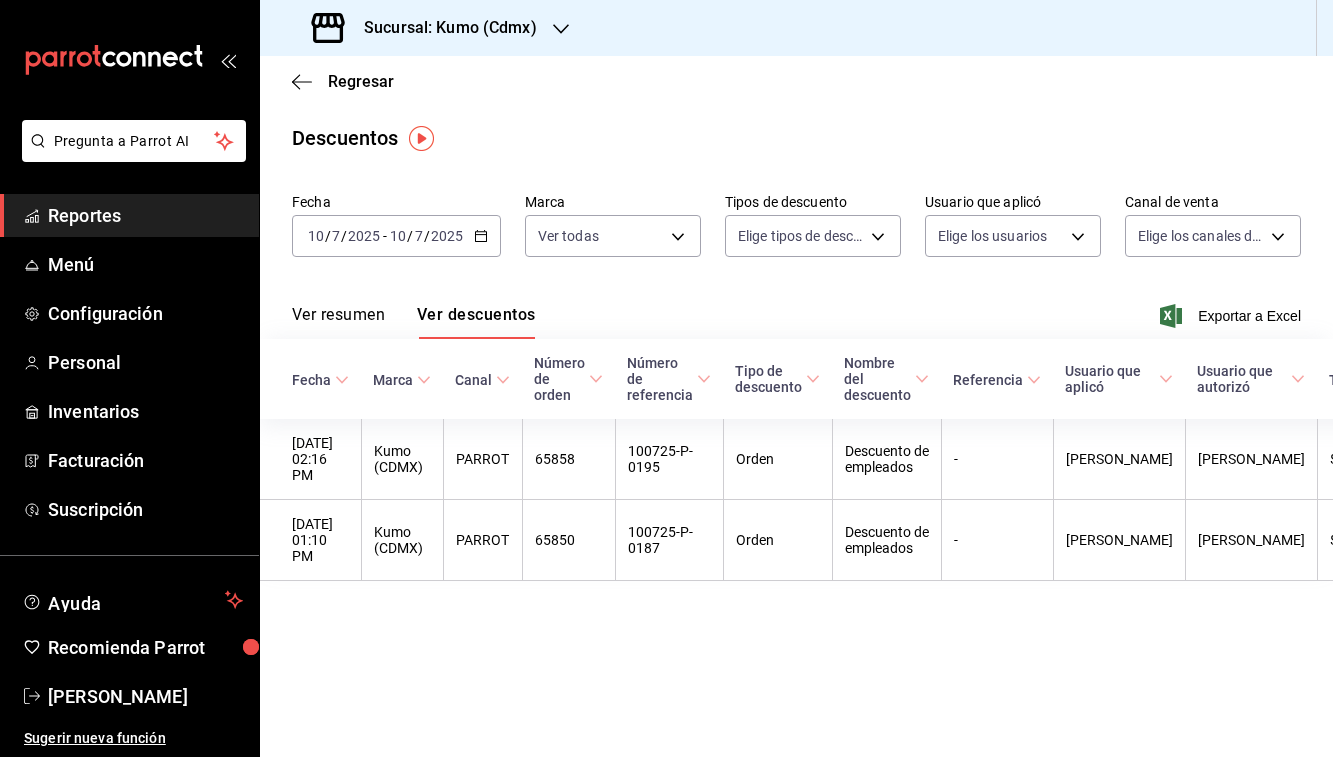 click on "Ver resumen" at bounding box center (338, 322) 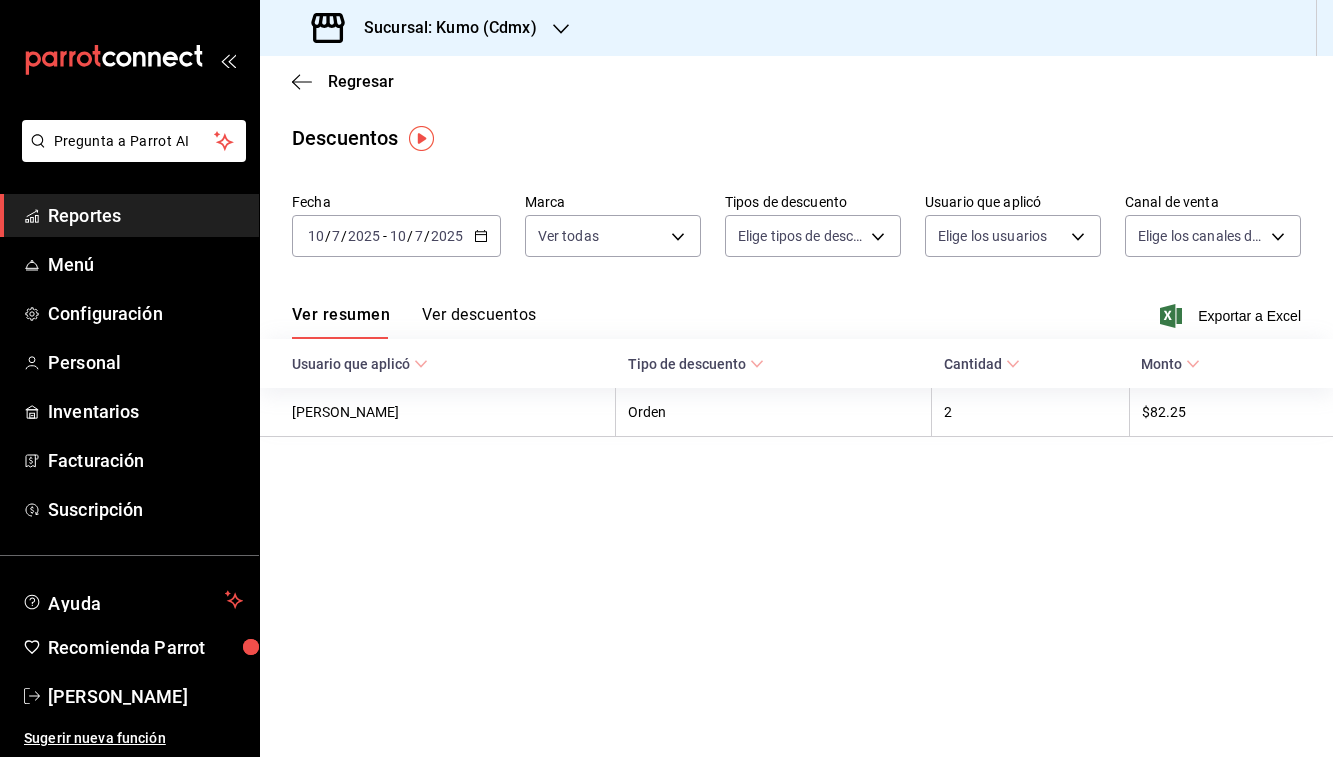 click on "Regresar" at bounding box center [796, 81] 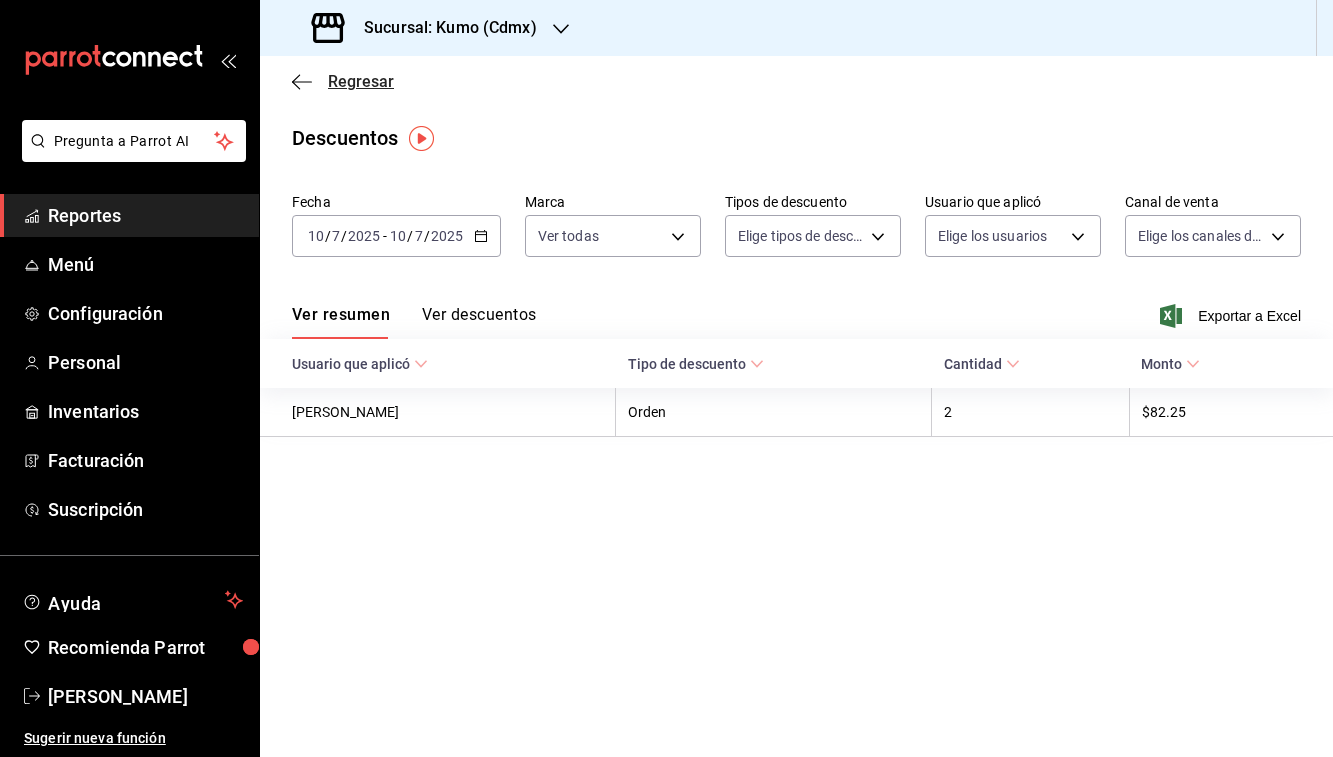 click 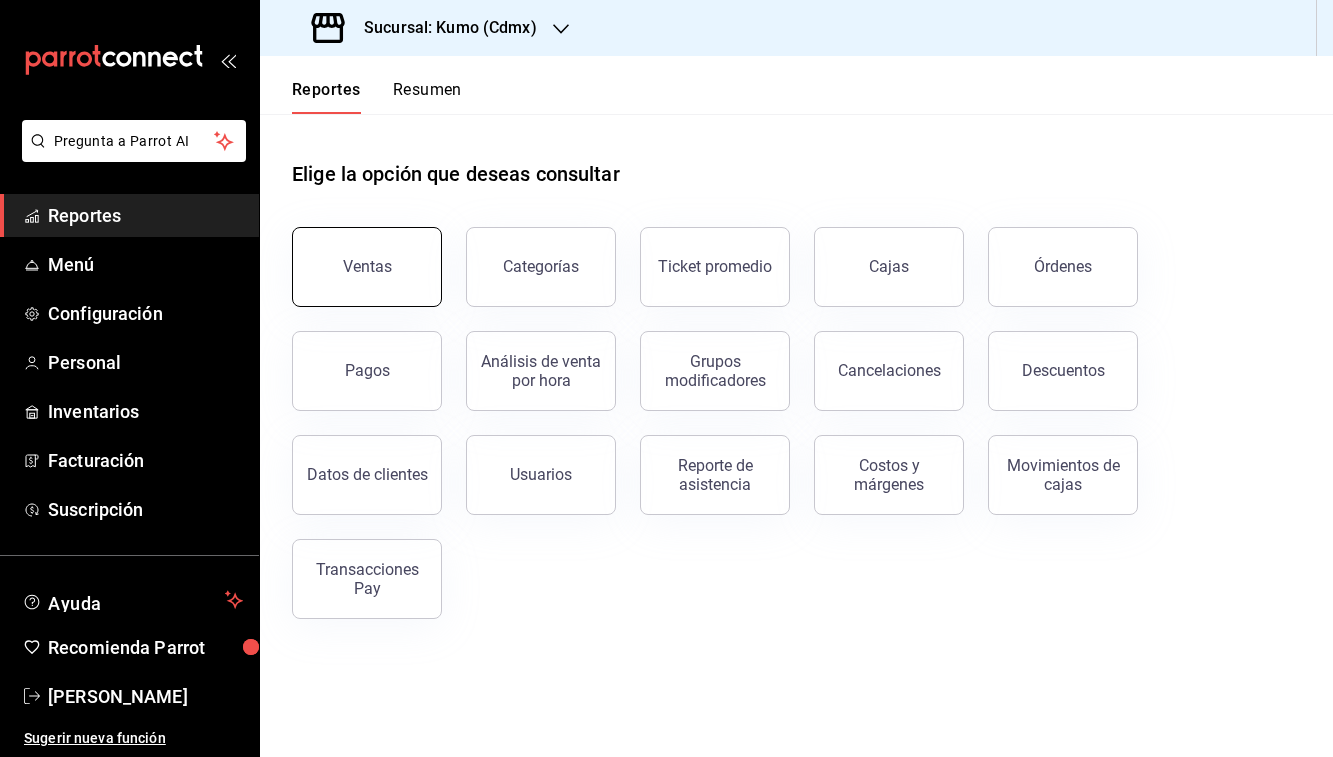 click on "Ventas" at bounding box center [367, 267] 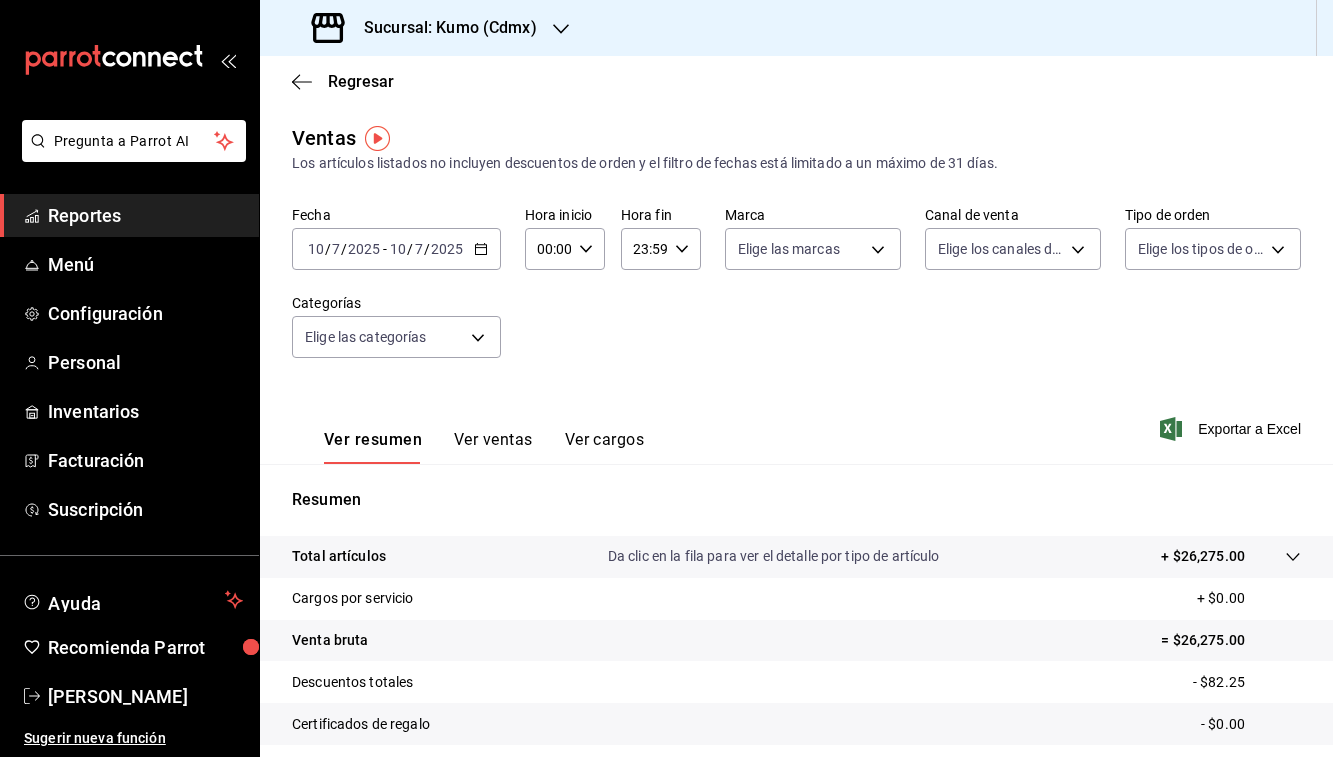 click on "Resumen Total artículos Da clic en la fila para ver el detalle por tipo de artículo + $26,275.00 Cargos por servicio + $0.00 Venta bruta = $26,275.00 Descuentos totales - $82.25 Certificados de regalo - $0.00 Venta total = $26,192.75 Impuestos - $3,579.69 Venta neta = $22,613.06" at bounding box center [796, 679] 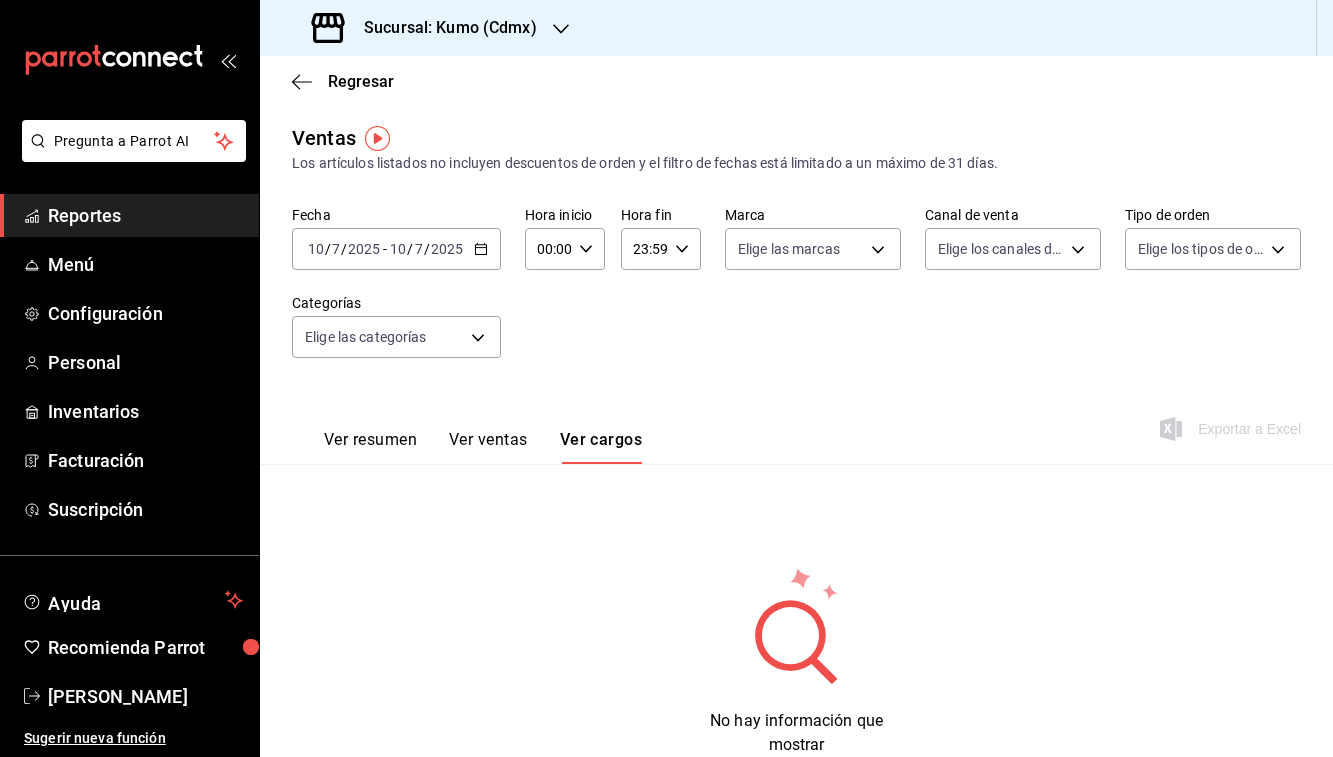click on "Ver ventas" at bounding box center (488, 447) 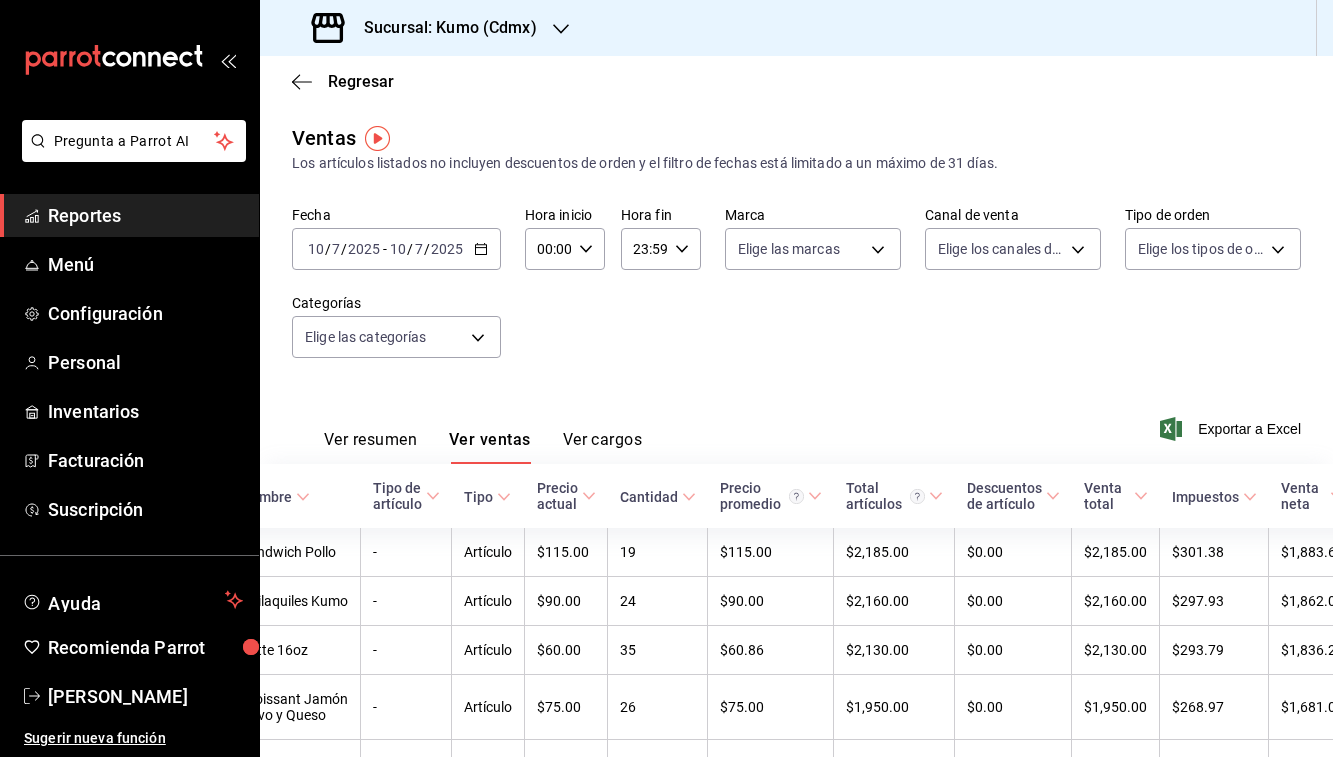scroll, scrollTop: 0, scrollLeft: 50, axis: horizontal 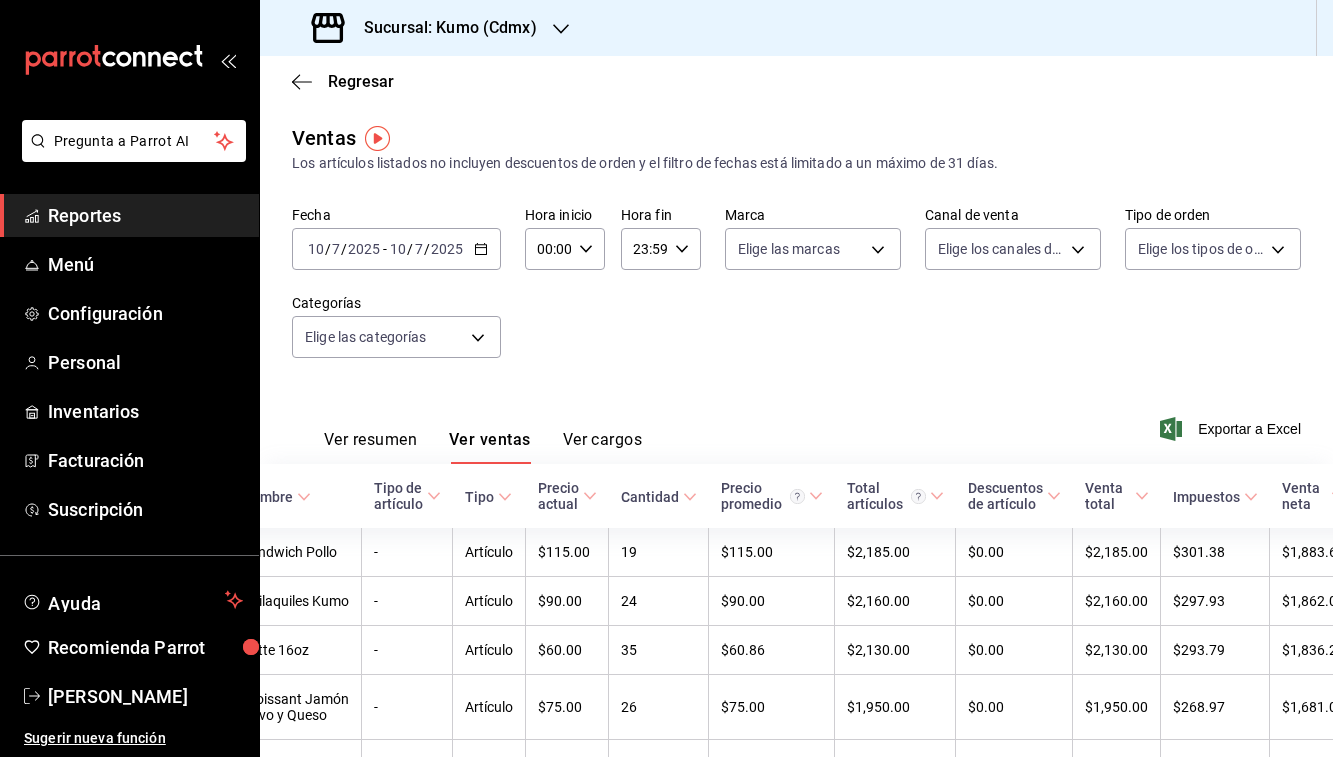 click on "[DATE] [DATE] - [DATE] [DATE]" at bounding box center [396, 249] 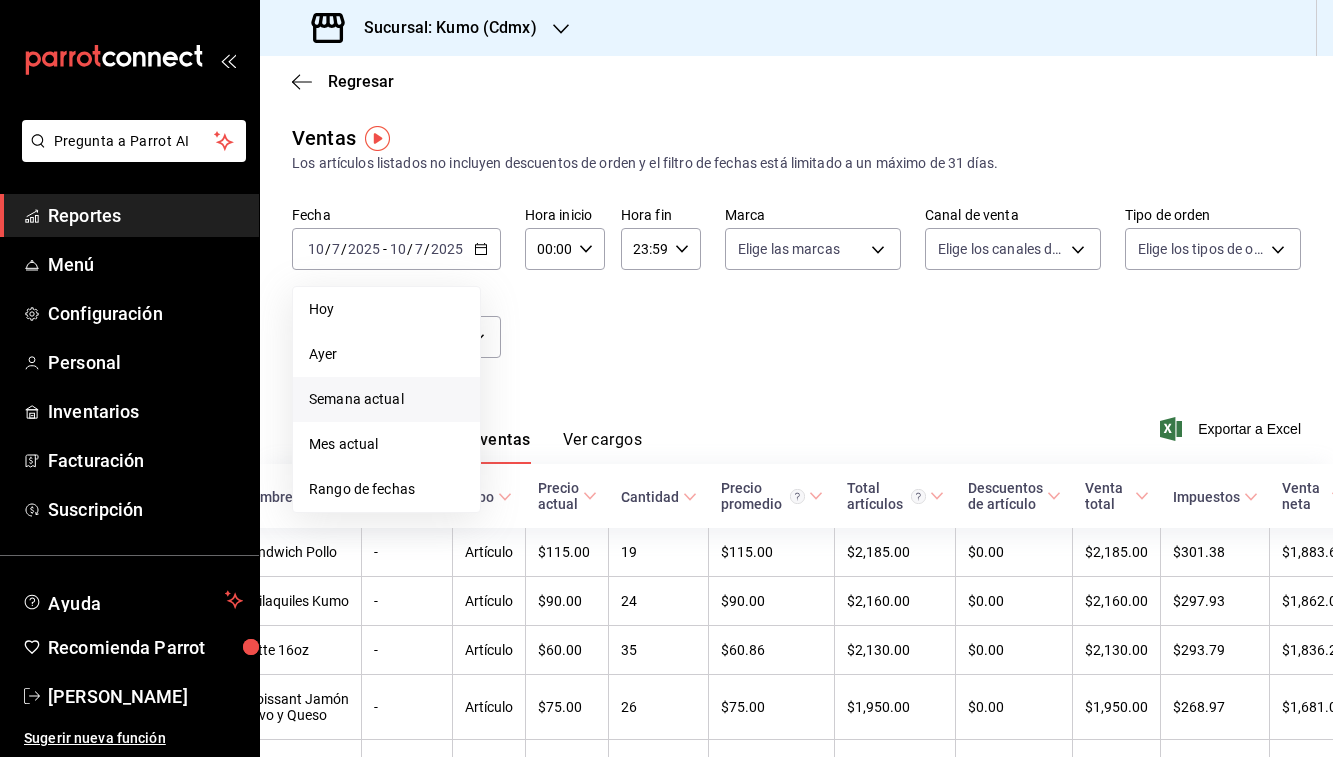 click on "Semana actual" at bounding box center [386, 399] 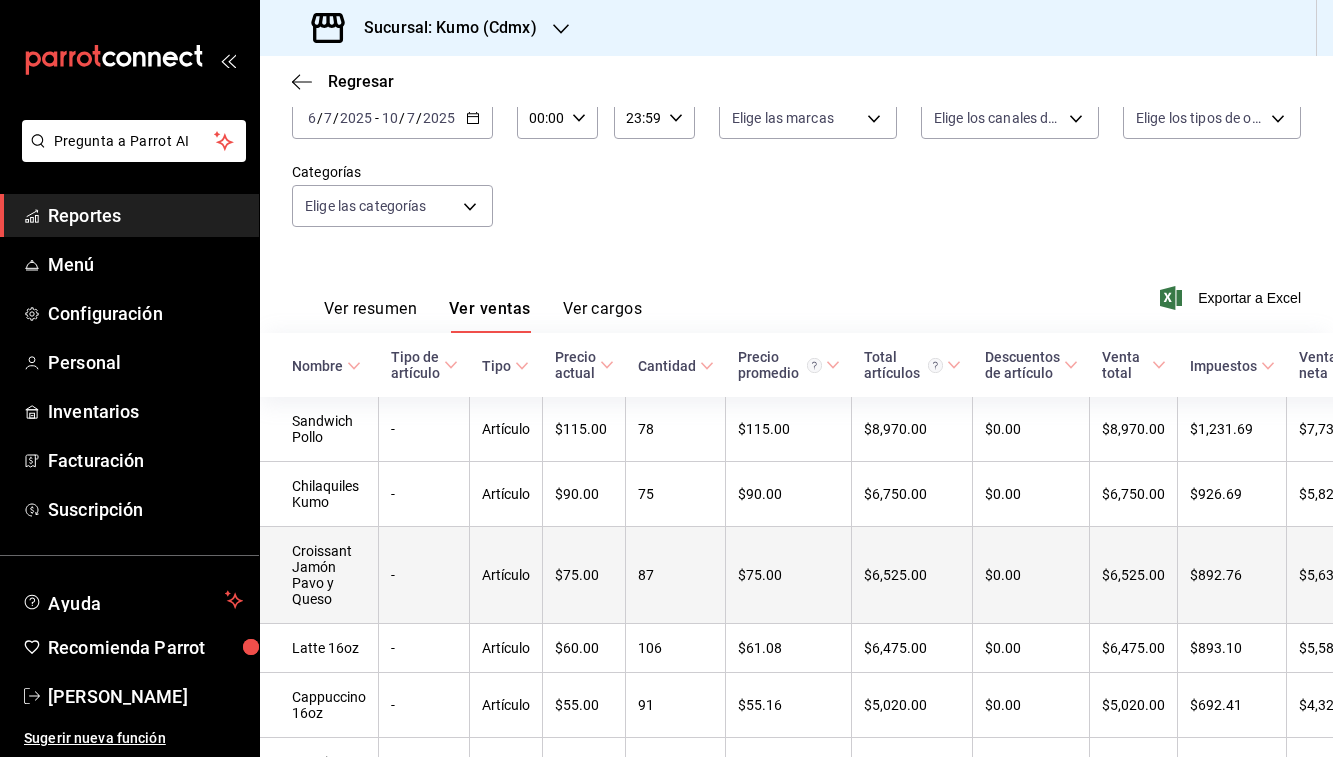 scroll, scrollTop: 127, scrollLeft: 0, axis: vertical 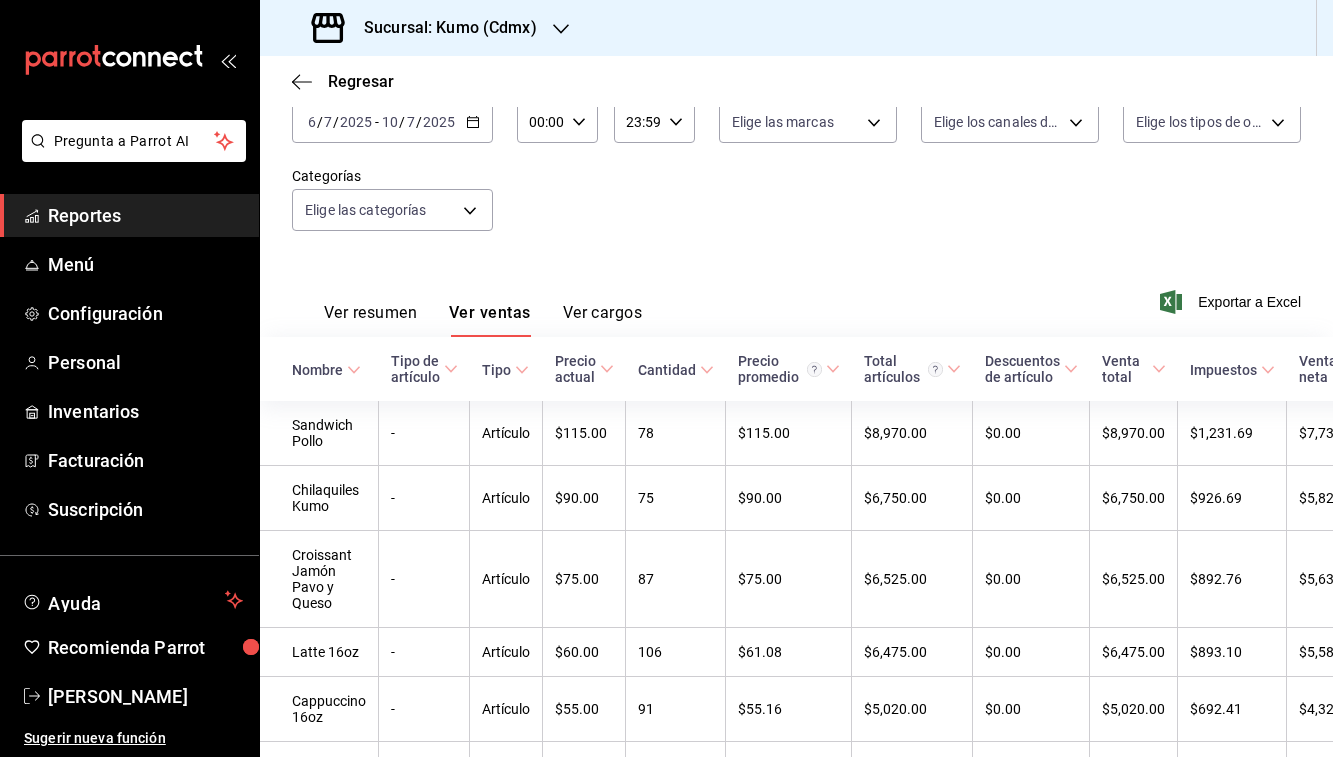click on "Nombre" at bounding box center [317, 370] 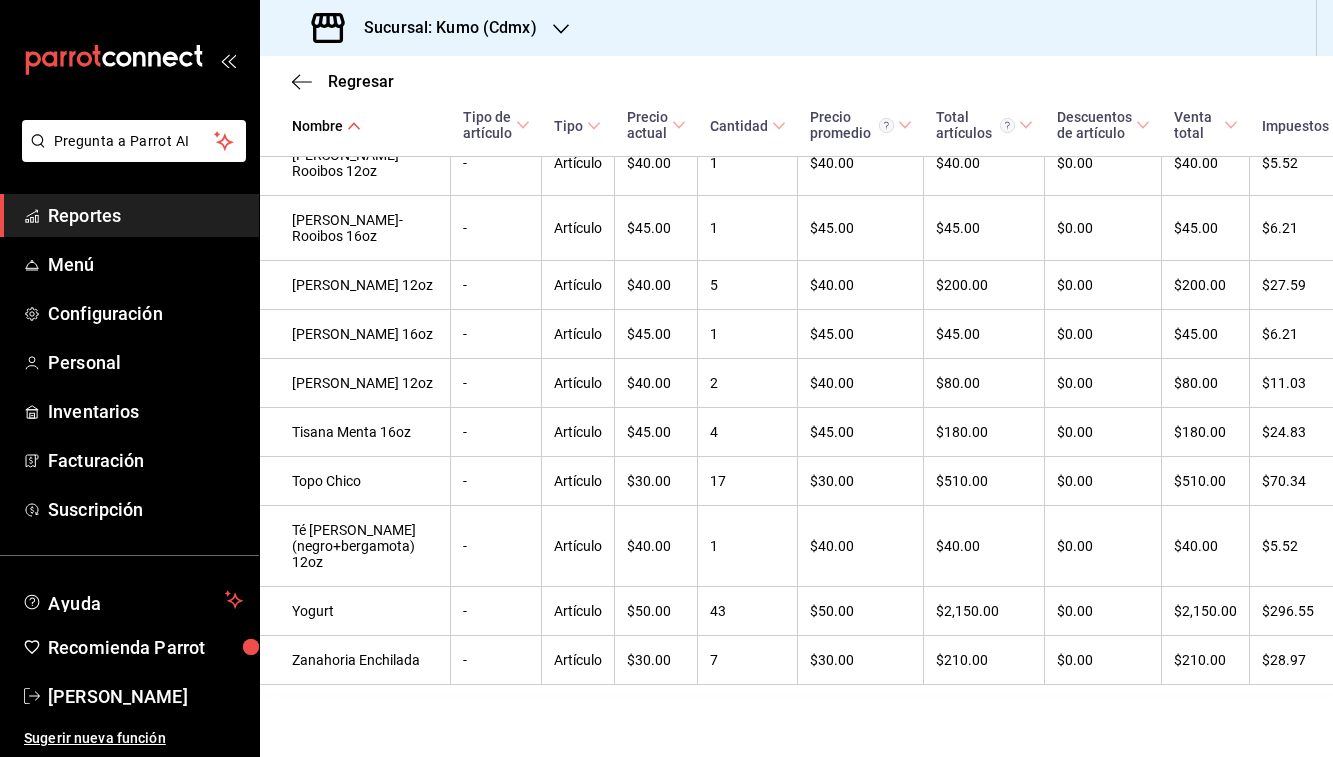 scroll, scrollTop: 4897, scrollLeft: 0, axis: vertical 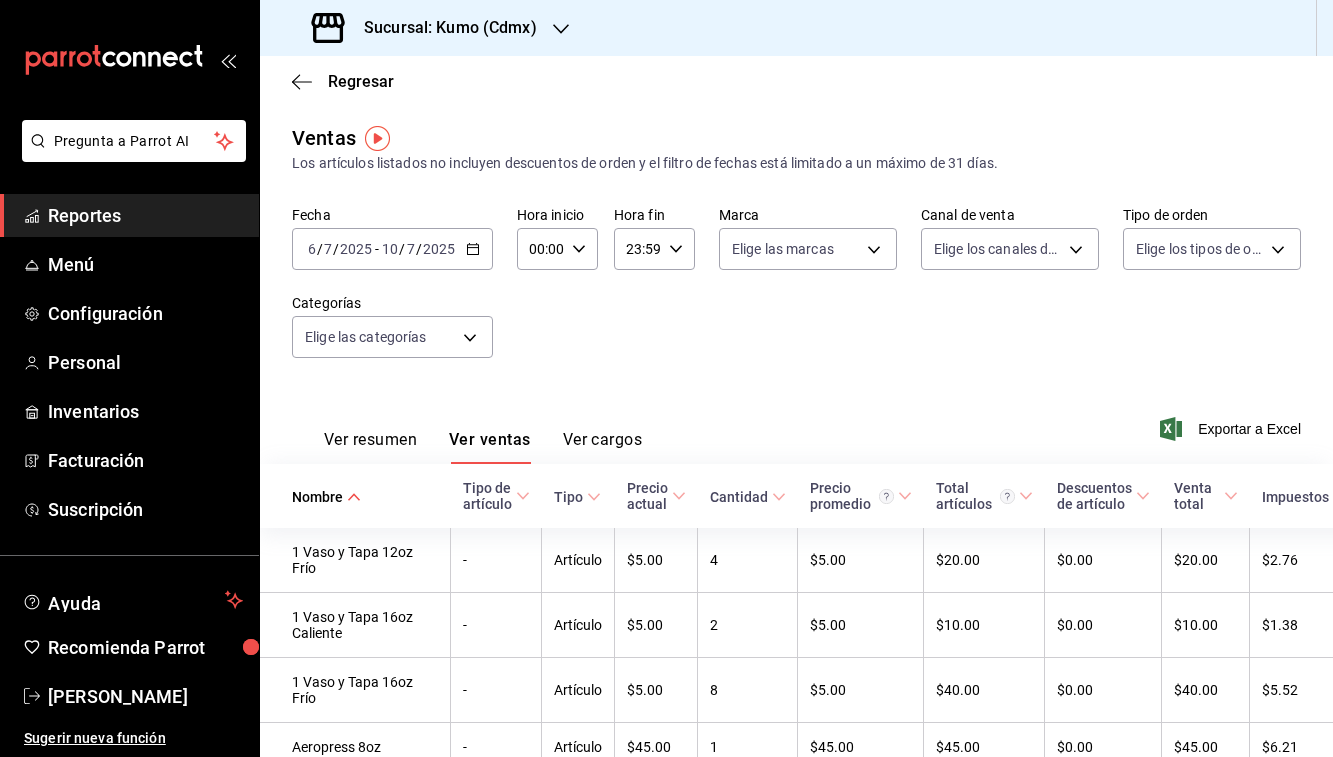 click on "Ver cargos" at bounding box center (603, 447) 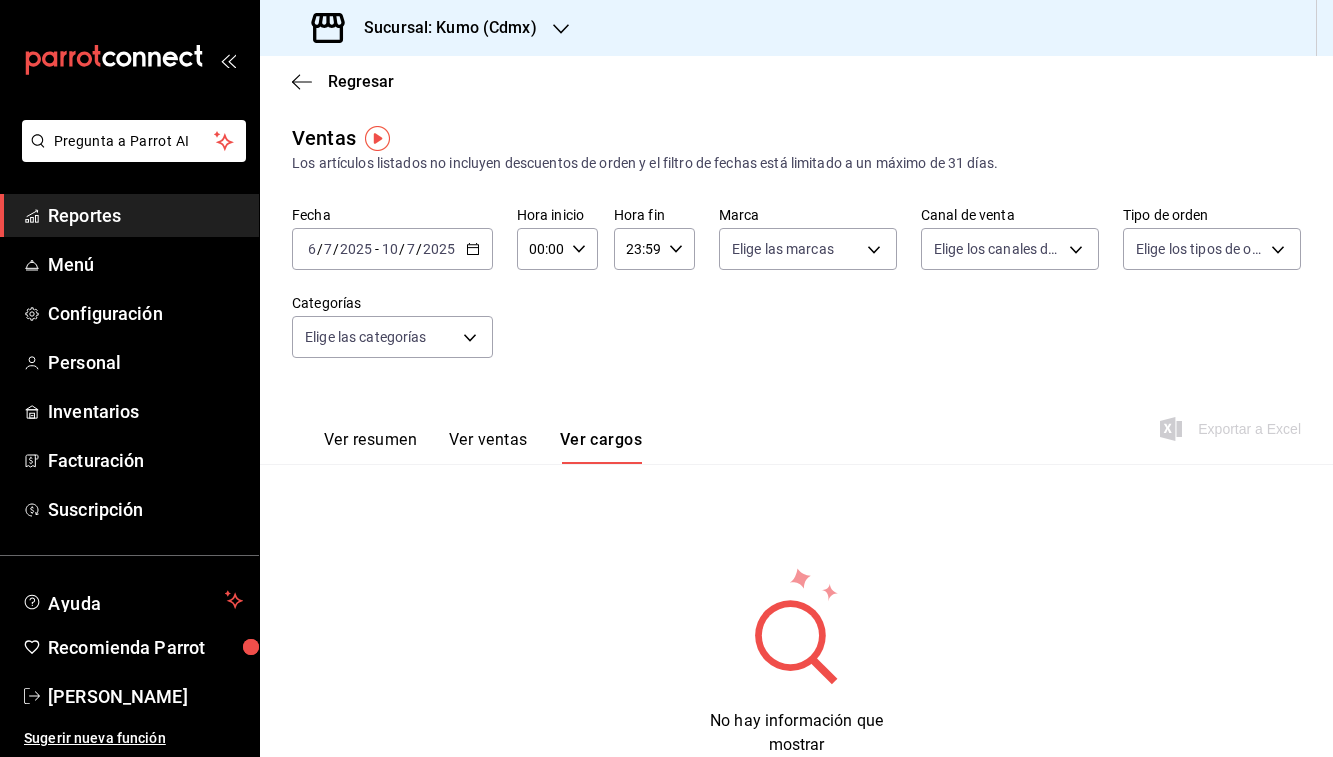 click on "Ver ventas" at bounding box center (488, 447) 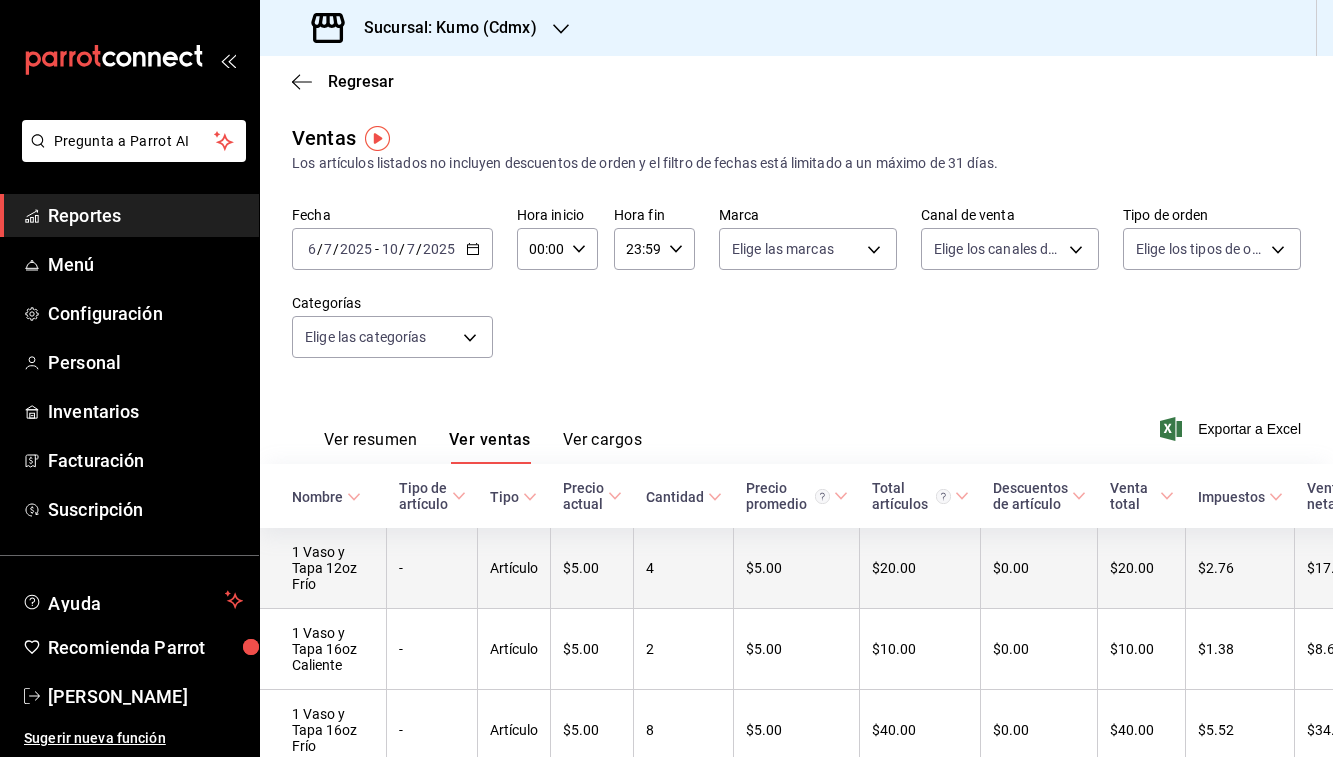 scroll, scrollTop: 8, scrollLeft: 0, axis: vertical 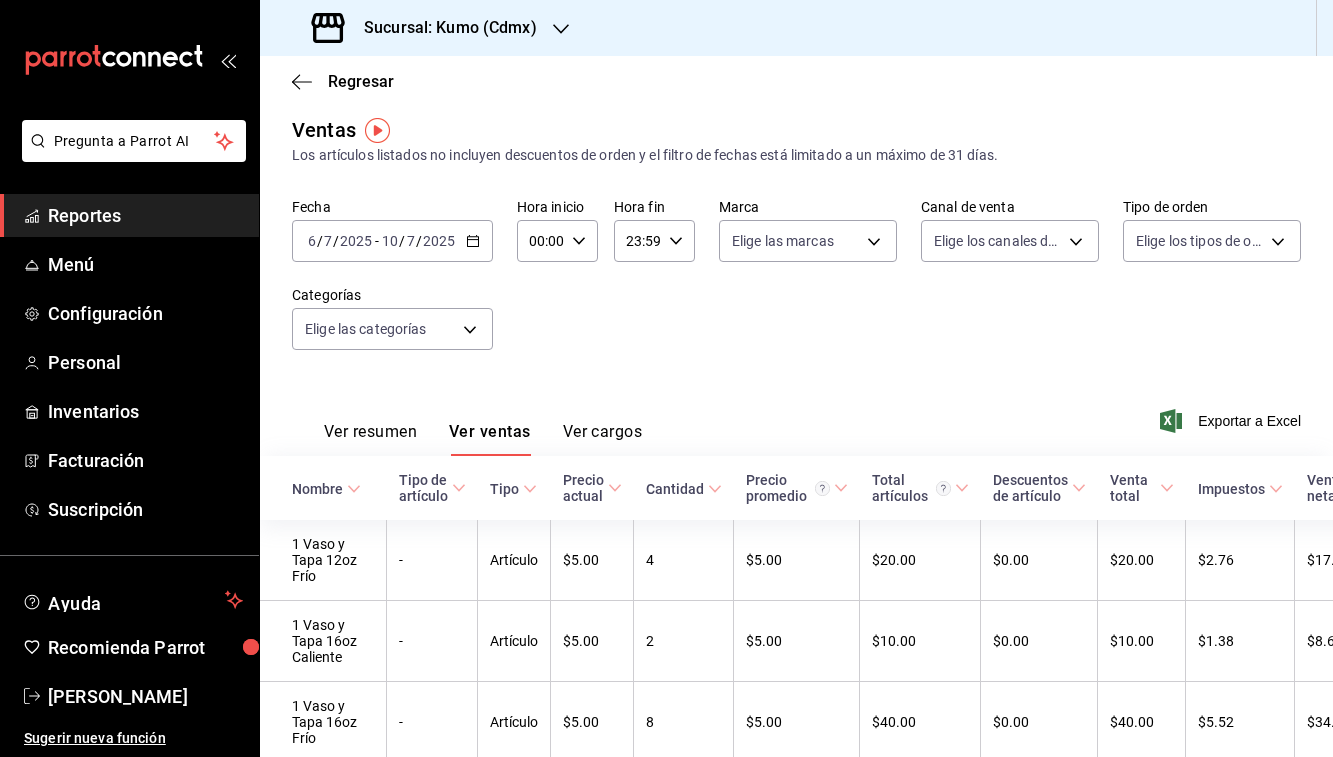 click on "[DATE] [DATE] - [DATE] [DATE]" at bounding box center (392, 241) 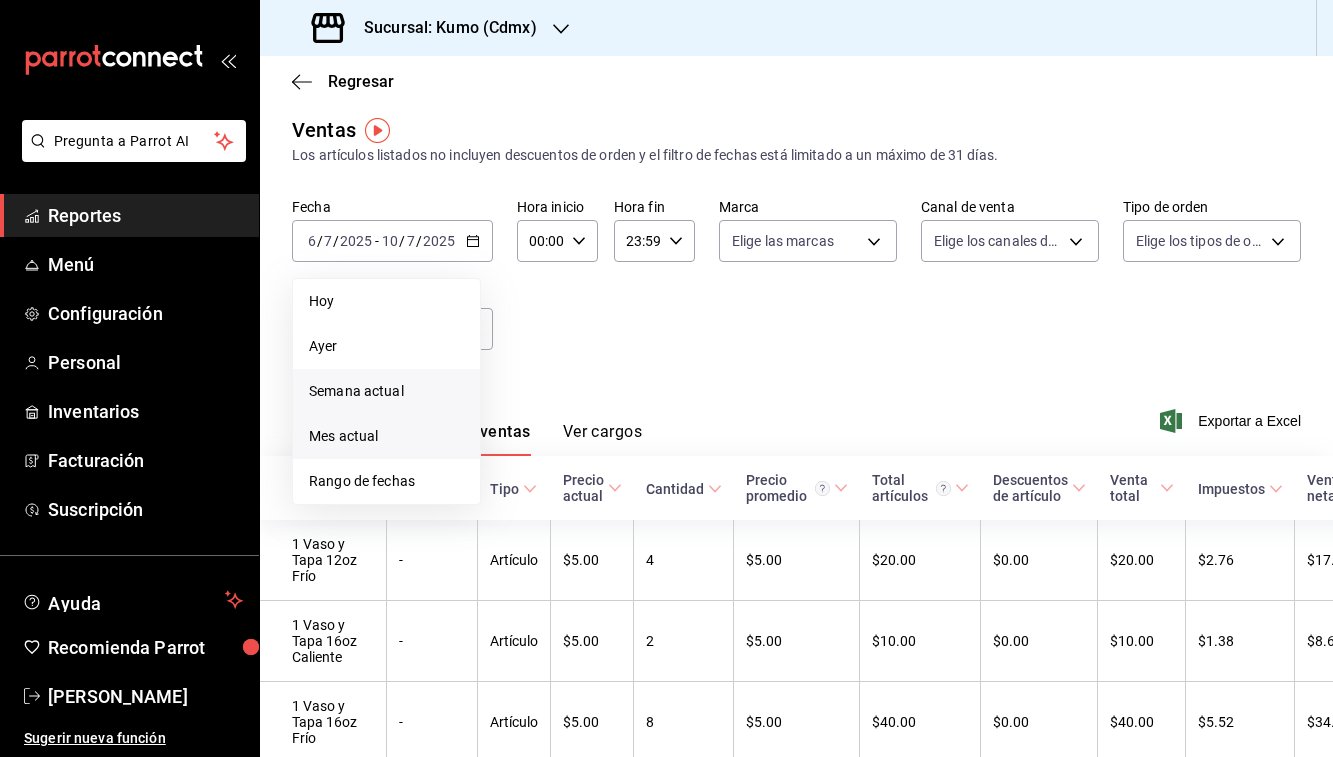 click on "Mes actual" at bounding box center [386, 436] 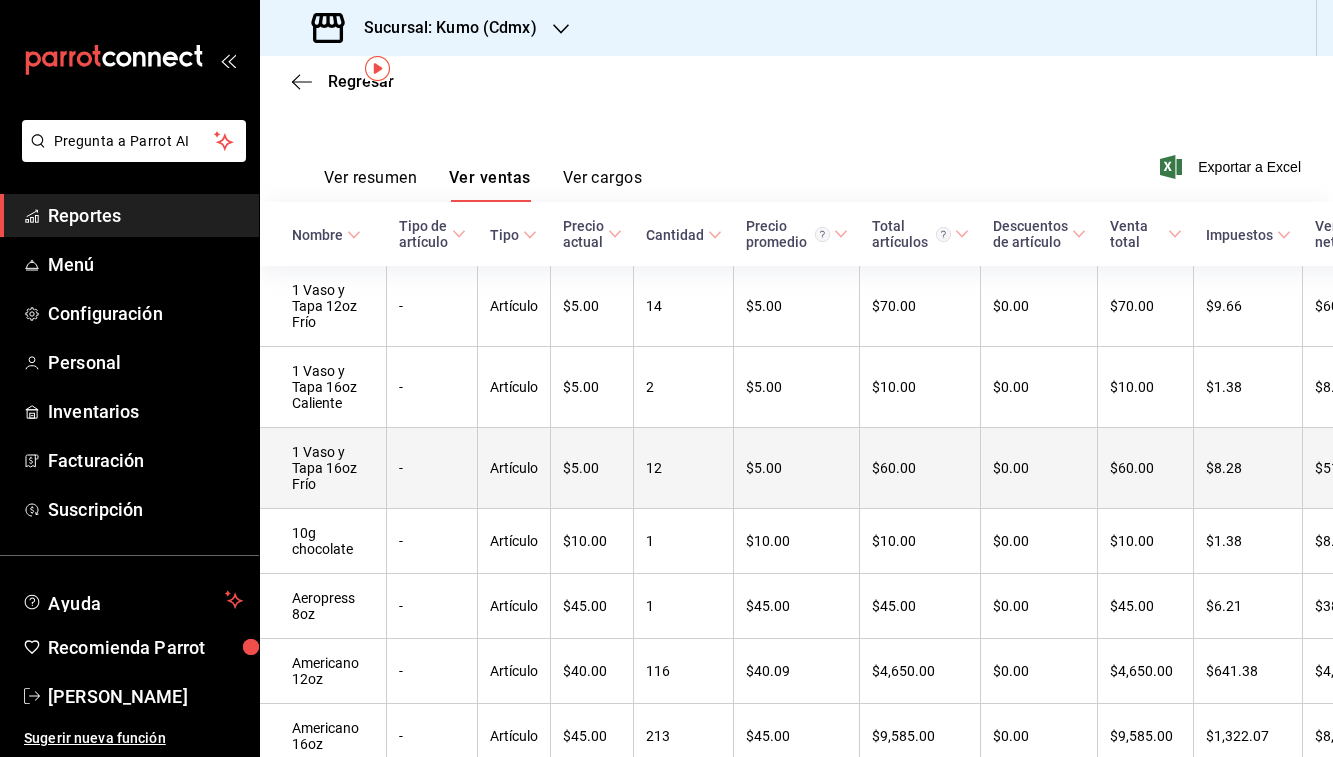 scroll, scrollTop: 366, scrollLeft: 0, axis: vertical 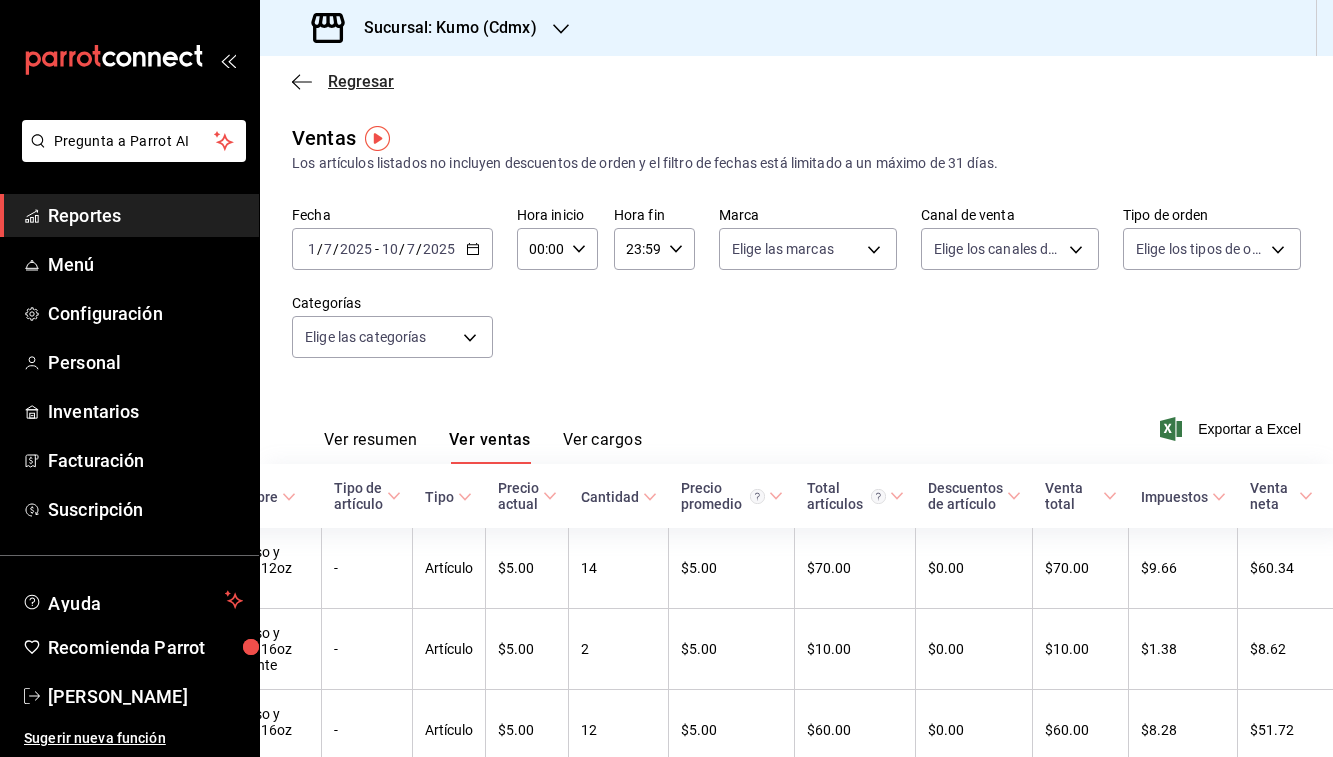 click 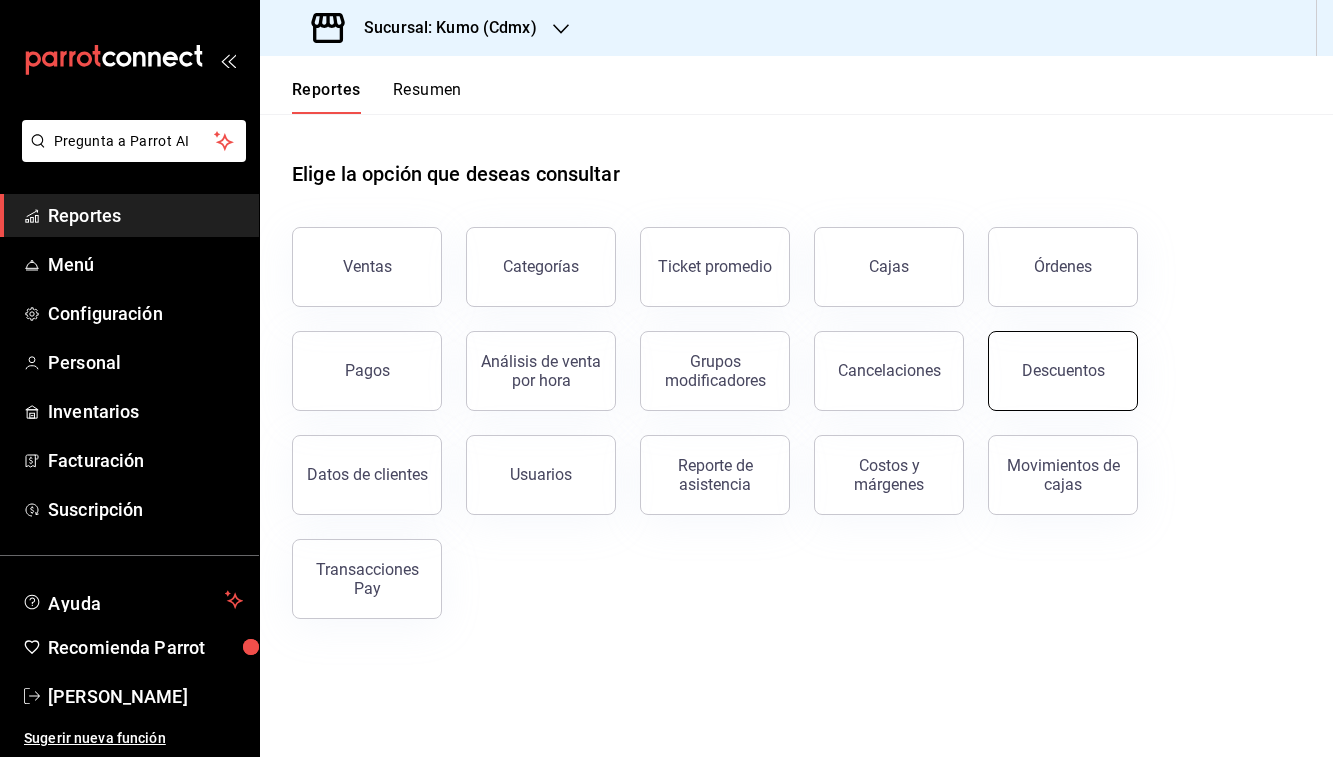 click on "Descuentos" at bounding box center (1063, 371) 